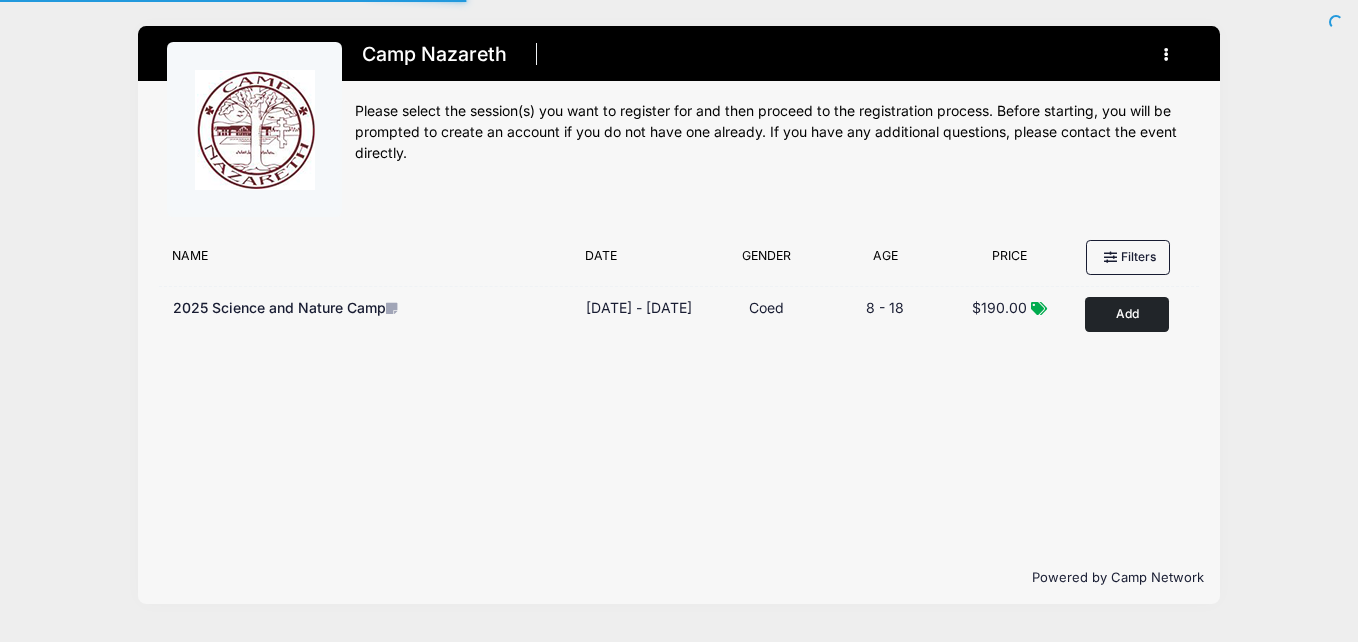 scroll, scrollTop: 0, scrollLeft: 0, axis: both 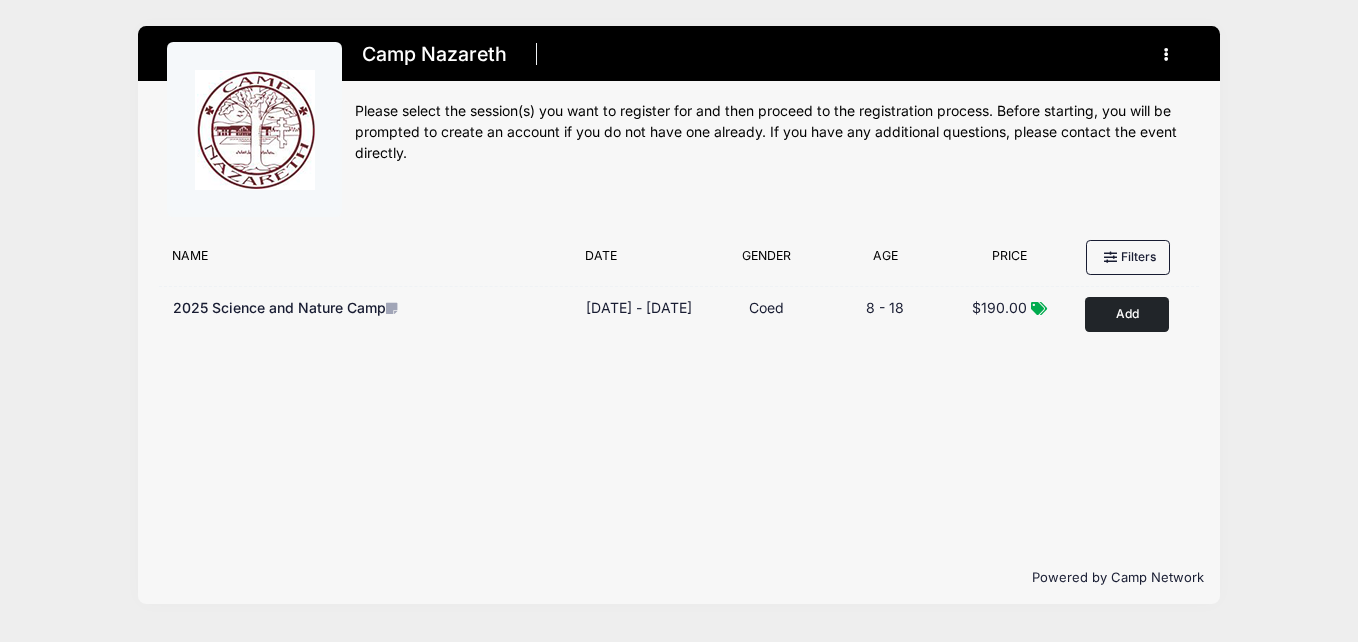 click at bounding box center (1167, 54) 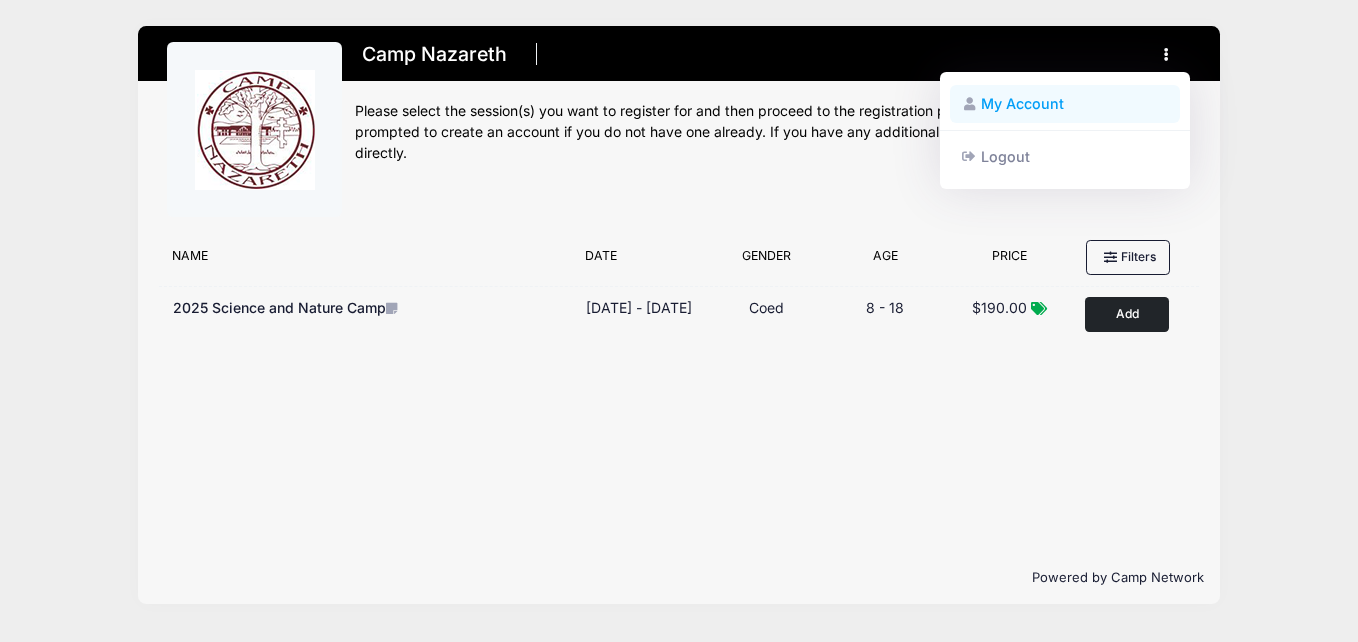 click on "My Account" at bounding box center (1065, 104) 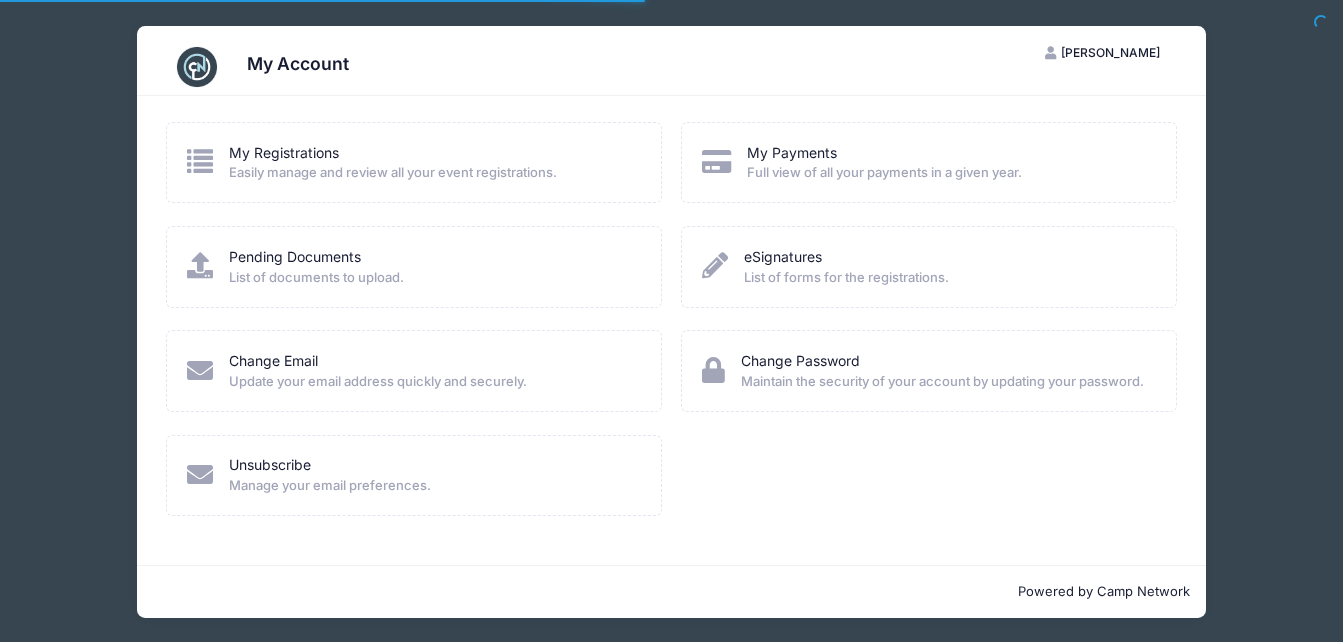 scroll, scrollTop: 0, scrollLeft: 0, axis: both 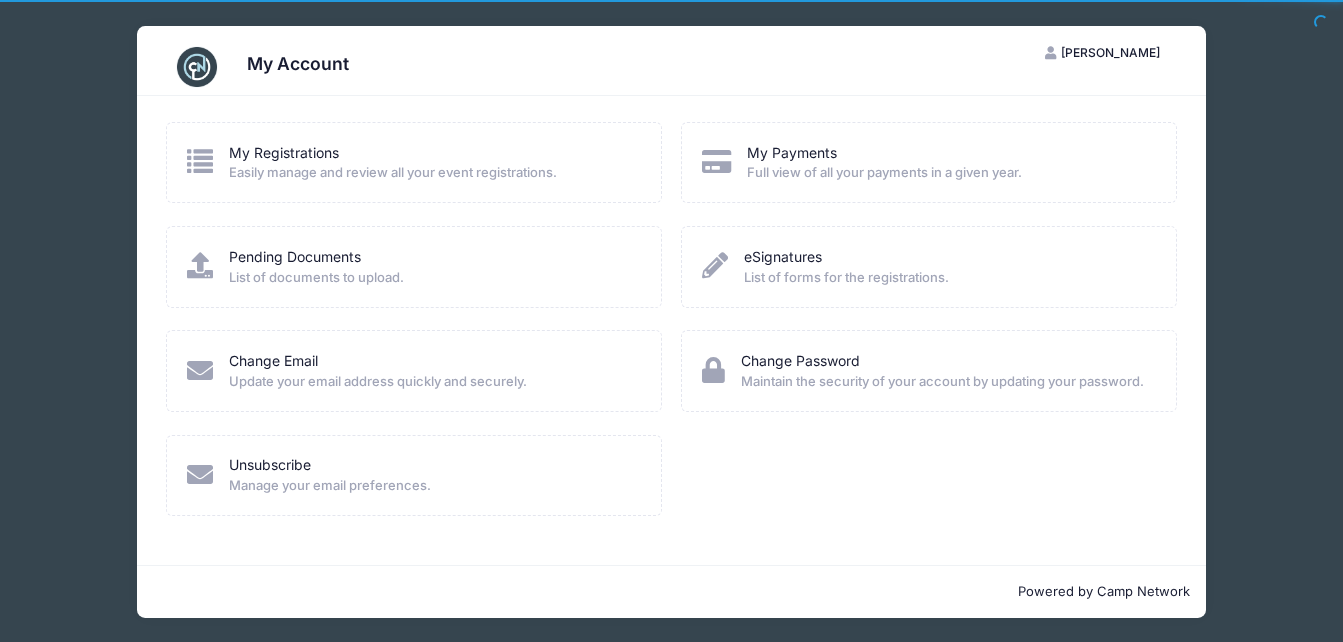 click on "My Registrations Easily manage and review all your event registrations." at bounding box center (393, 163) 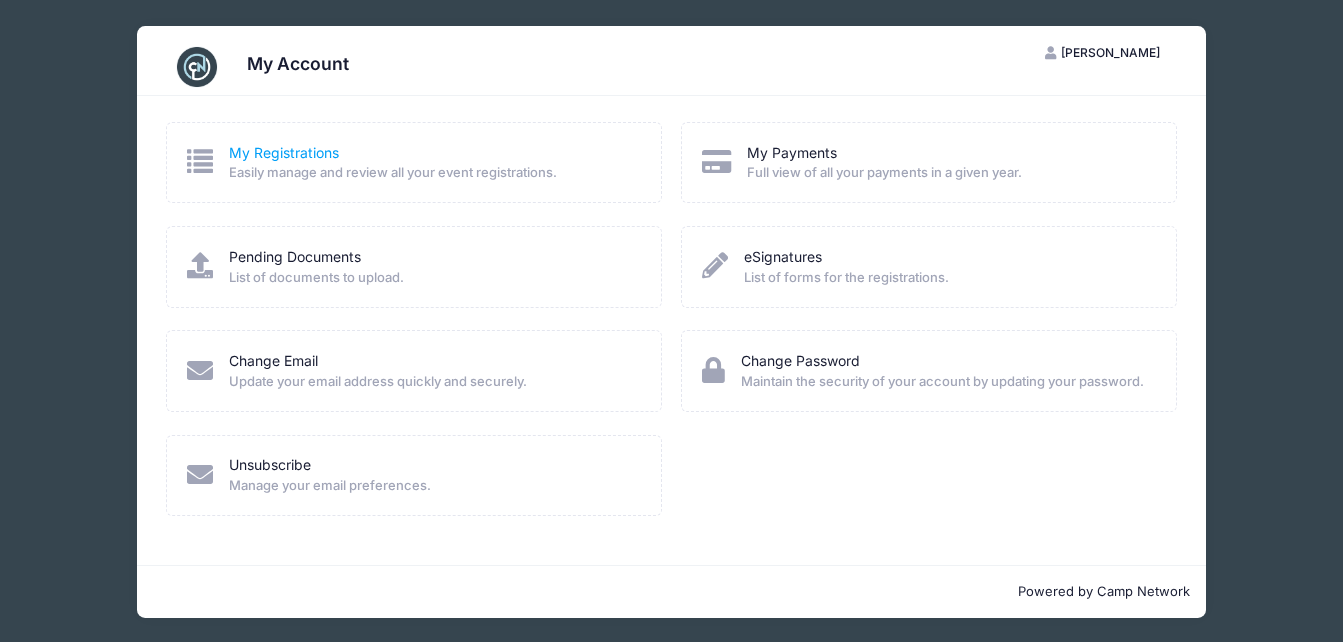 click on "My Registrations" at bounding box center [284, 152] 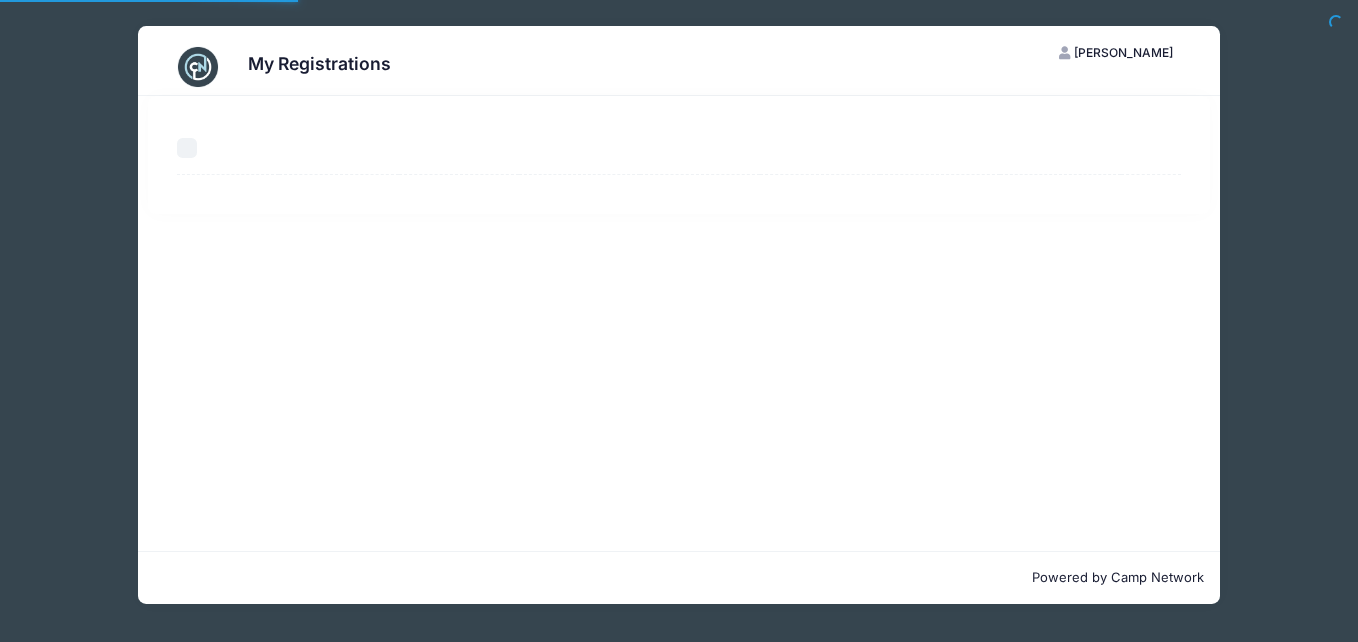scroll, scrollTop: 0, scrollLeft: 0, axis: both 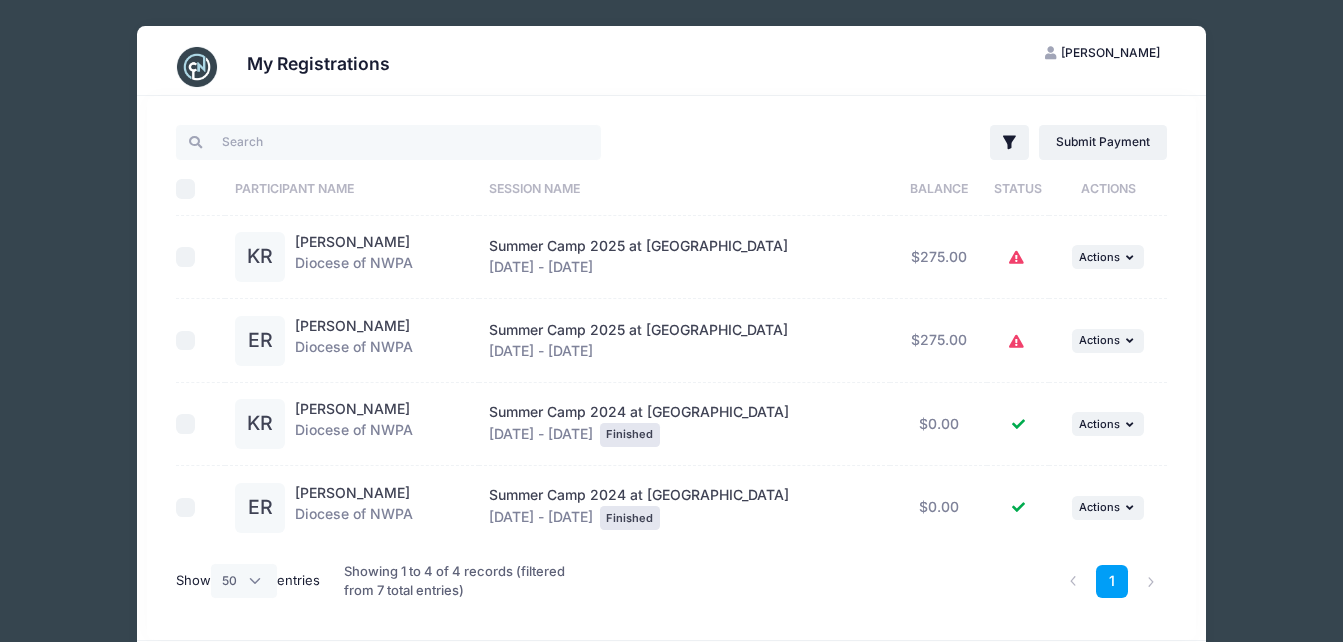 click at bounding box center [186, 257] 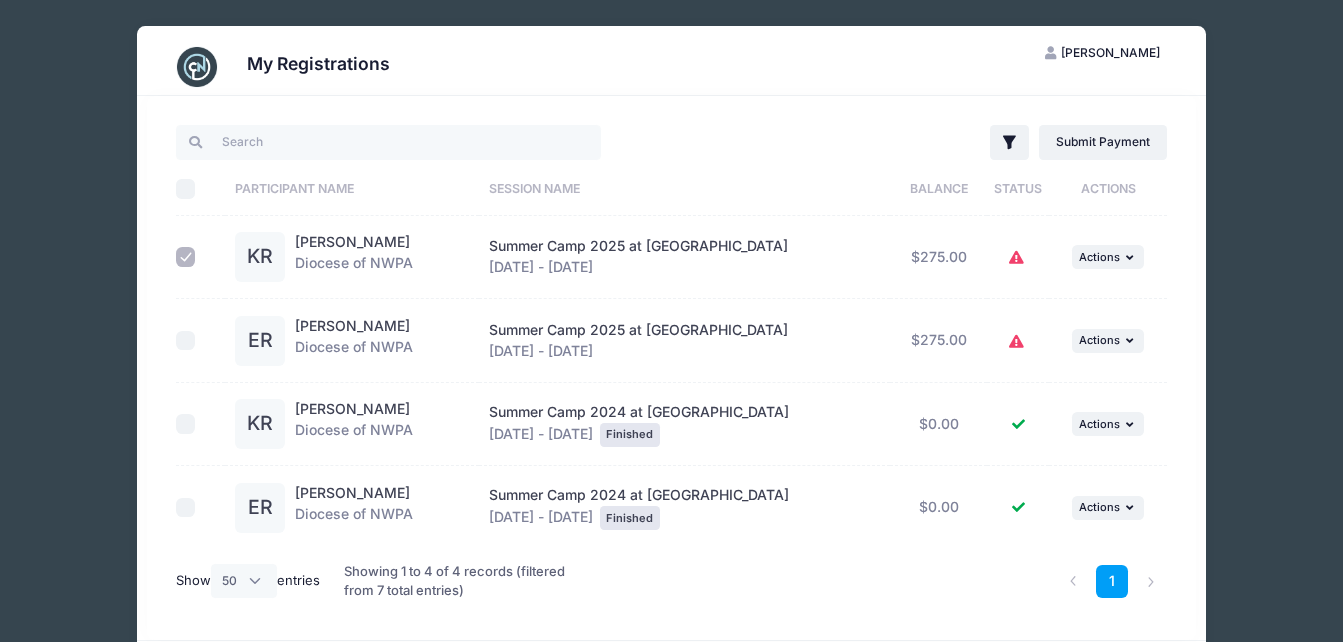 click at bounding box center [186, 341] 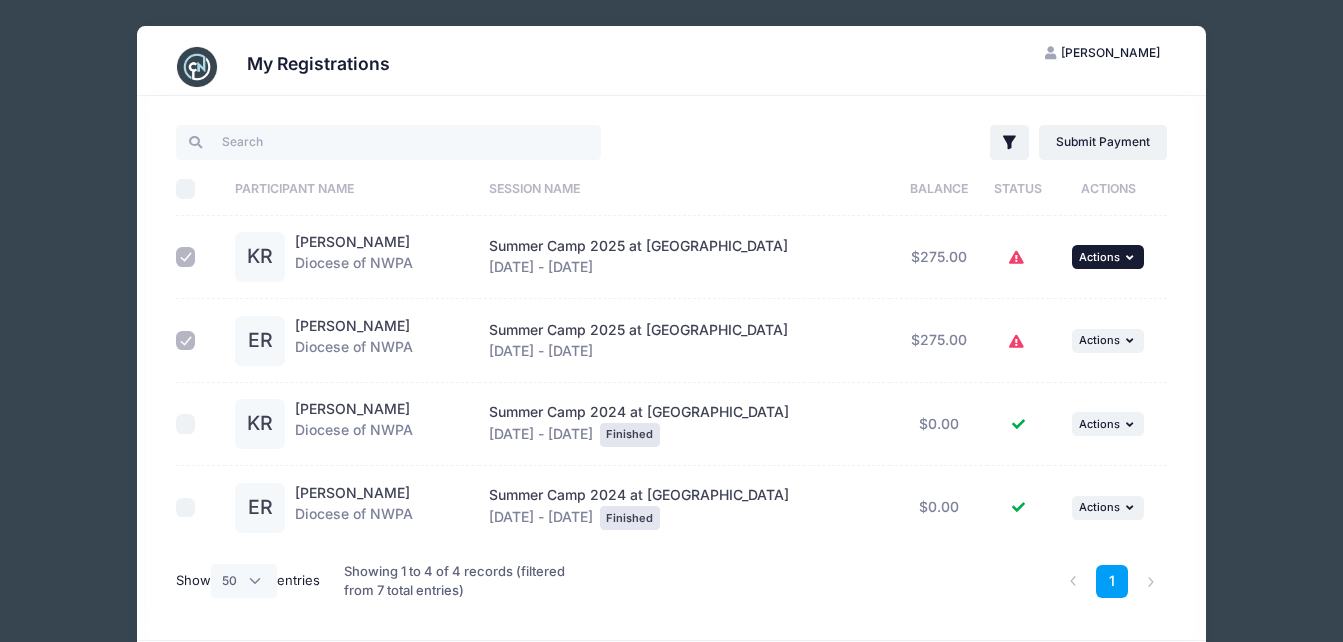click on "... Actions" at bounding box center [1108, 257] 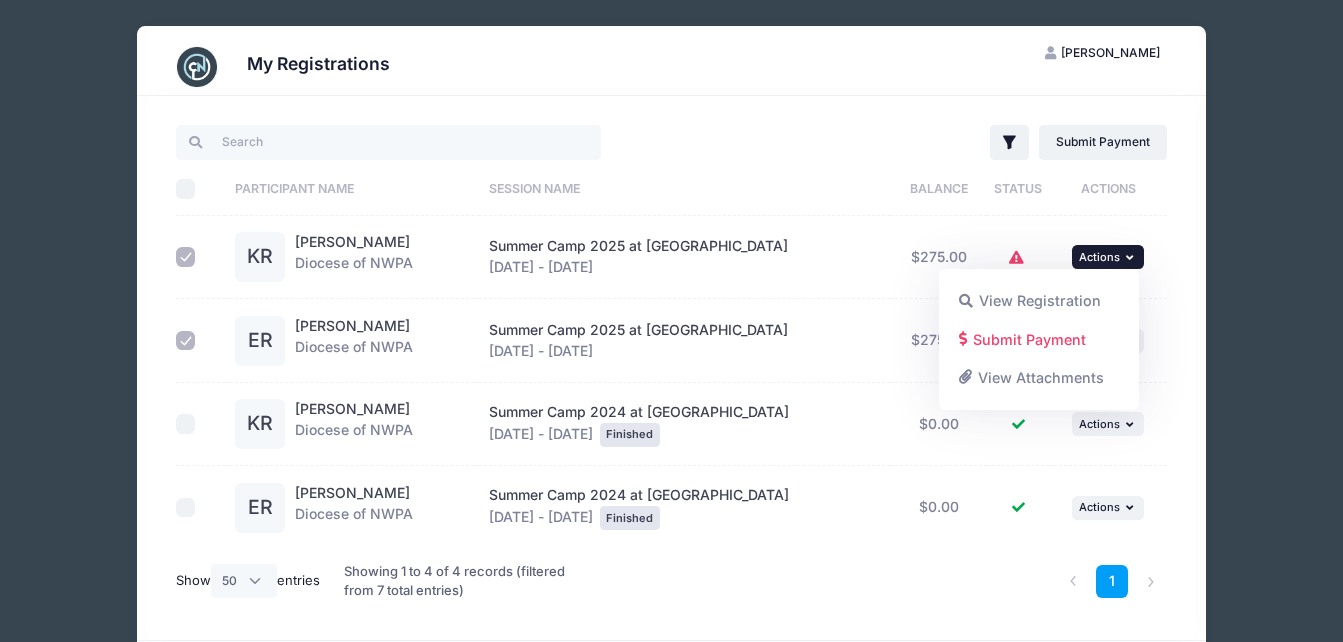 click on "Filter
Filter Options
Show:
Current Registrations
Past Registratations
Pending Registrations
Actions      Submit Payment
Upload Required Documents
Pending Documents
eSignatures Submit Payment
Balance" at bounding box center [671, 368] 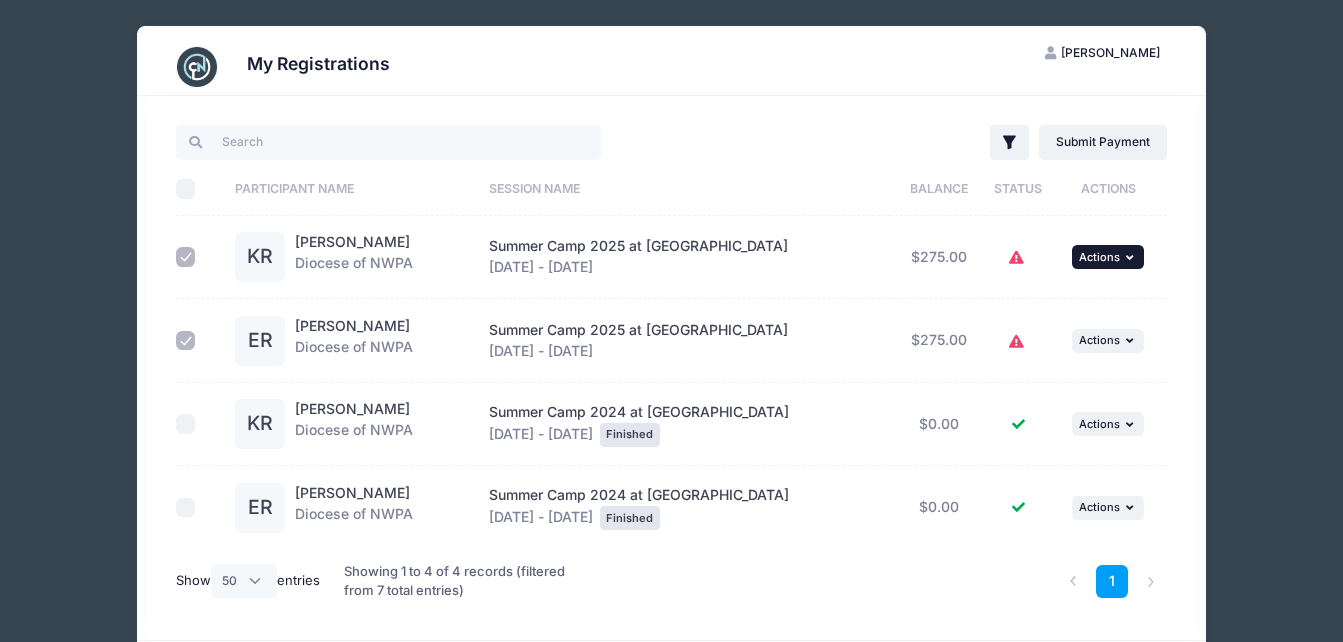 click at bounding box center (1132, 257) 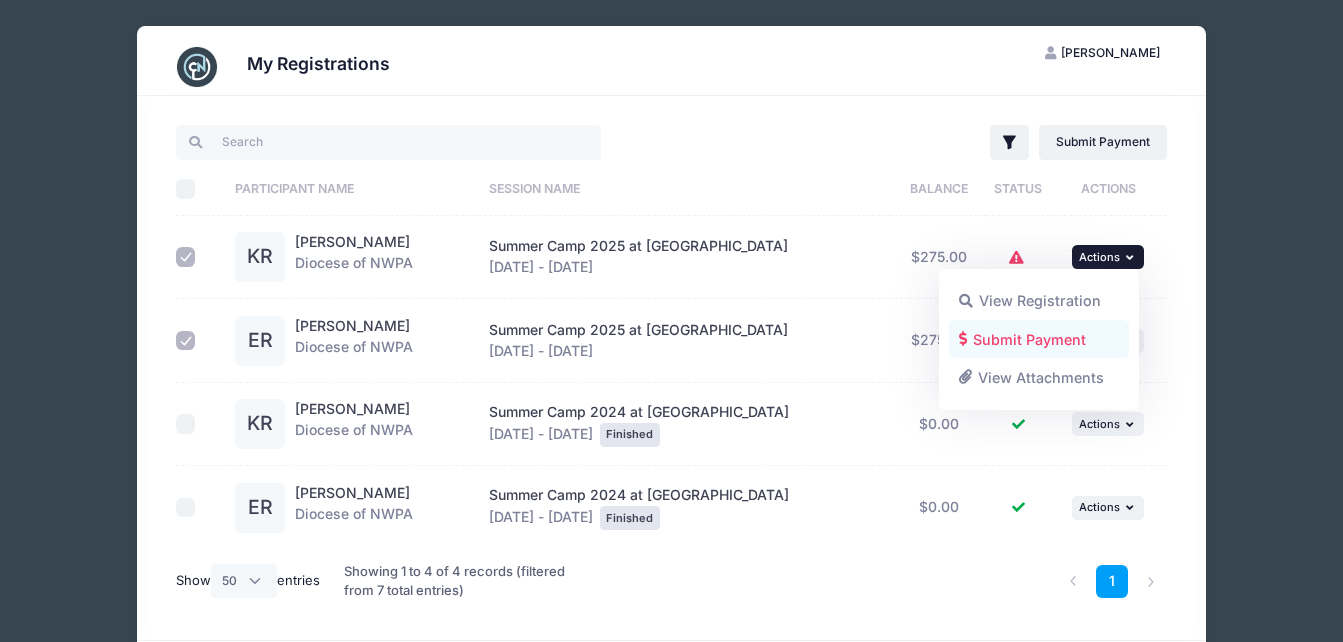 click on "Submit Payment" at bounding box center [1039, 339] 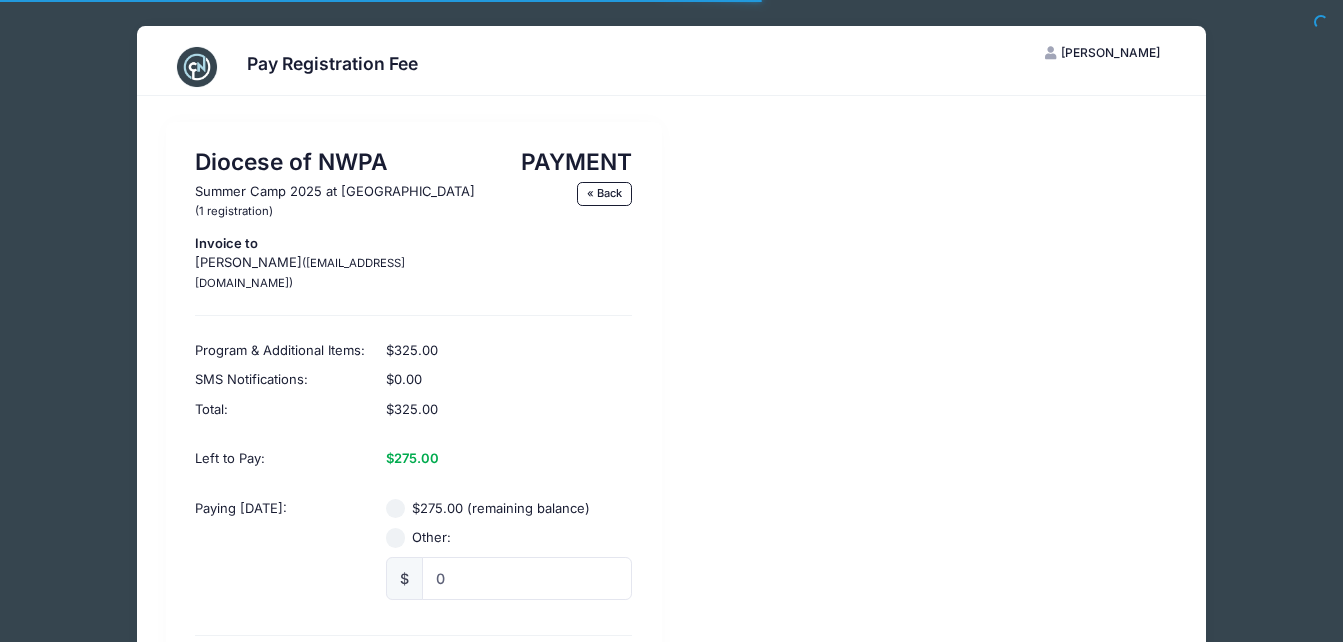 scroll, scrollTop: 0, scrollLeft: 0, axis: both 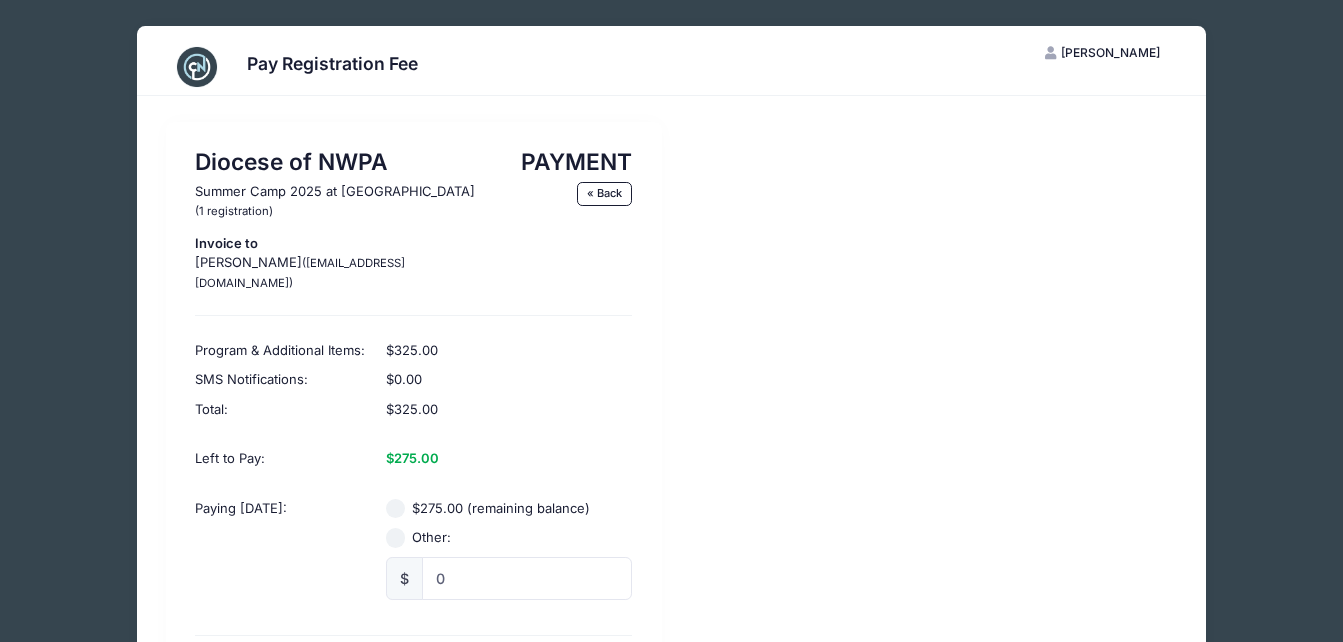 click on "Paying Today:" at bounding box center (281, 549) 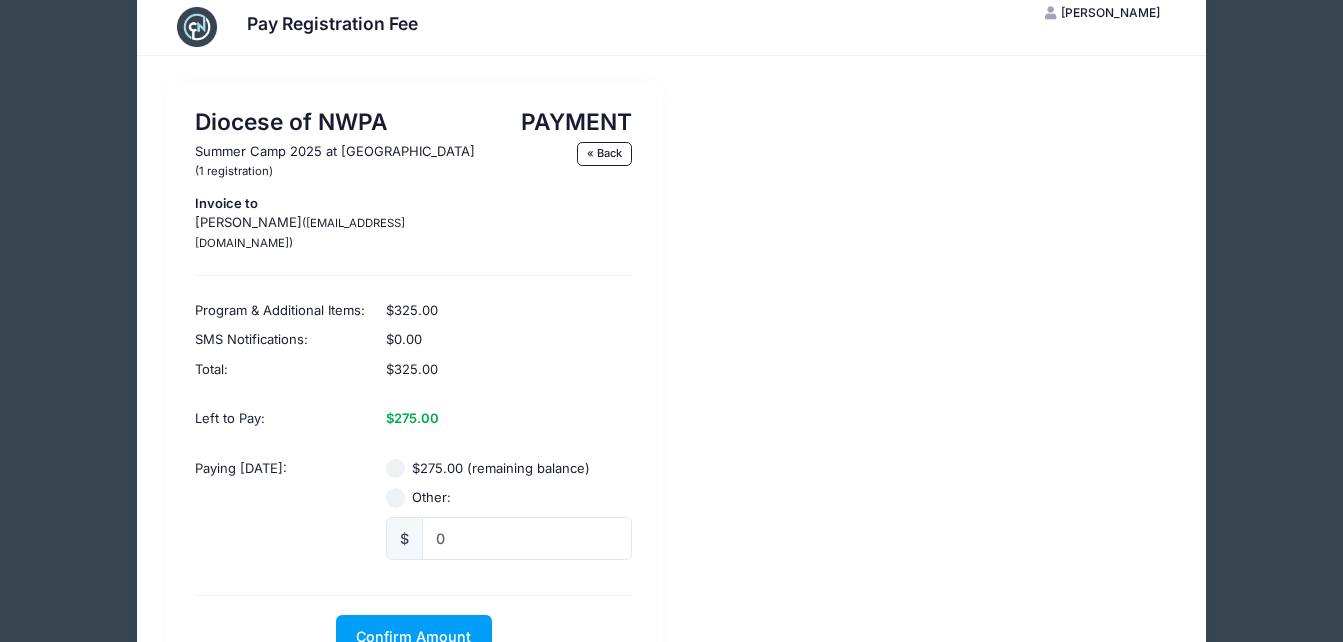 scroll, scrollTop: 80, scrollLeft: 0, axis: vertical 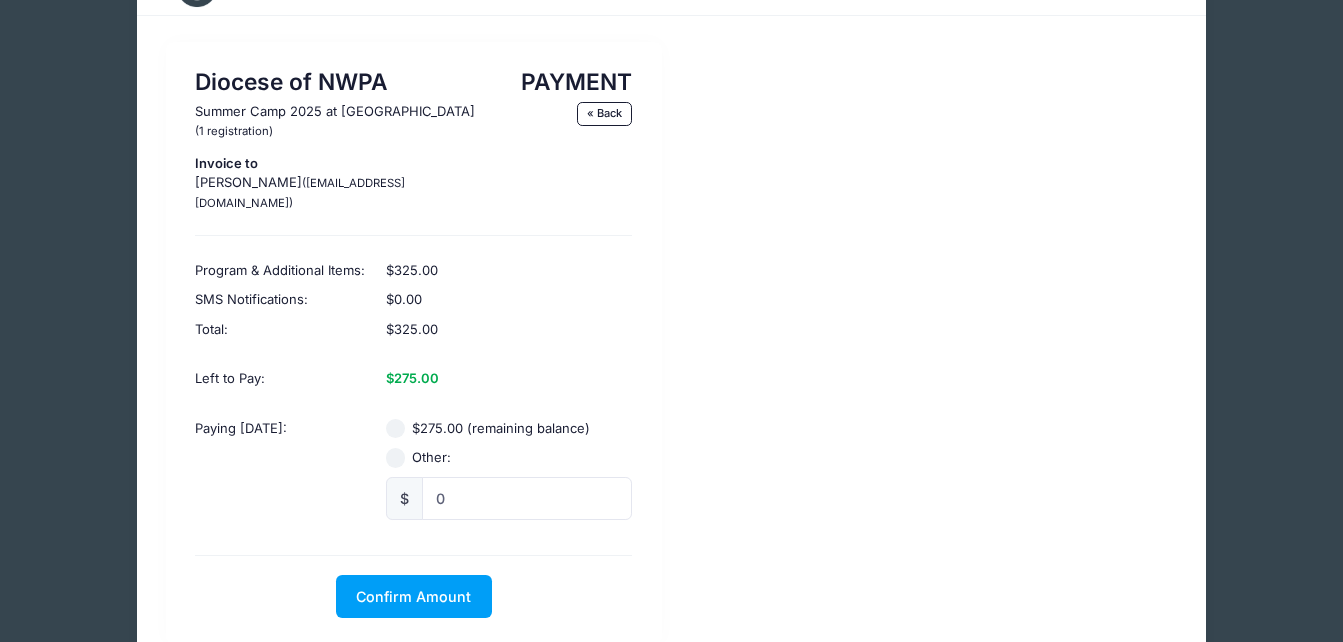 click on "Other:" at bounding box center (396, 458) 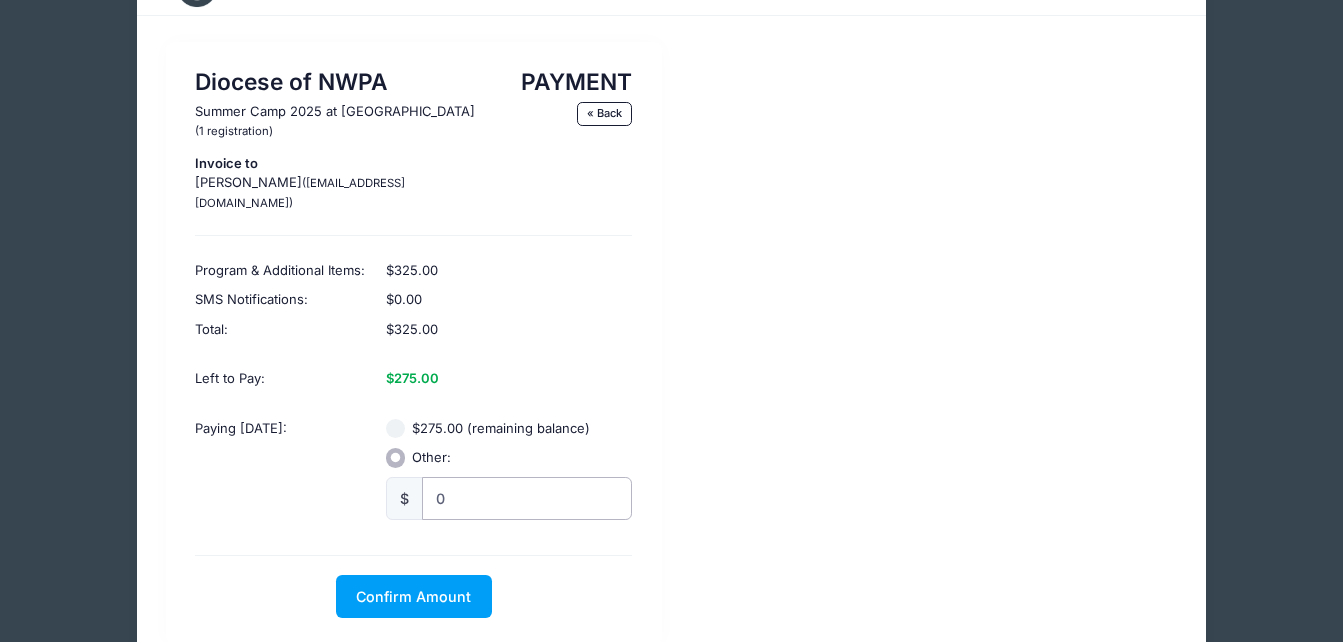 click on "0" at bounding box center [527, 498] 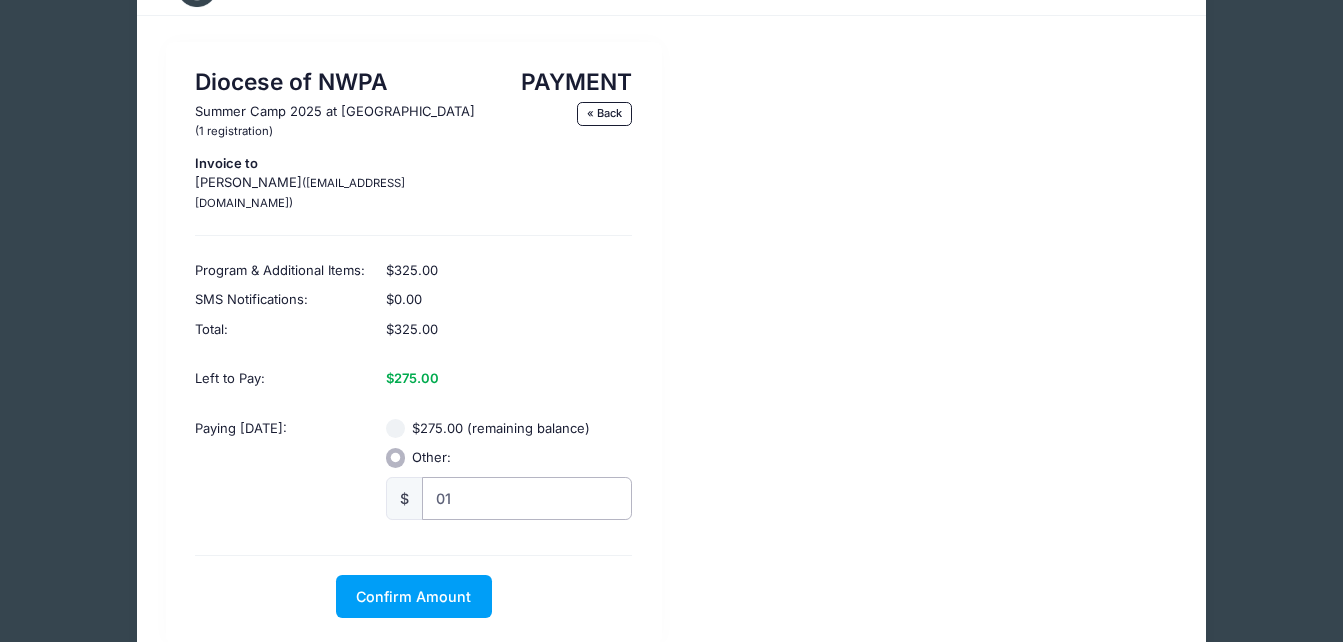 type on "0" 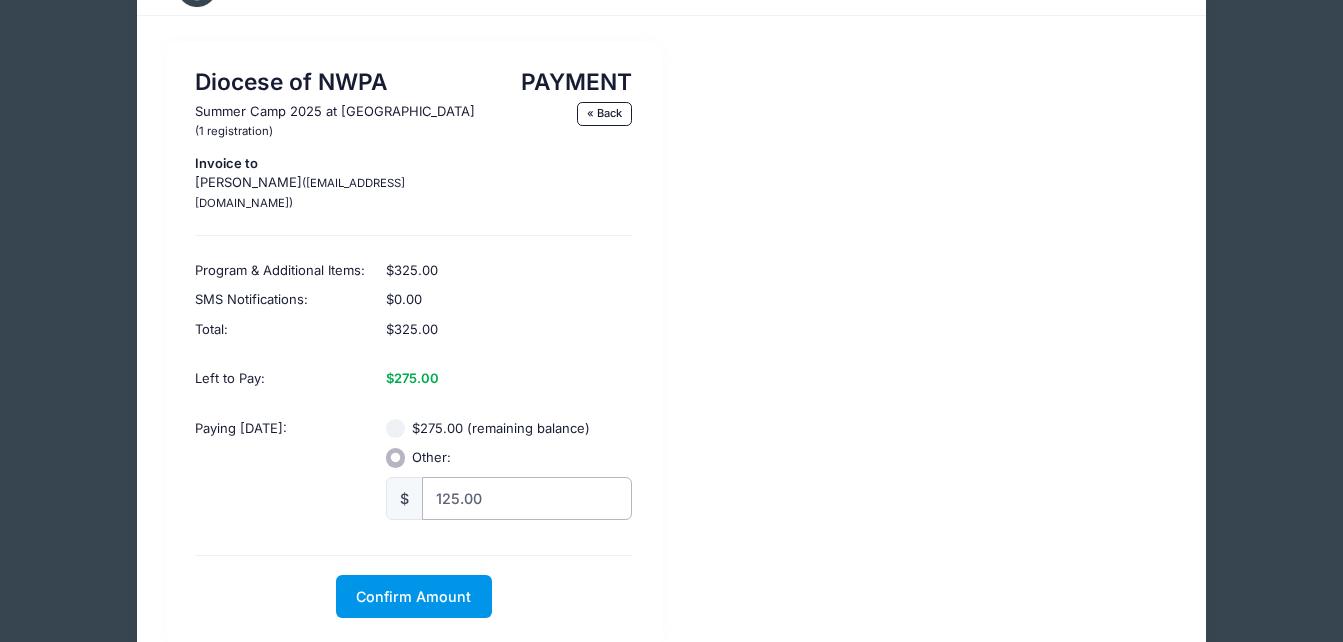 type on "125.00" 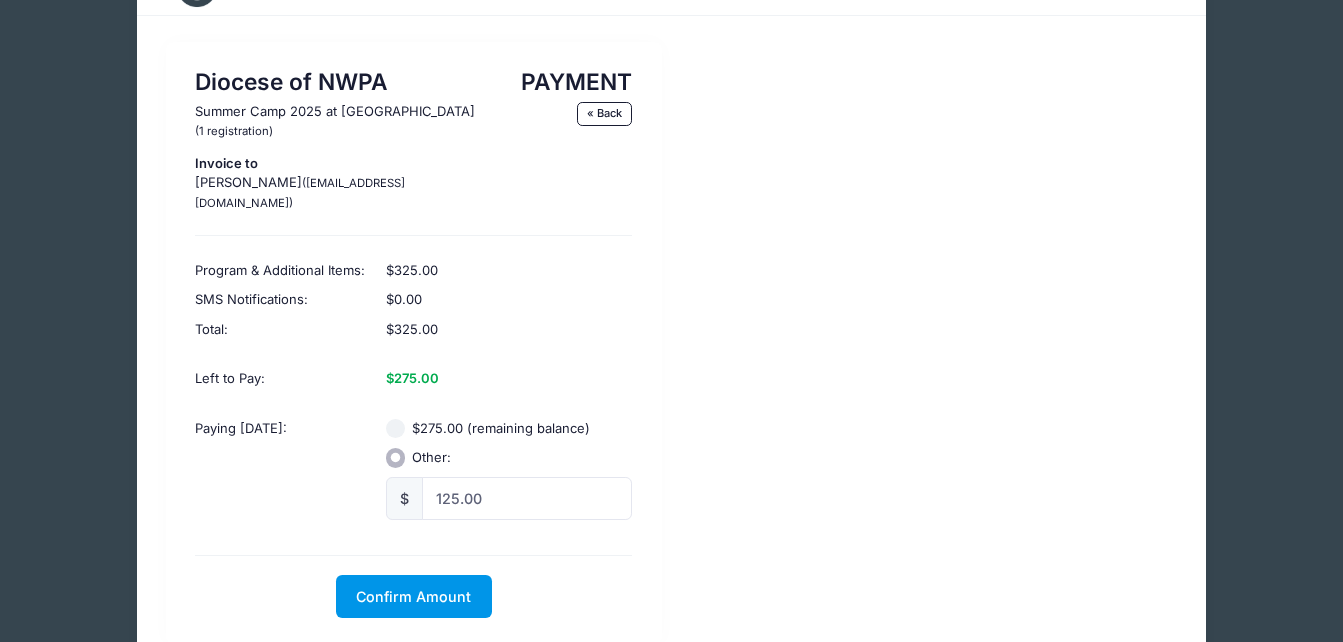 click on "Confirm Amount" at bounding box center (414, 596) 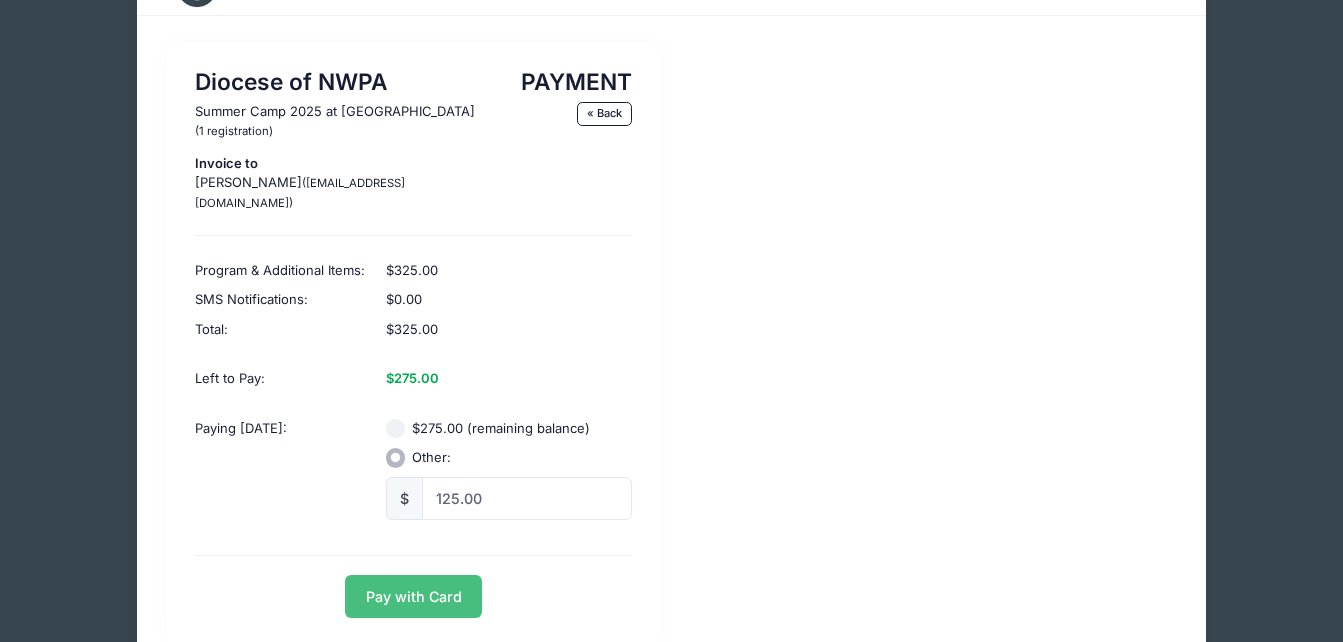 click on "Pay with Card" at bounding box center [413, 596] 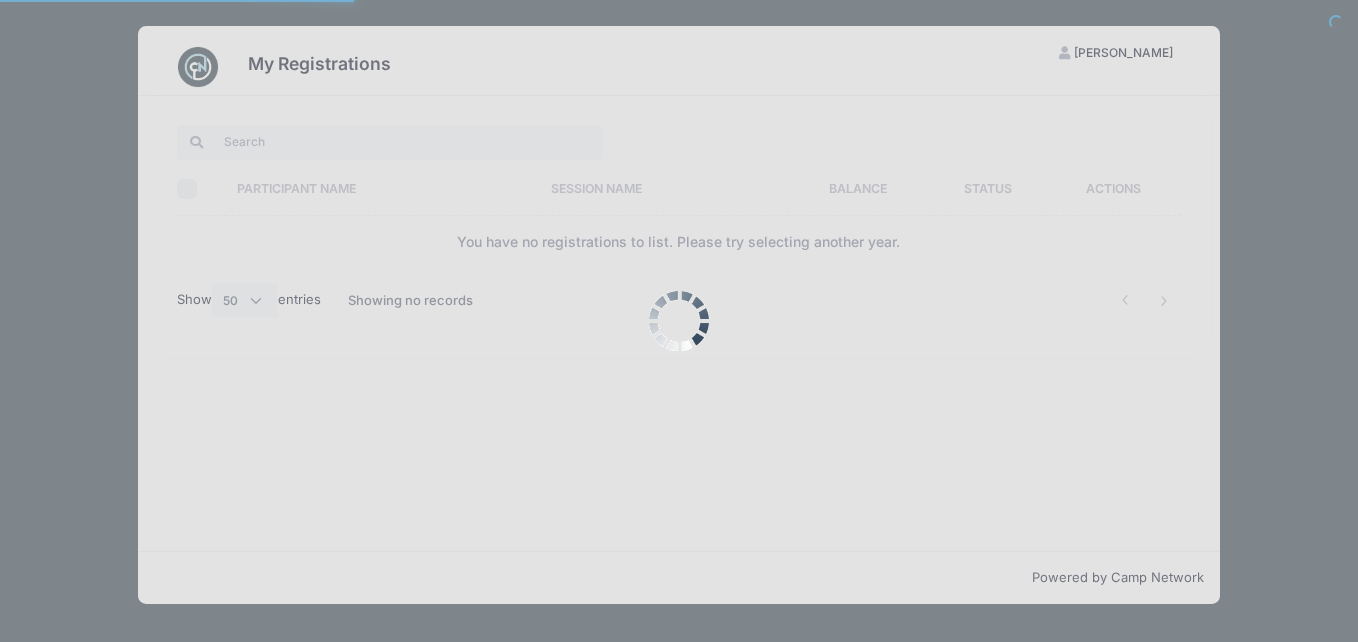 select on "50" 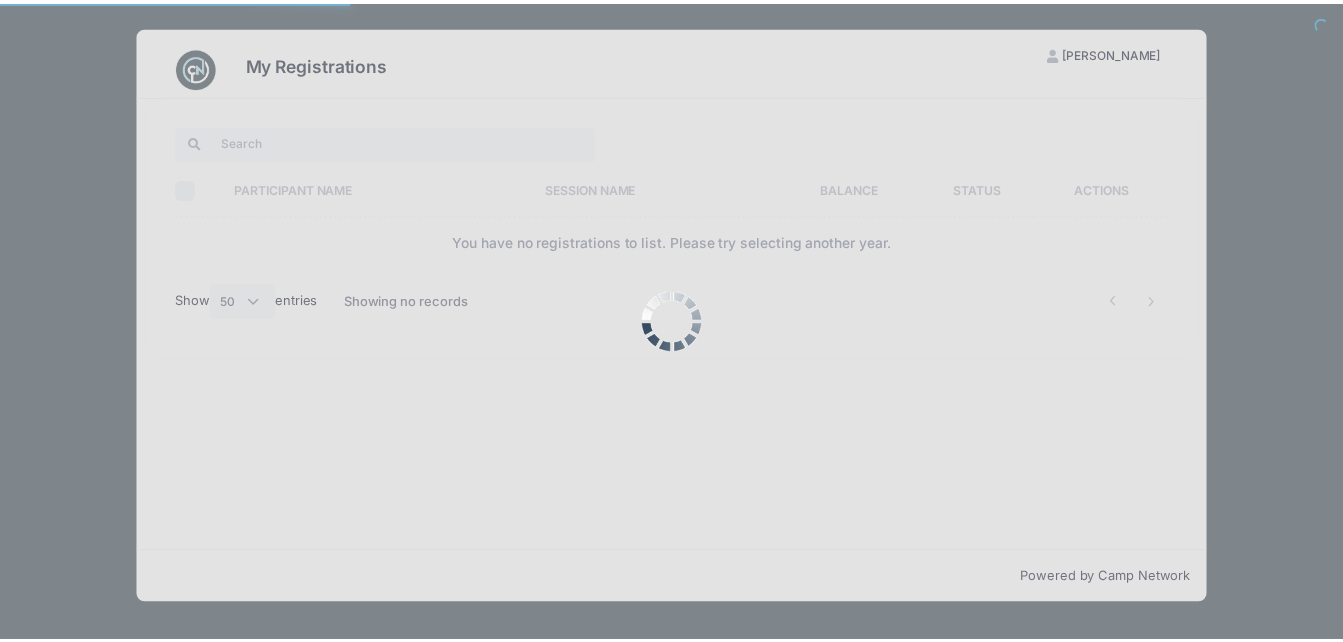 scroll, scrollTop: 0, scrollLeft: 0, axis: both 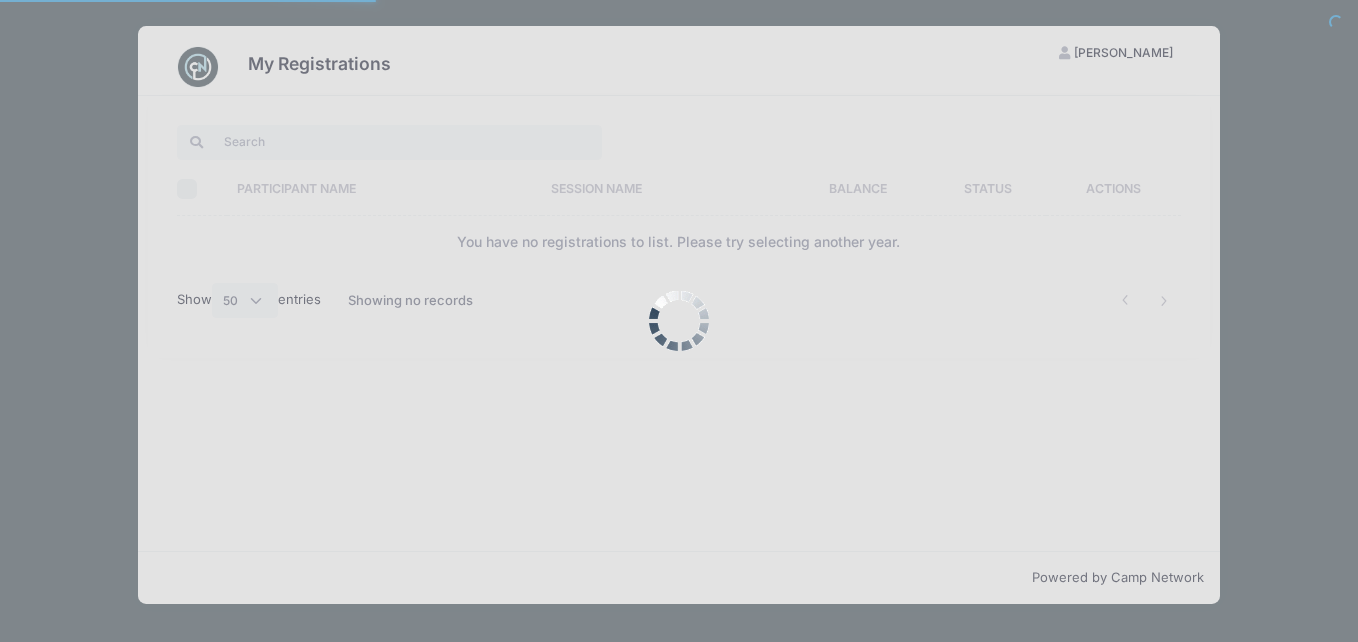 select on "50" 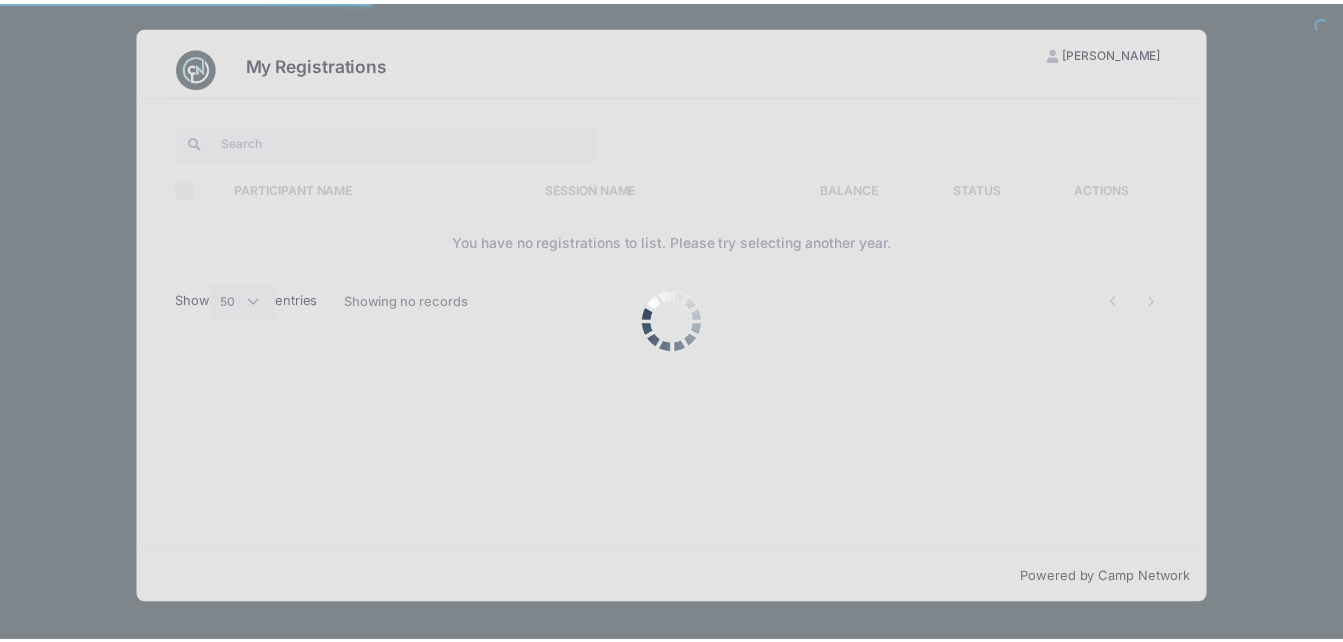 scroll, scrollTop: 0, scrollLeft: 0, axis: both 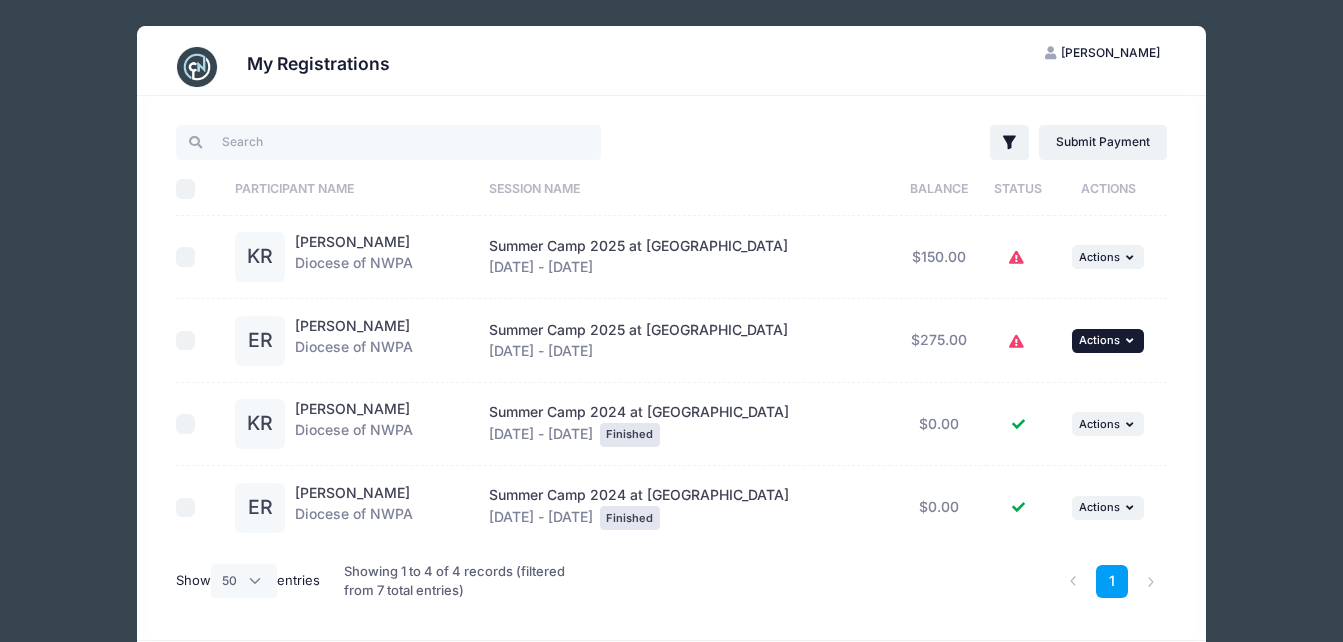 click on "Actions" at bounding box center [1099, 340] 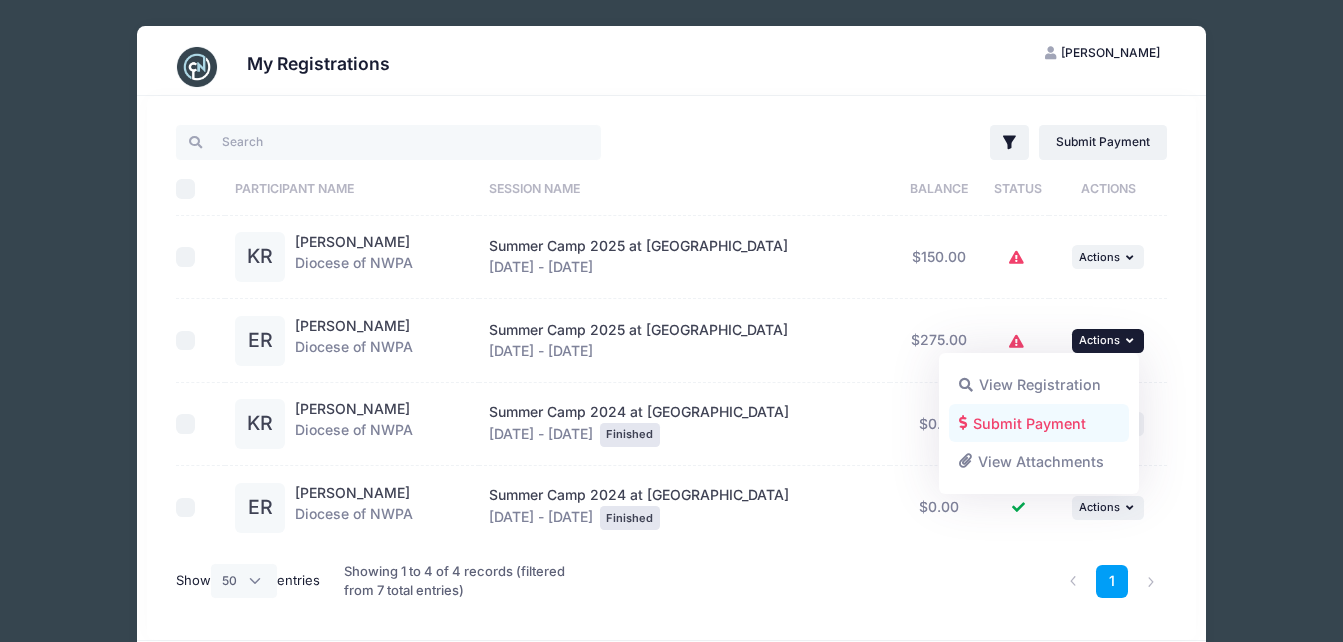 click on "Submit Payment" at bounding box center (1039, 423) 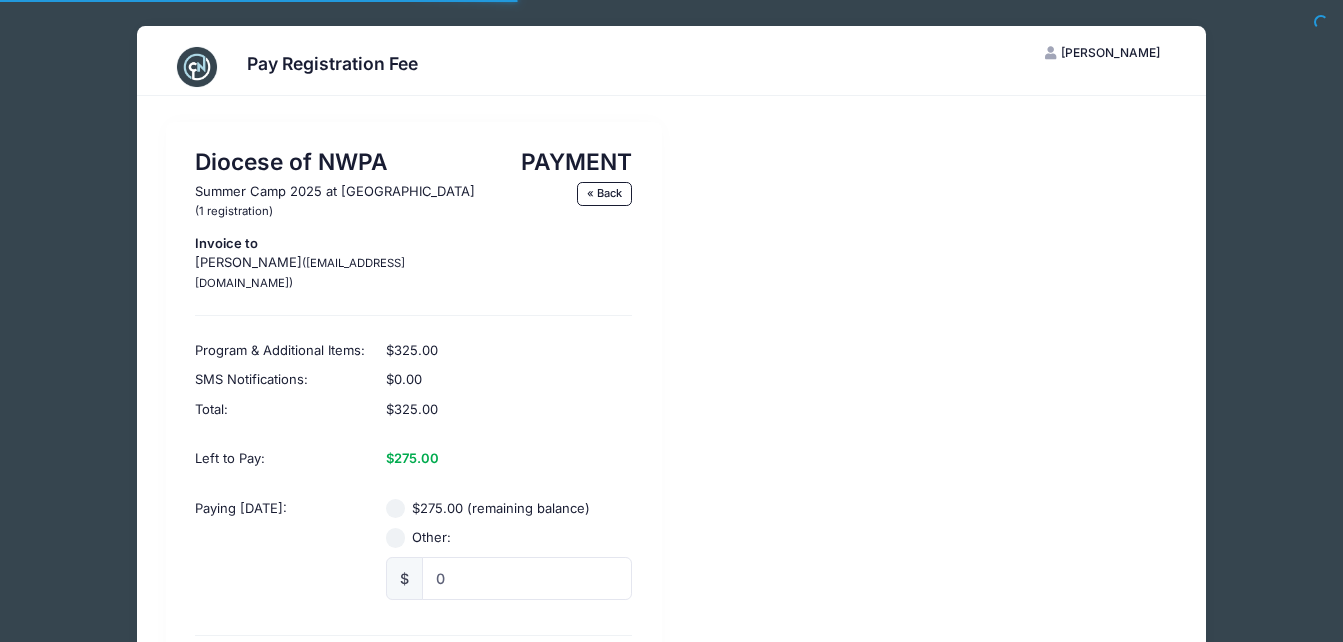 scroll, scrollTop: 0, scrollLeft: 0, axis: both 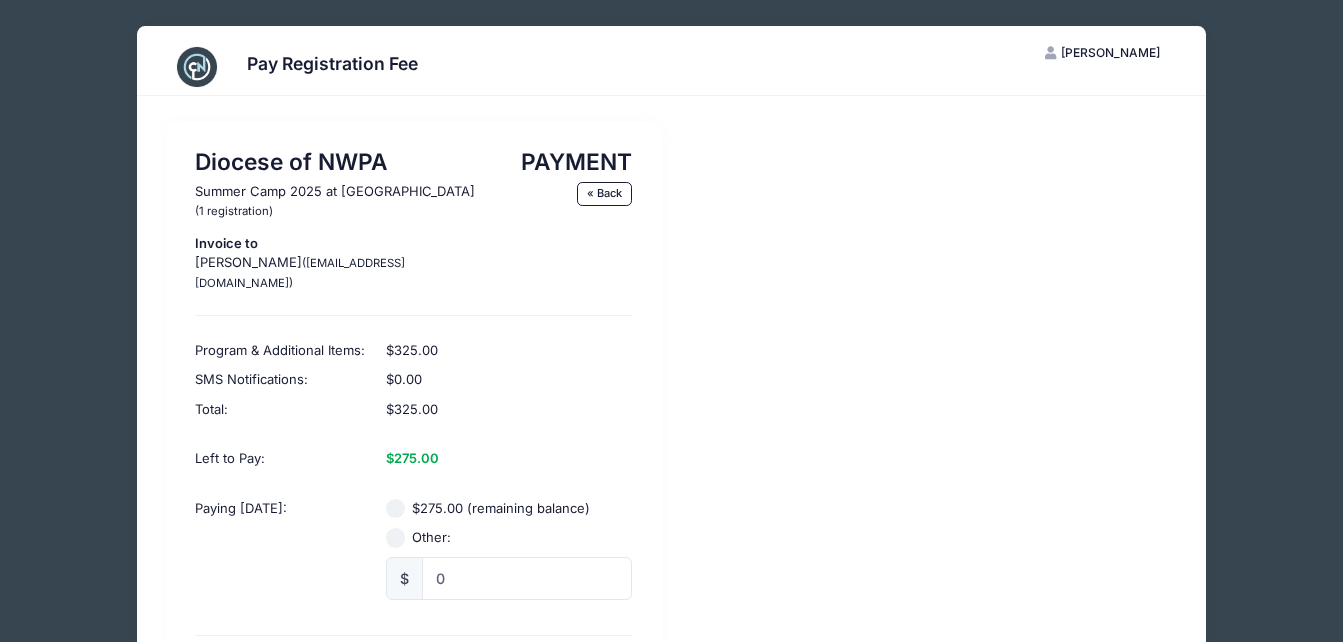 click on "Other:" at bounding box center (396, 538) 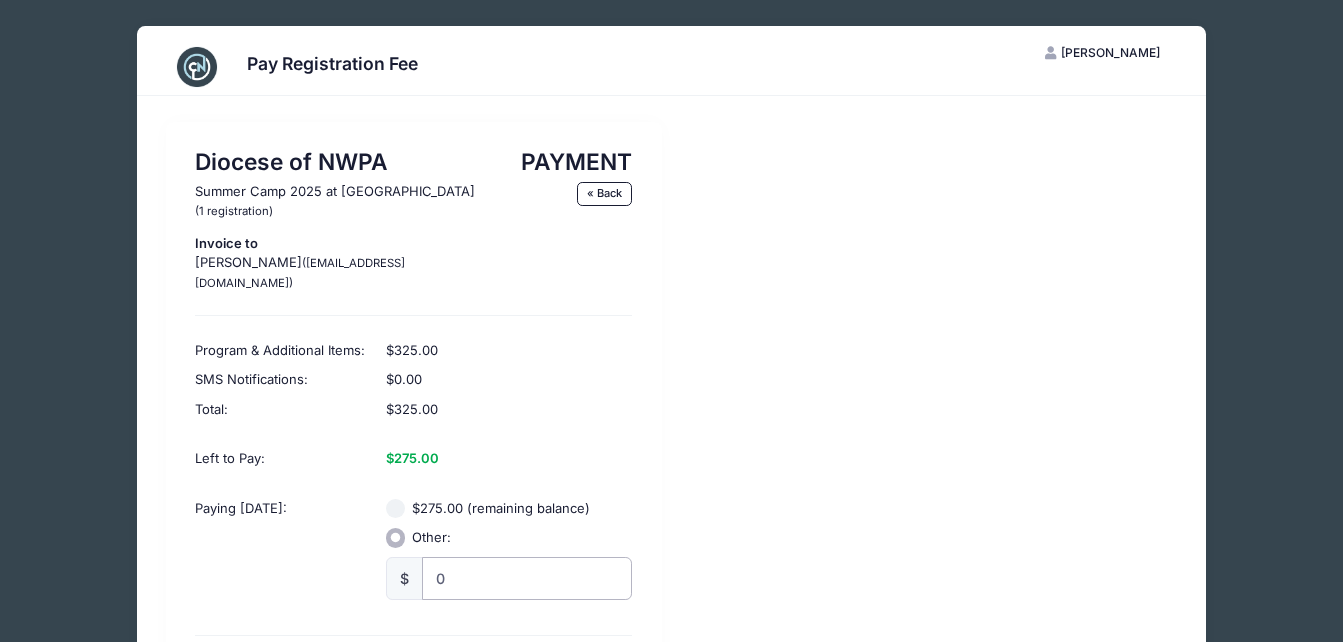 click on "0" at bounding box center (527, 578) 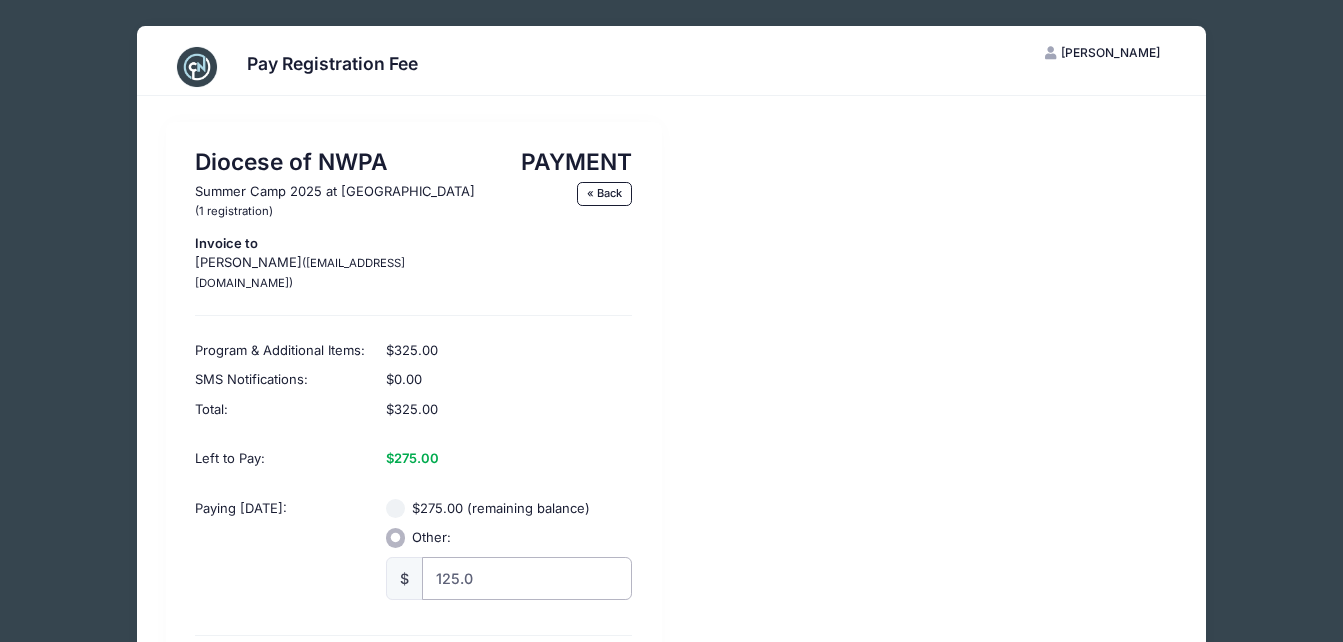 type on "125.00" 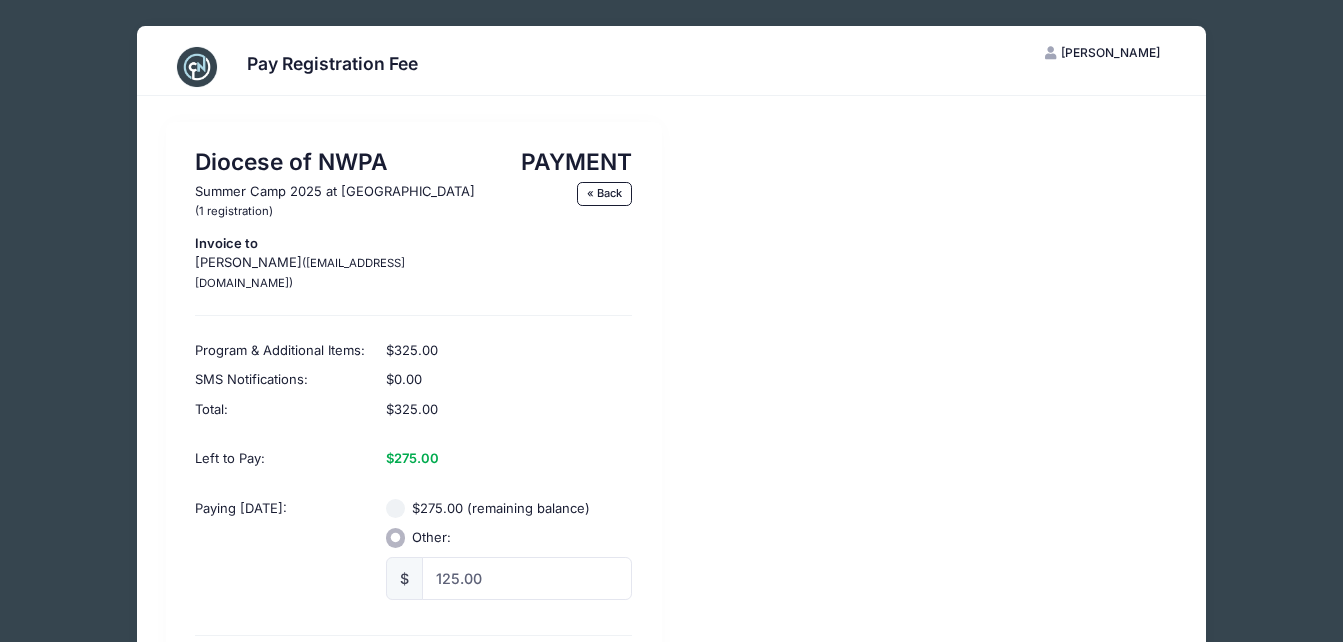 click on "Confirm Amount" at bounding box center [413, 676] 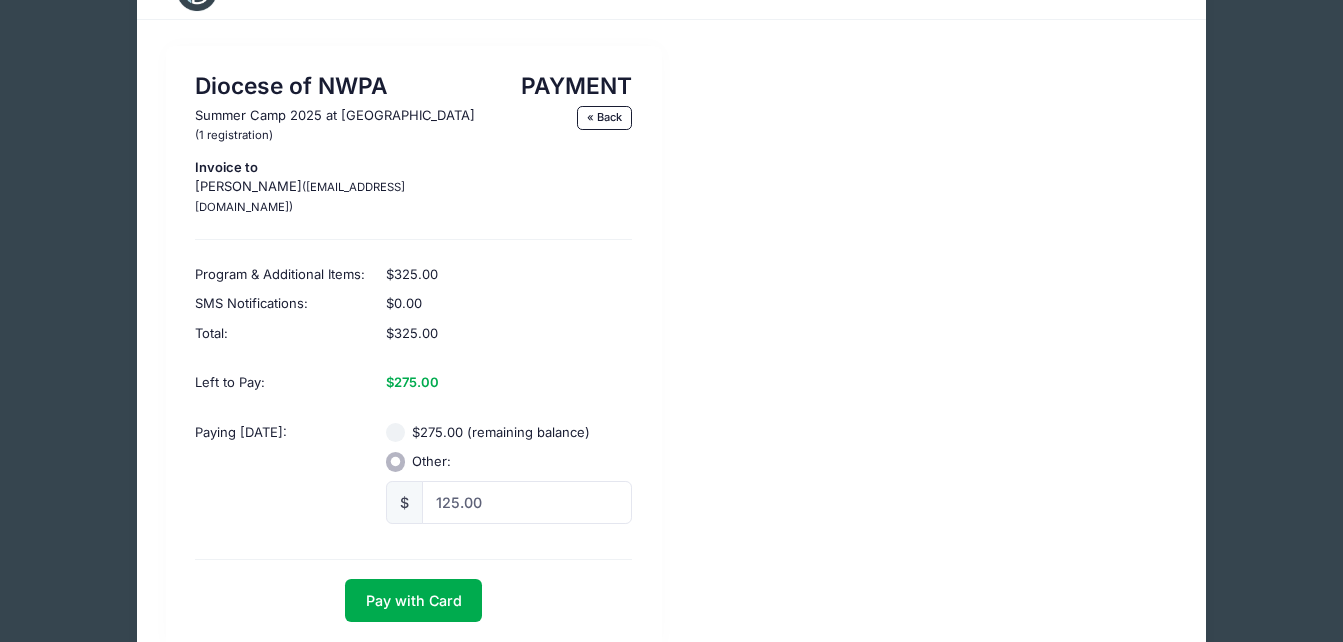 scroll, scrollTop: 80, scrollLeft: 0, axis: vertical 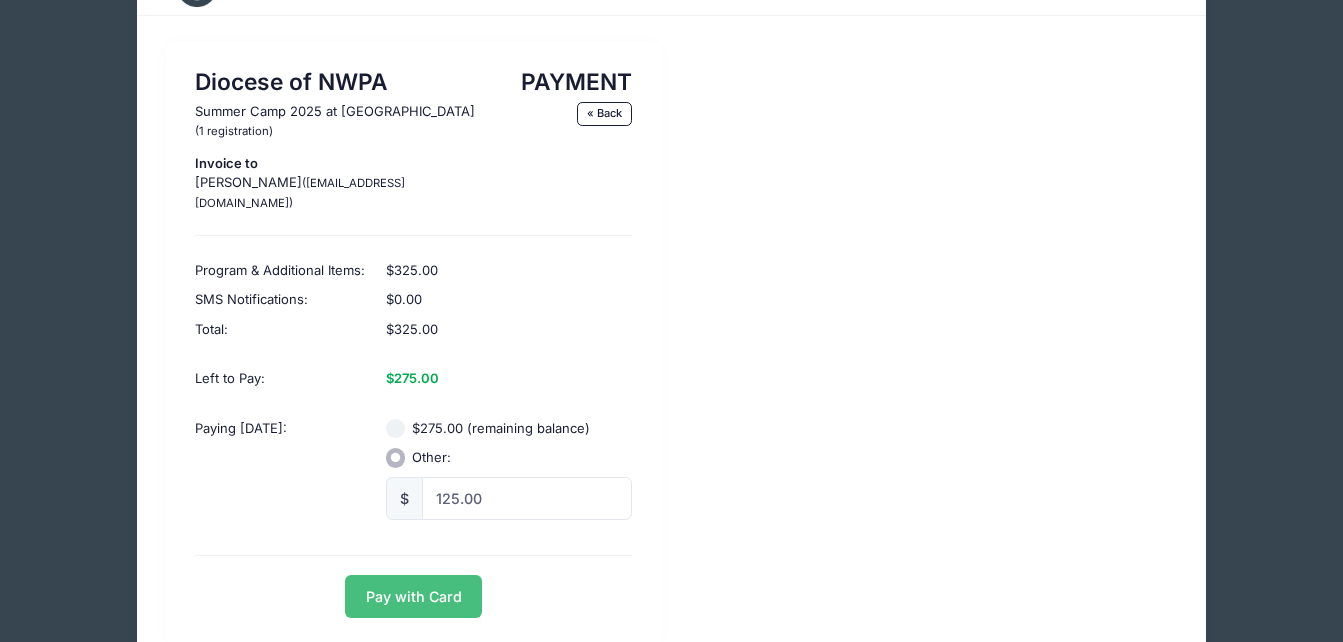 click on "Pay with Card" at bounding box center [413, 596] 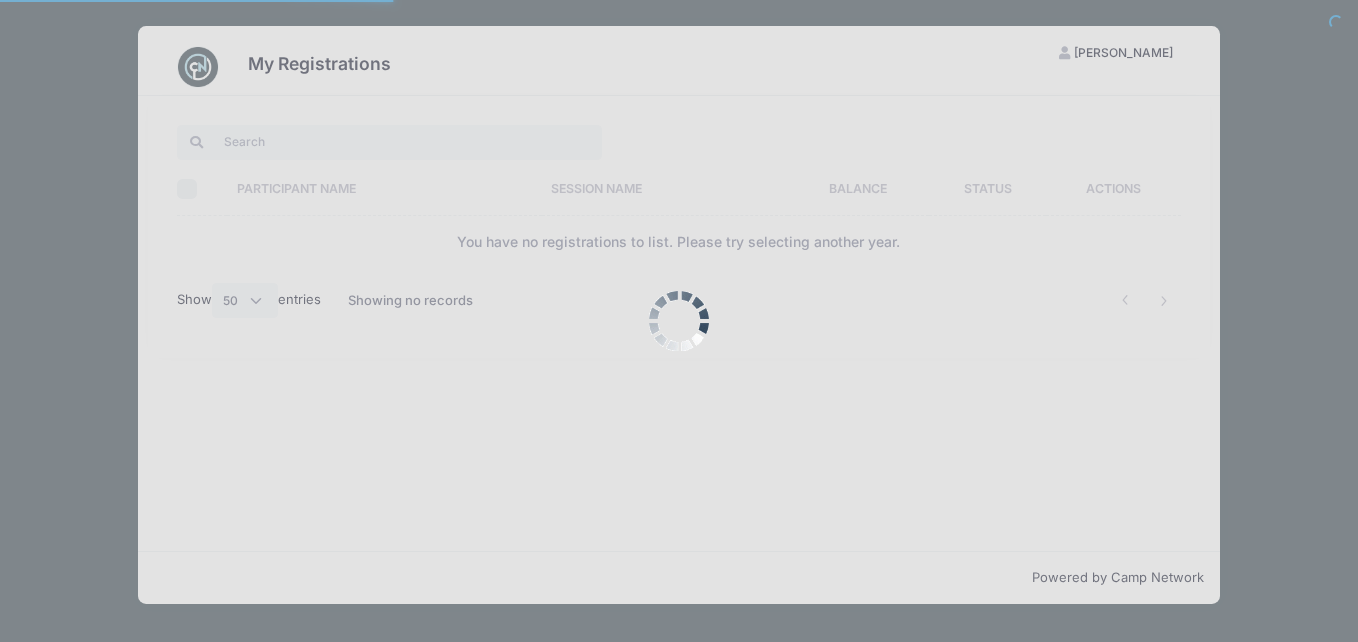select on "50" 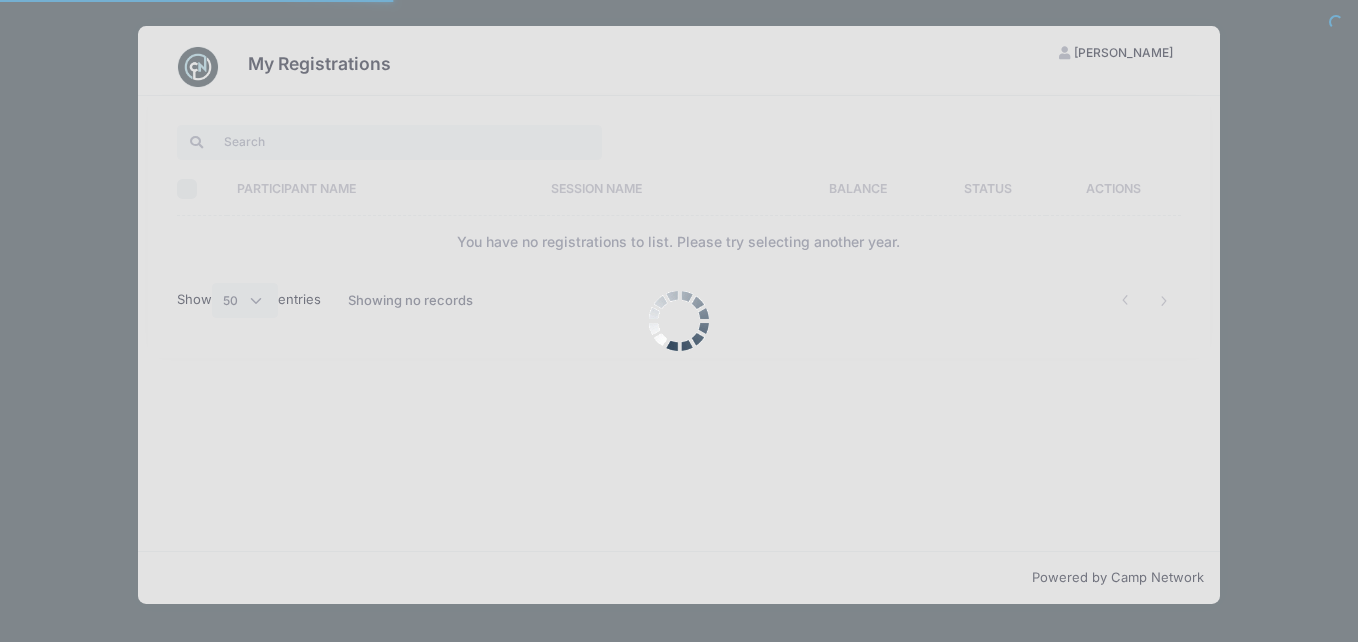 scroll, scrollTop: 0, scrollLeft: 0, axis: both 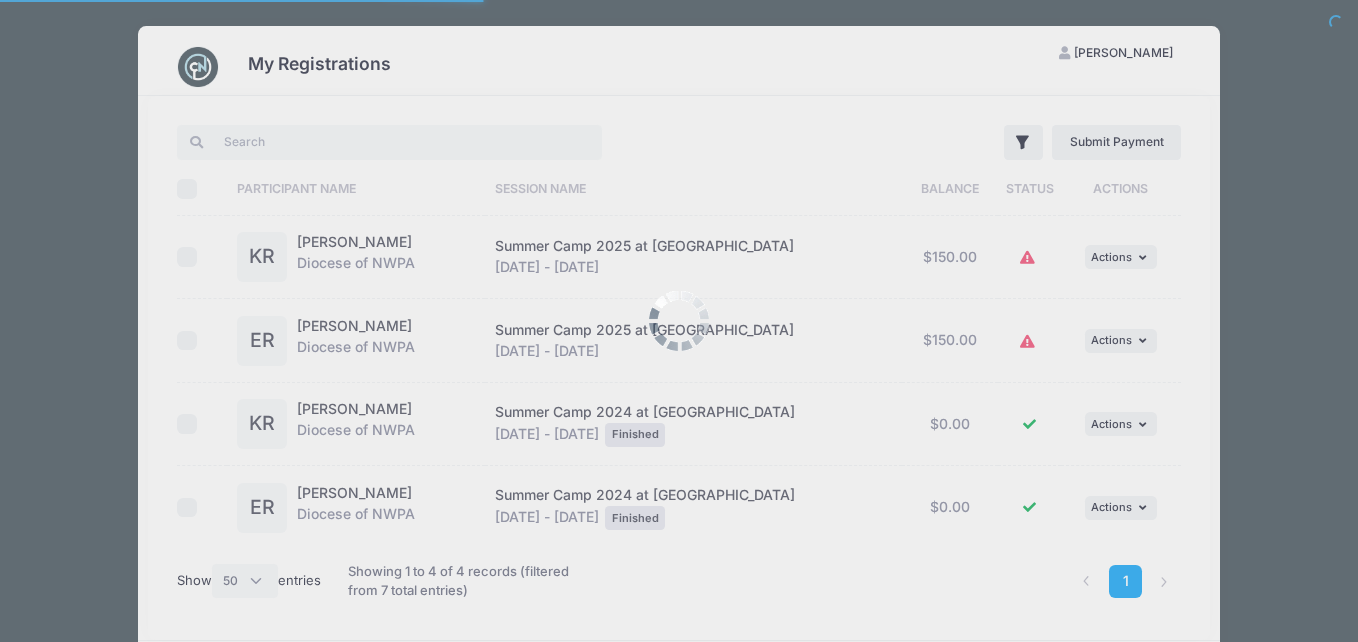 select on "50" 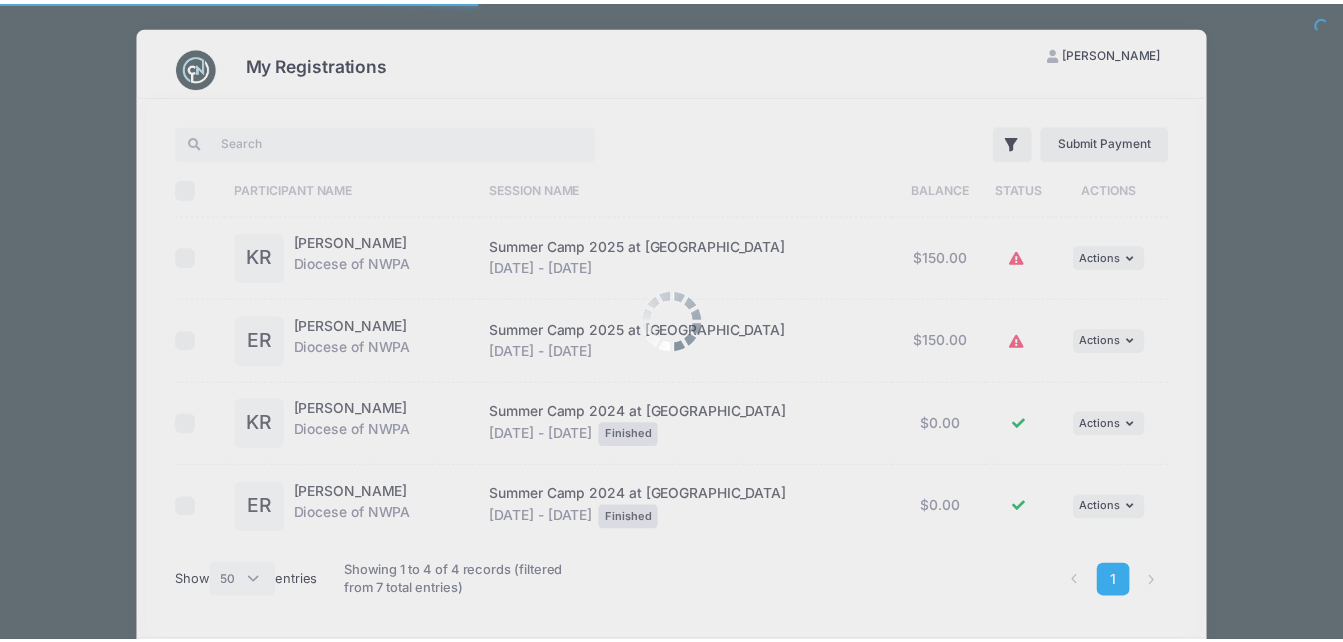 scroll, scrollTop: 0, scrollLeft: 0, axis: both 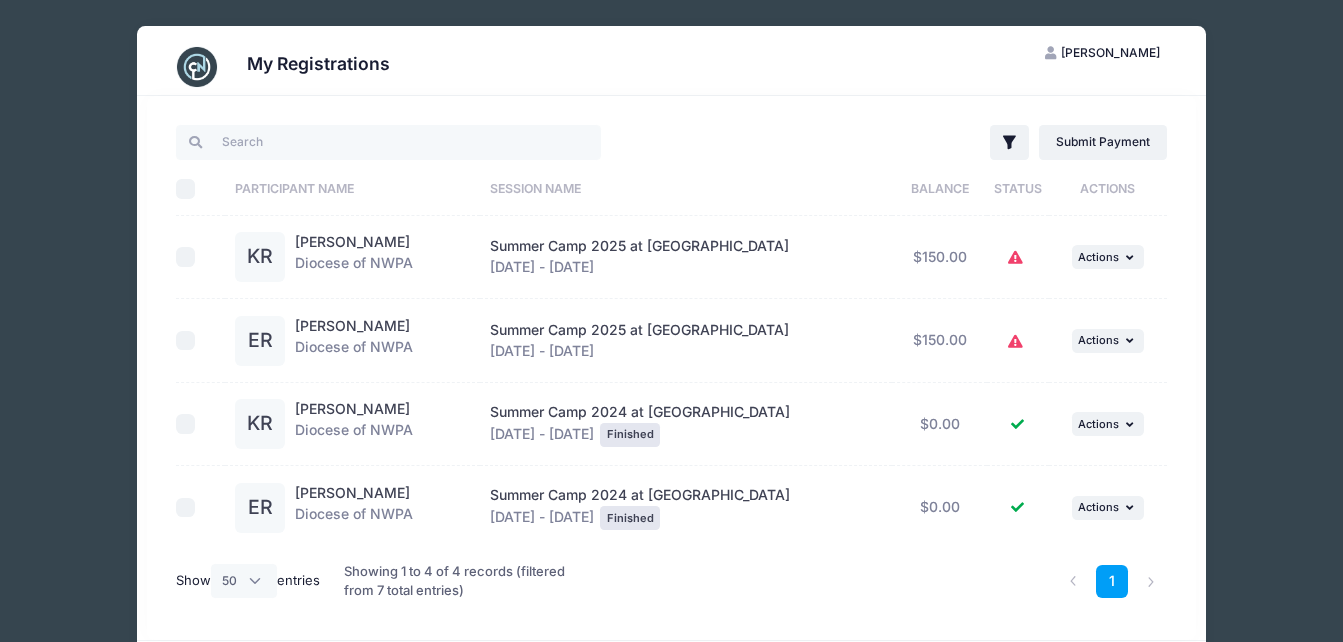 click 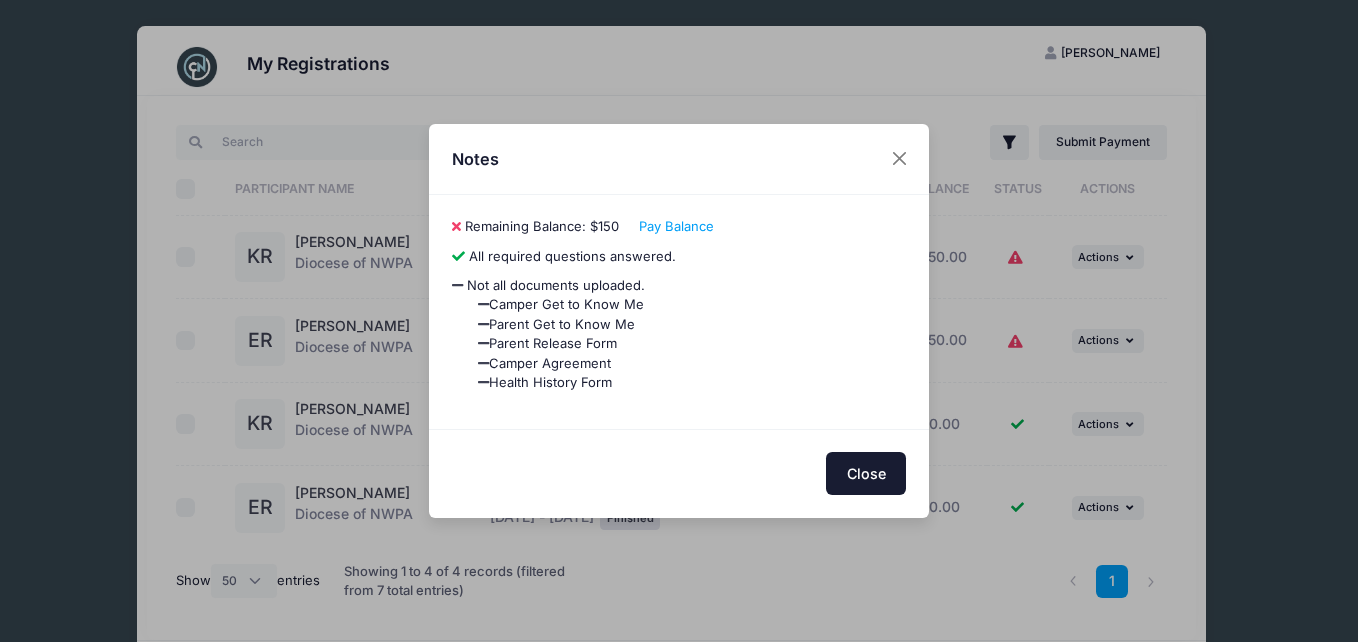 click on "Close" at bounding box center [866, 473] 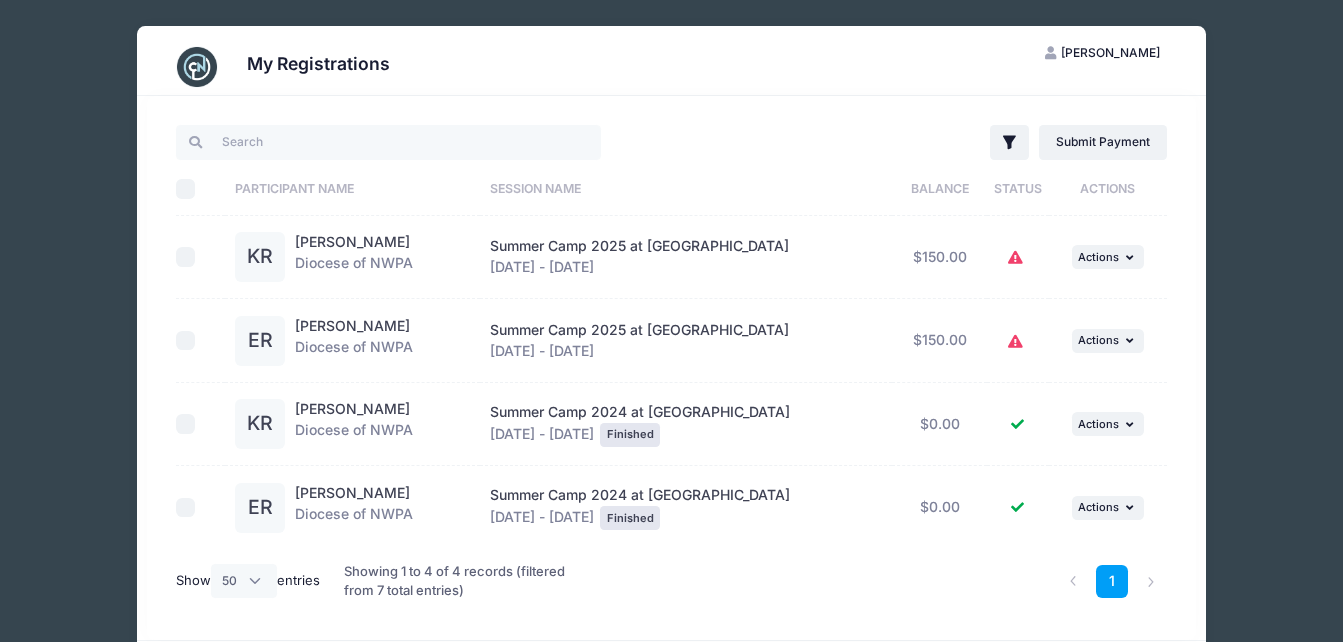 click on "My Registrations
MR Mary Beth Ringgenberg      My Account
Logout
Filter
Filter Options
Show:" at bounding box center (671, 359) 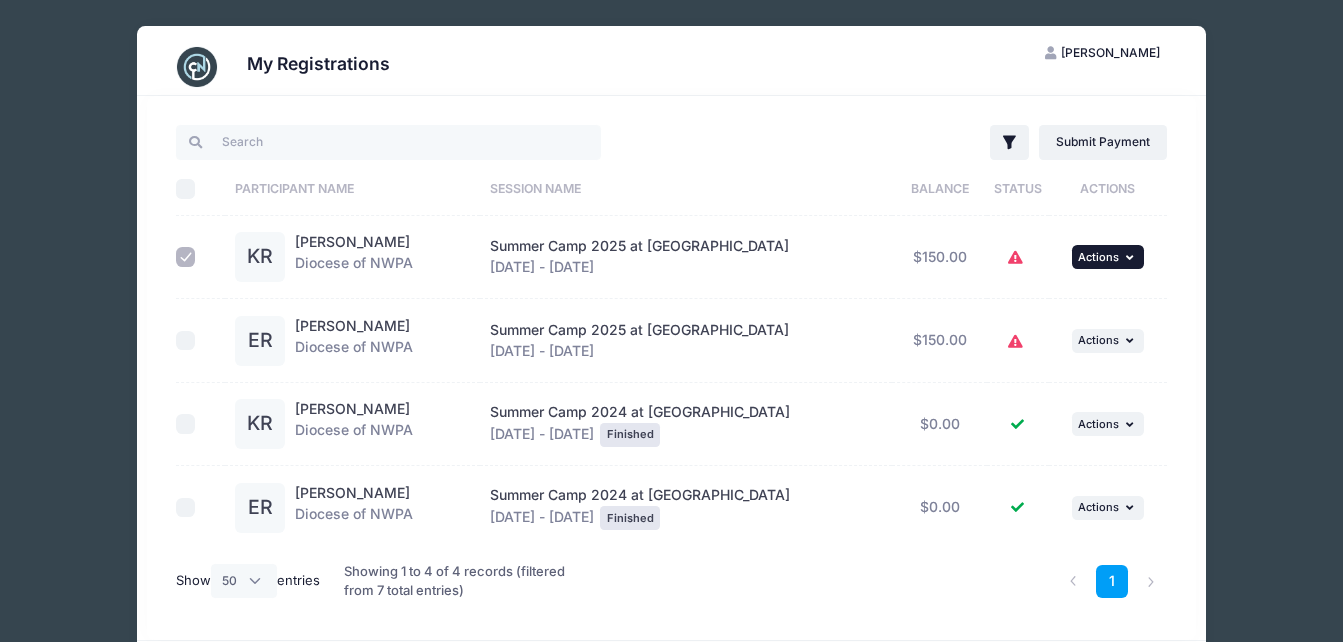 click on "... Actions" at bounding box center [1108, 257] 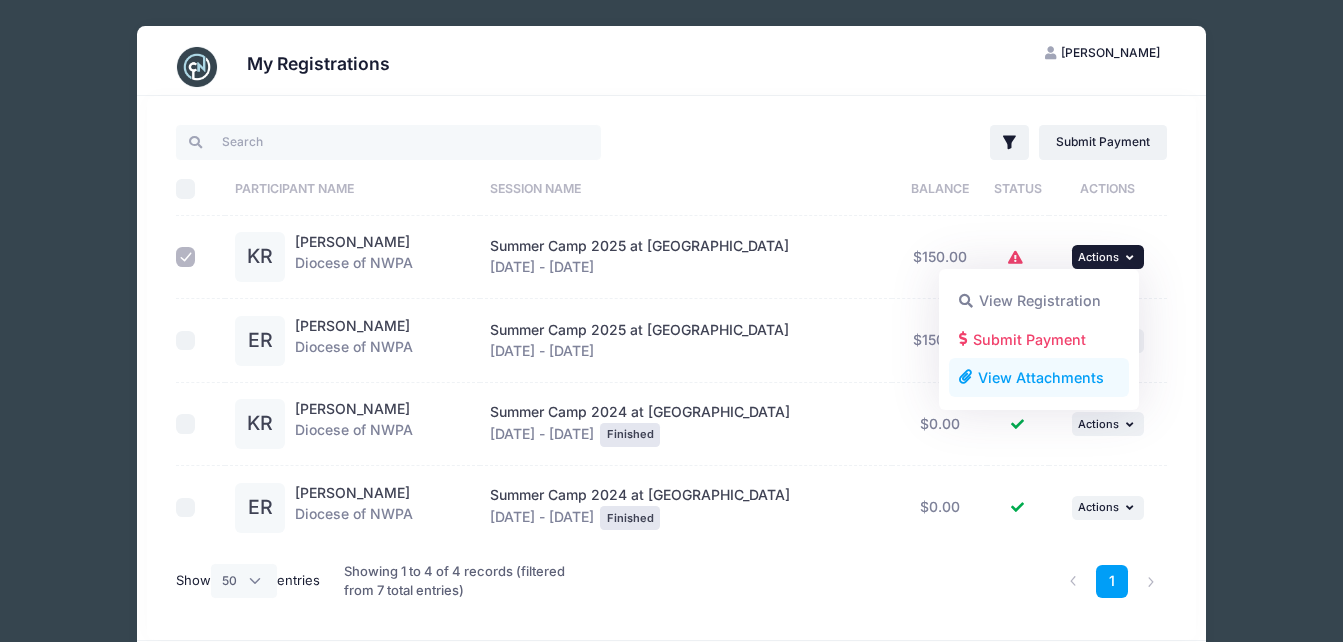 click on "View Attachments" at bounding box center [1039, 378] 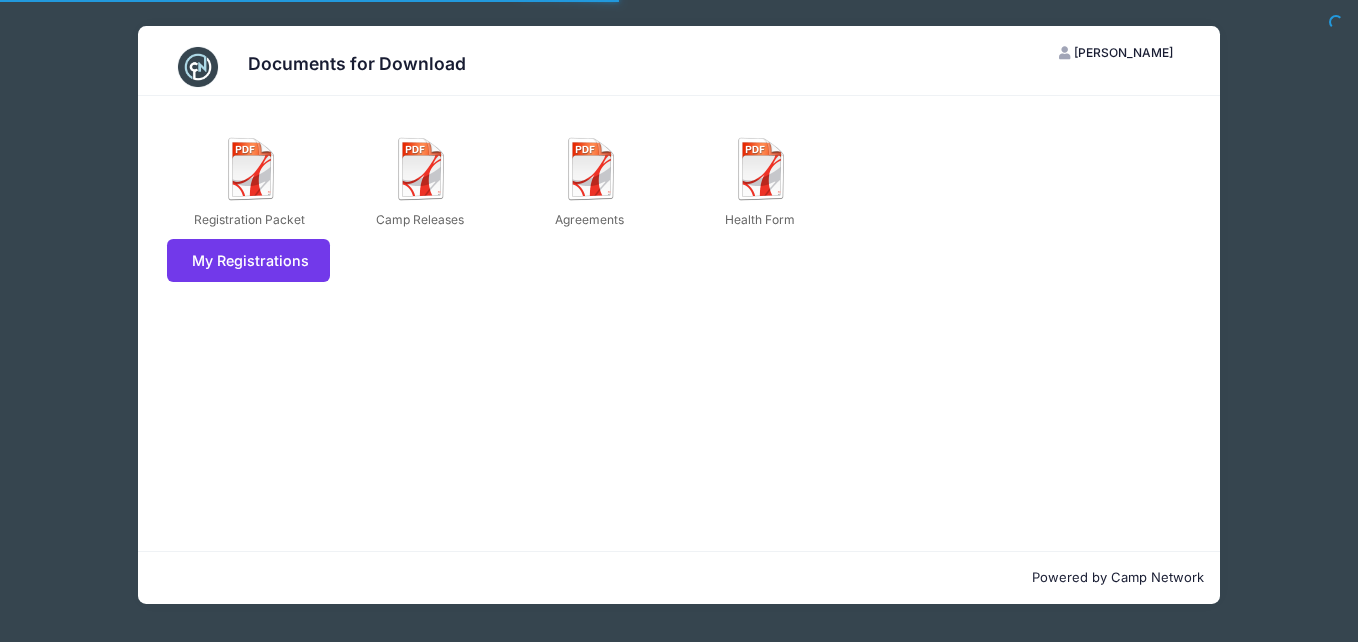 scroll, scrollTop: 0, scrollLeft: 0, axis: both 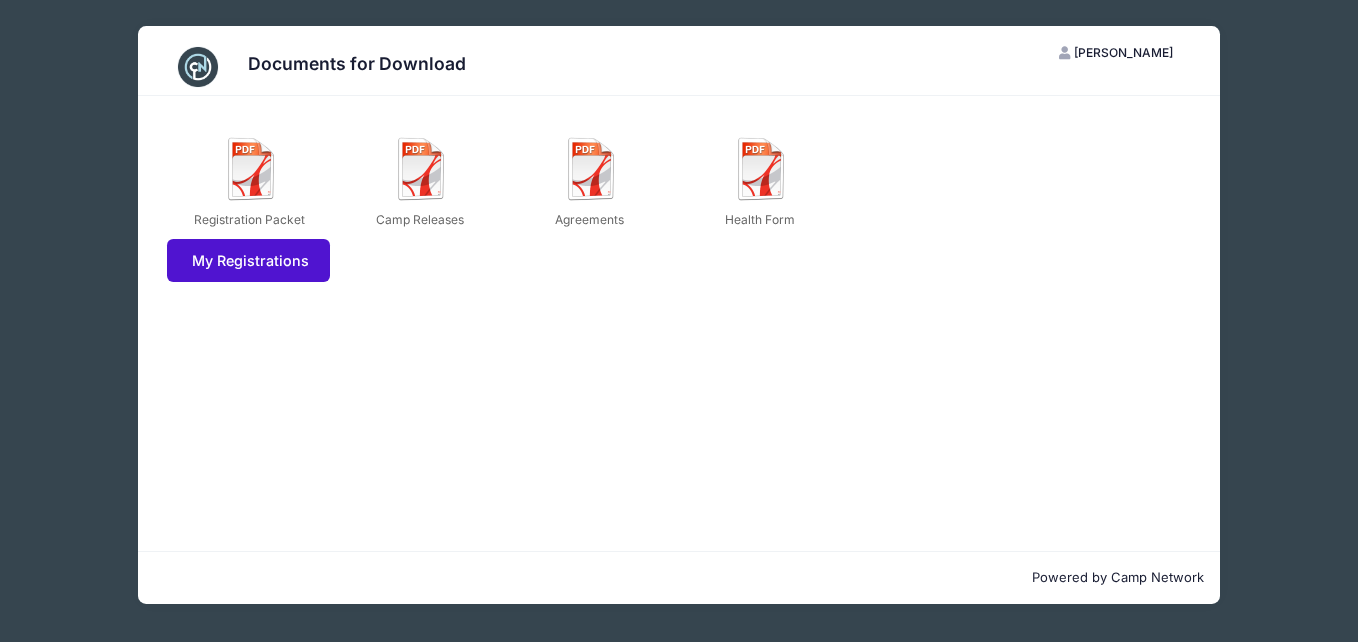 click on "My Registrations" at bounding box center (248, 260) 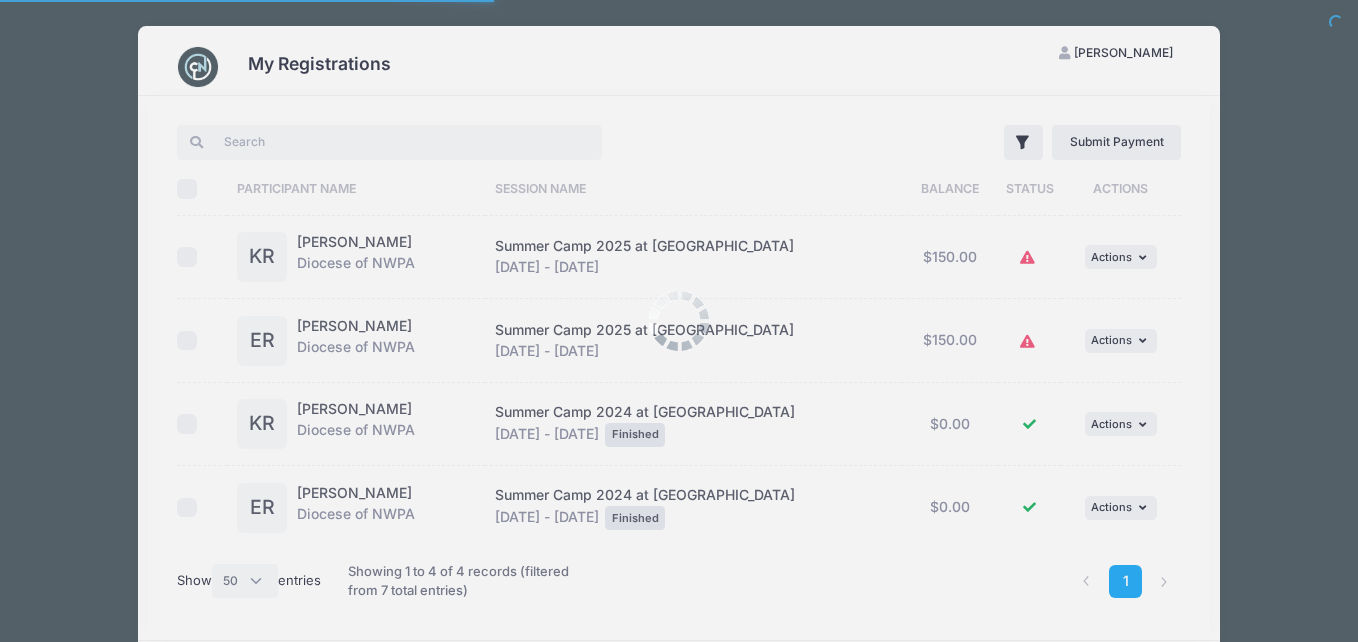 select on "50" 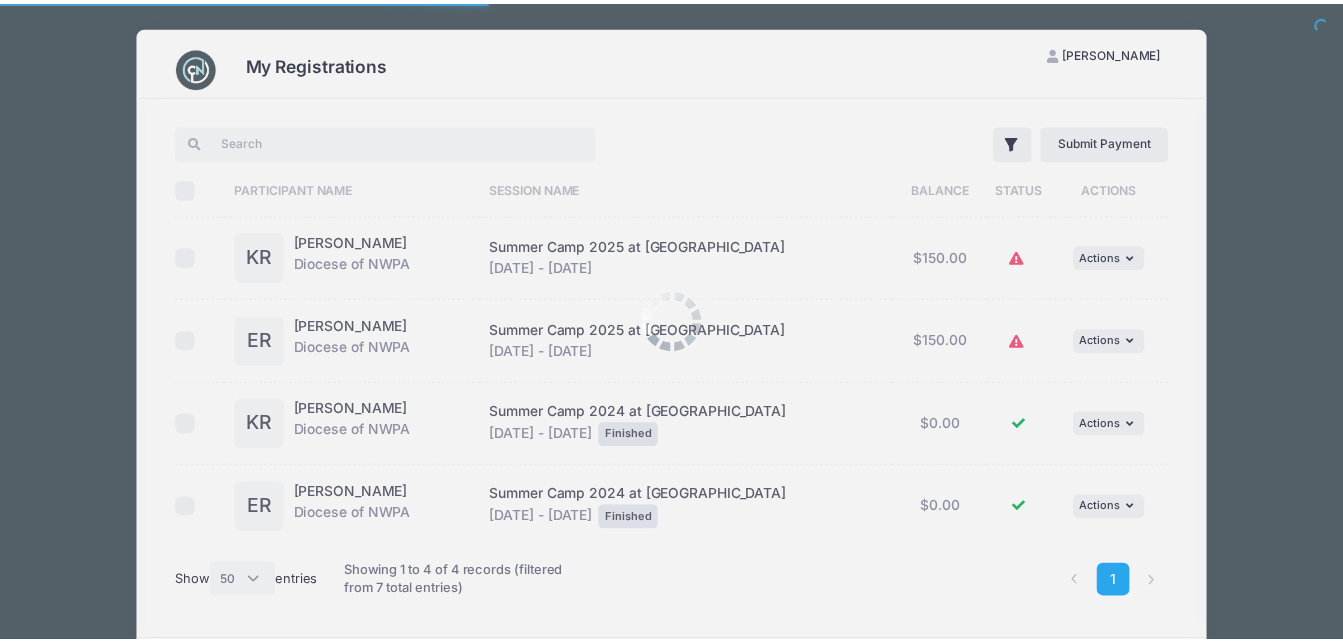 scroll, scrollTop: 0, scrollLeft: 0, axis: both 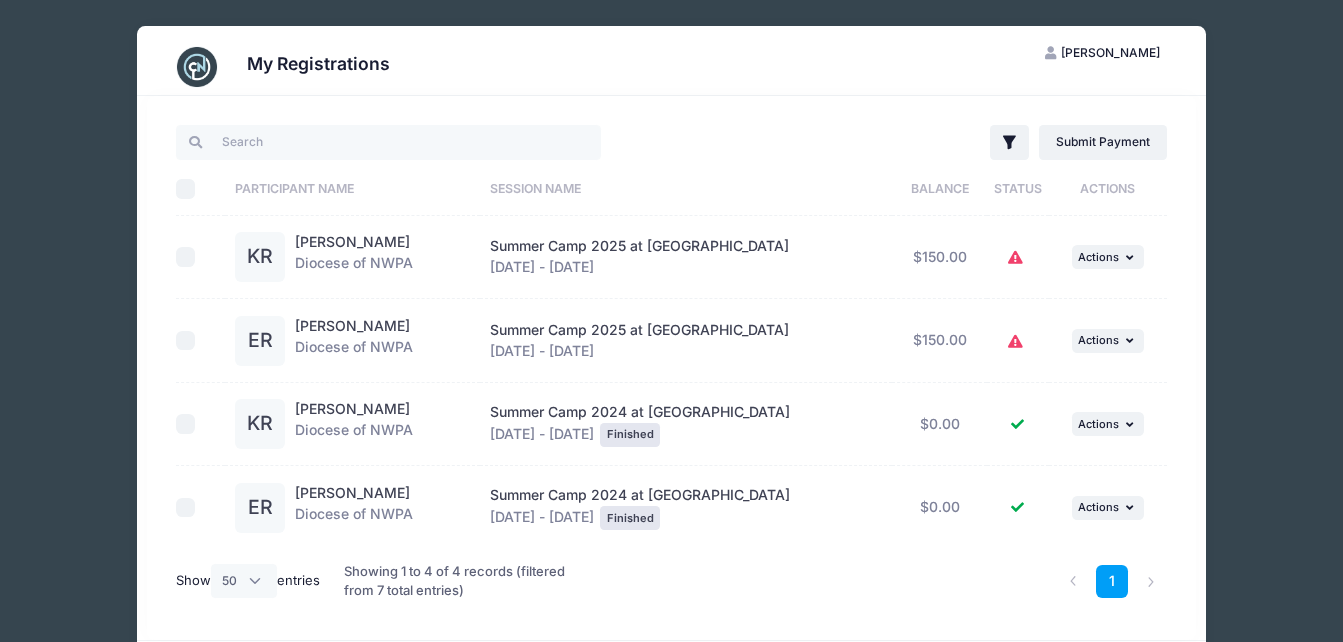 click on "My Registrations
MR Mary Beth Ringgenberg      My Account
Logout
Filter
Filter Options
Show:" at bounding box center (671, 359) 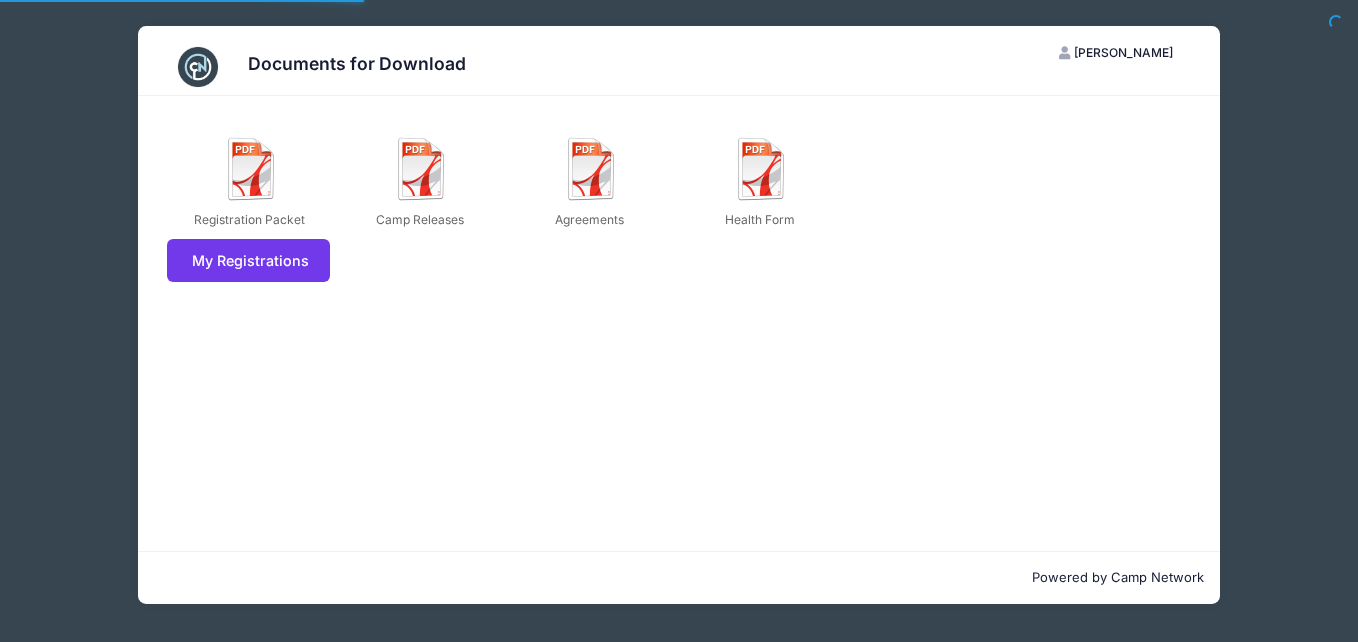 scroll, scrollTop: 0, scrollLeft: 0, axis: both 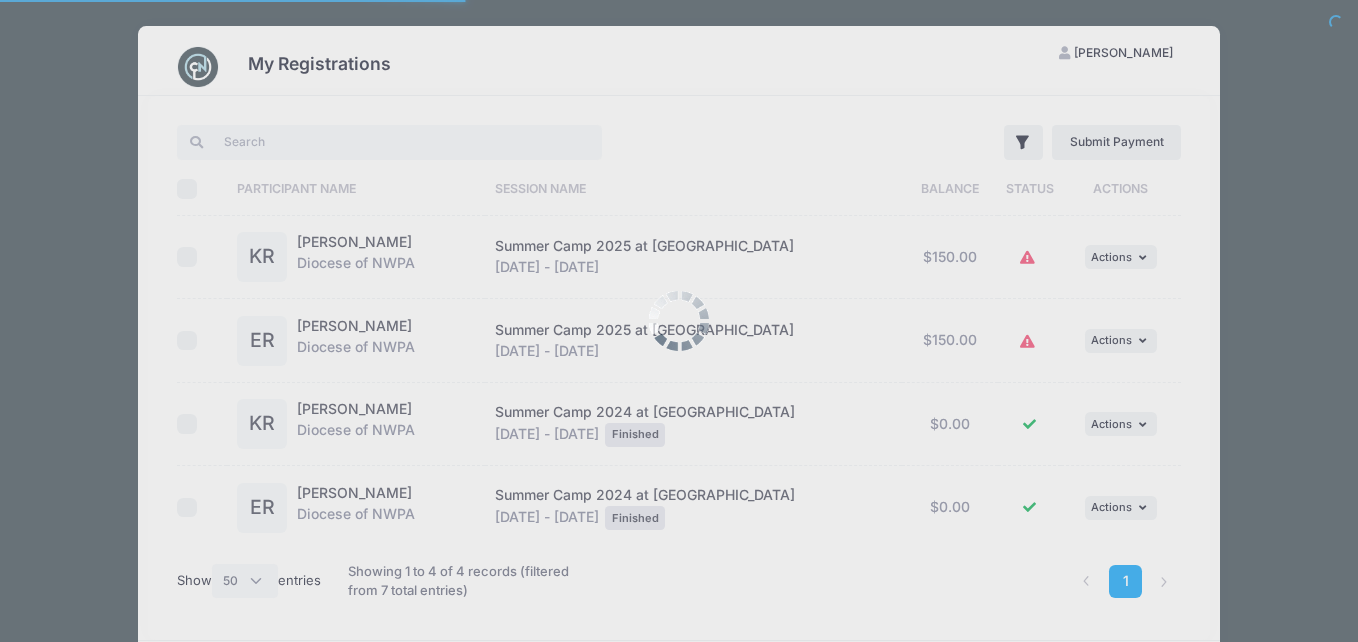 select on "50" 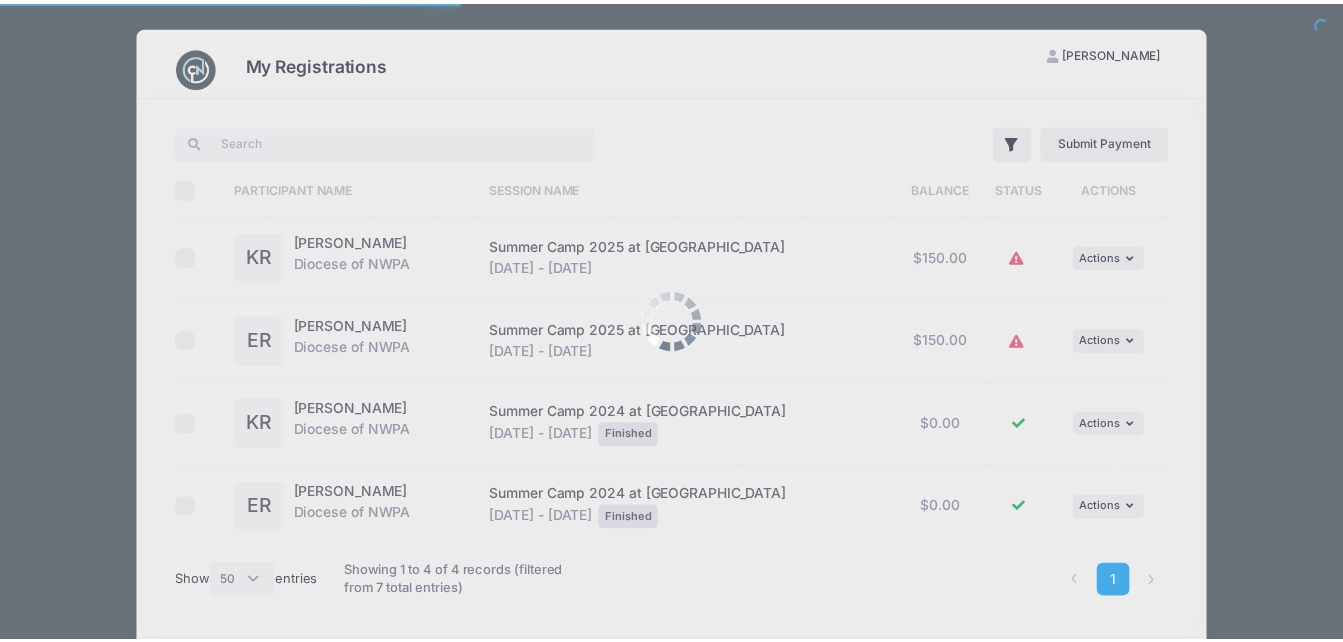 scroll, scrollTop: 0, scrollLeft: 0, axis: both 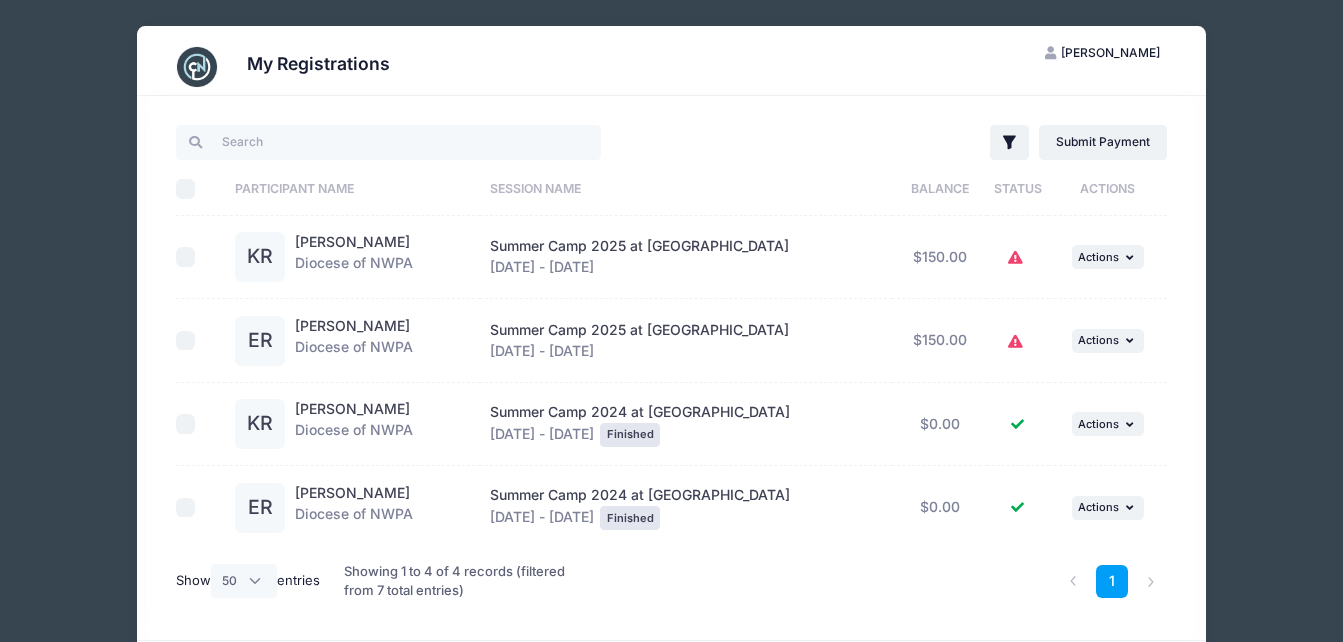 click on "[PERSON_NAME]" at bounding box center [1110, 52] 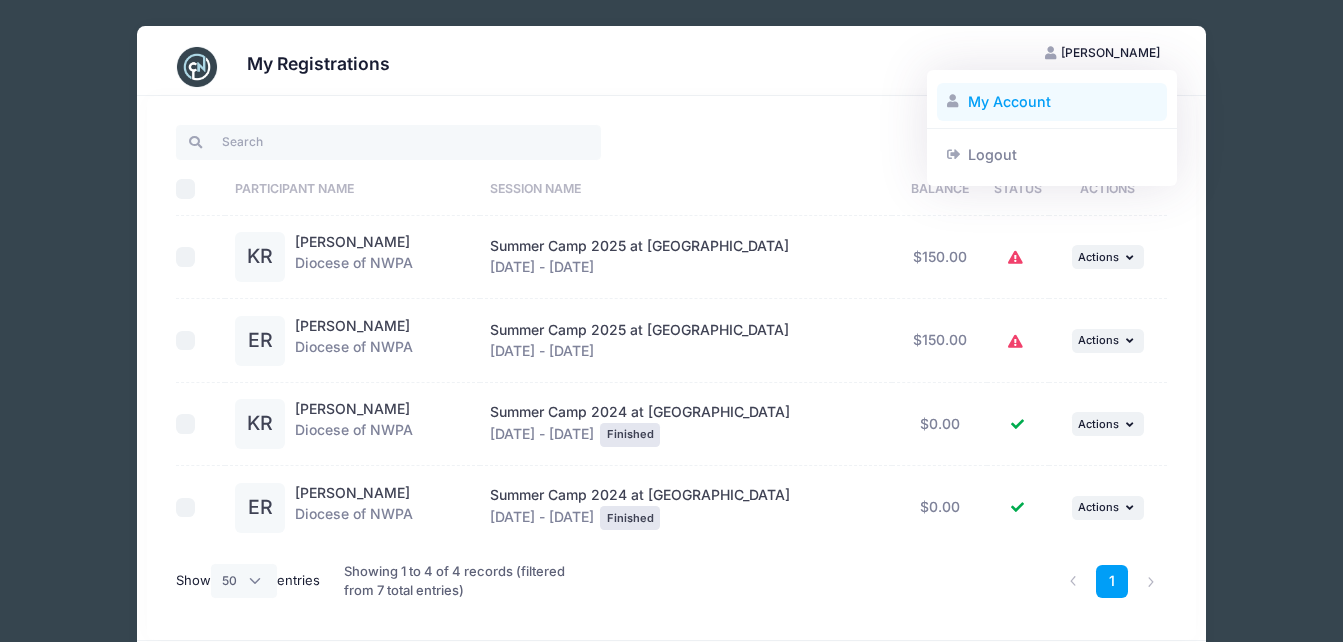click on "My Account" at bounding box center (1052, 102) 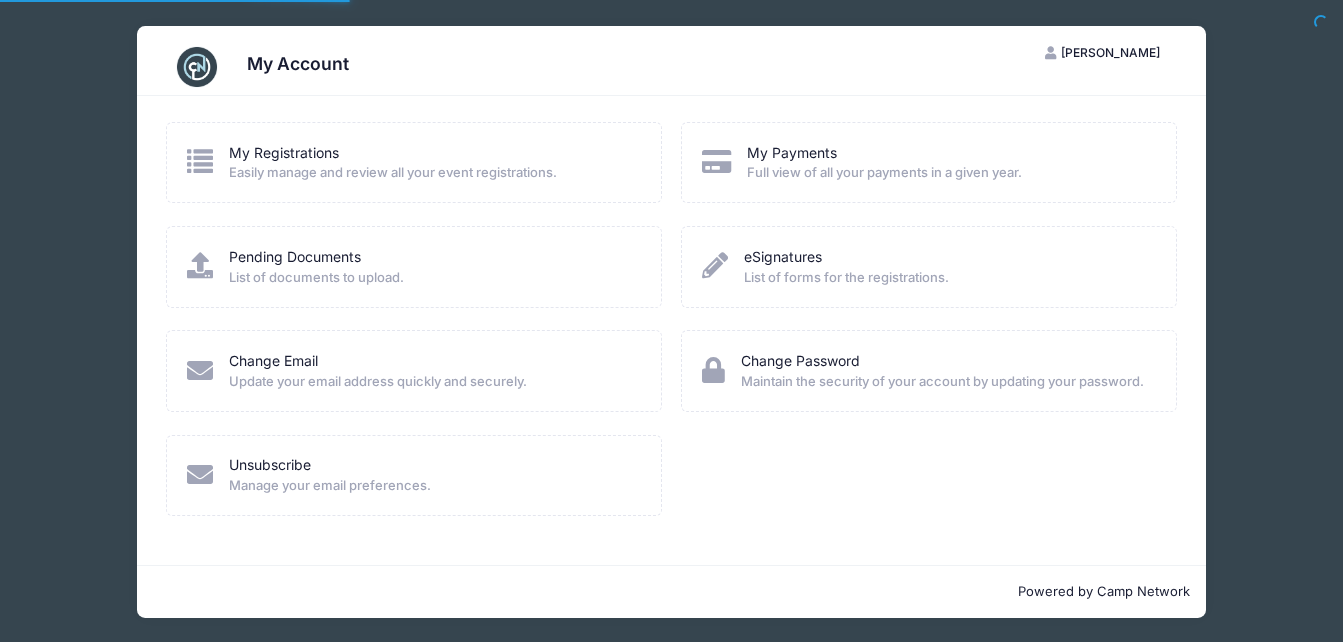 scroll, scrollTop: 0, scrollLeft: 0, axis: both 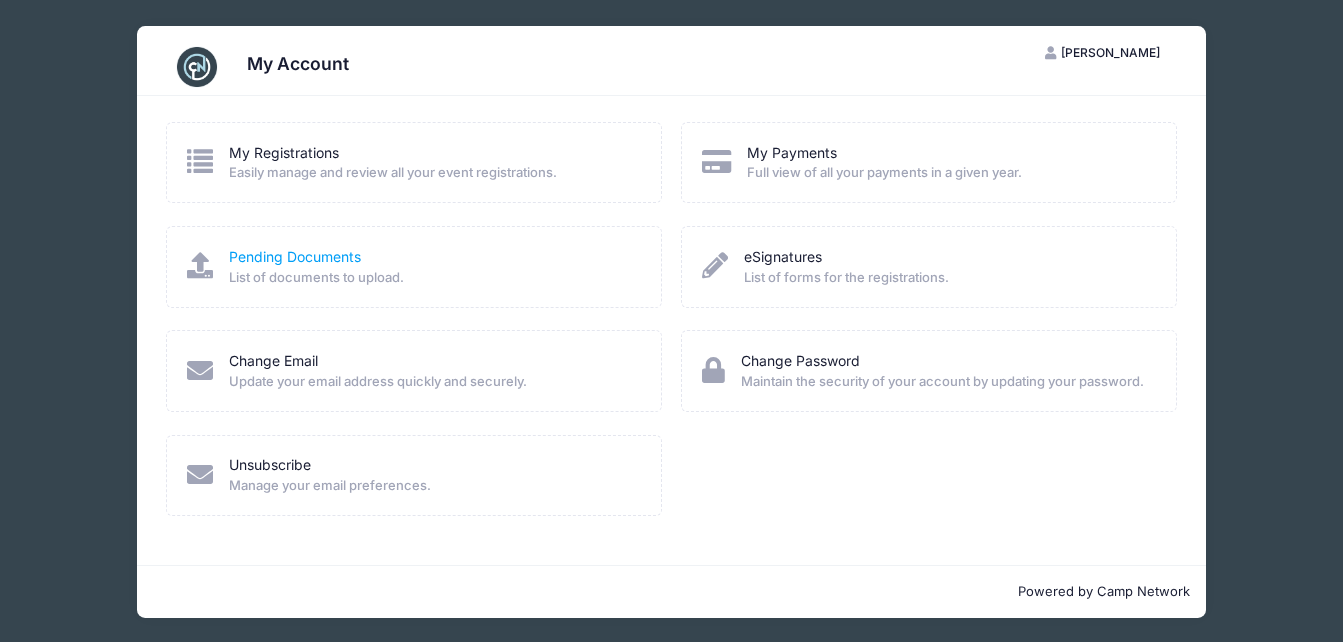 click on "Pending Documents" at bounding box center (295, 256) 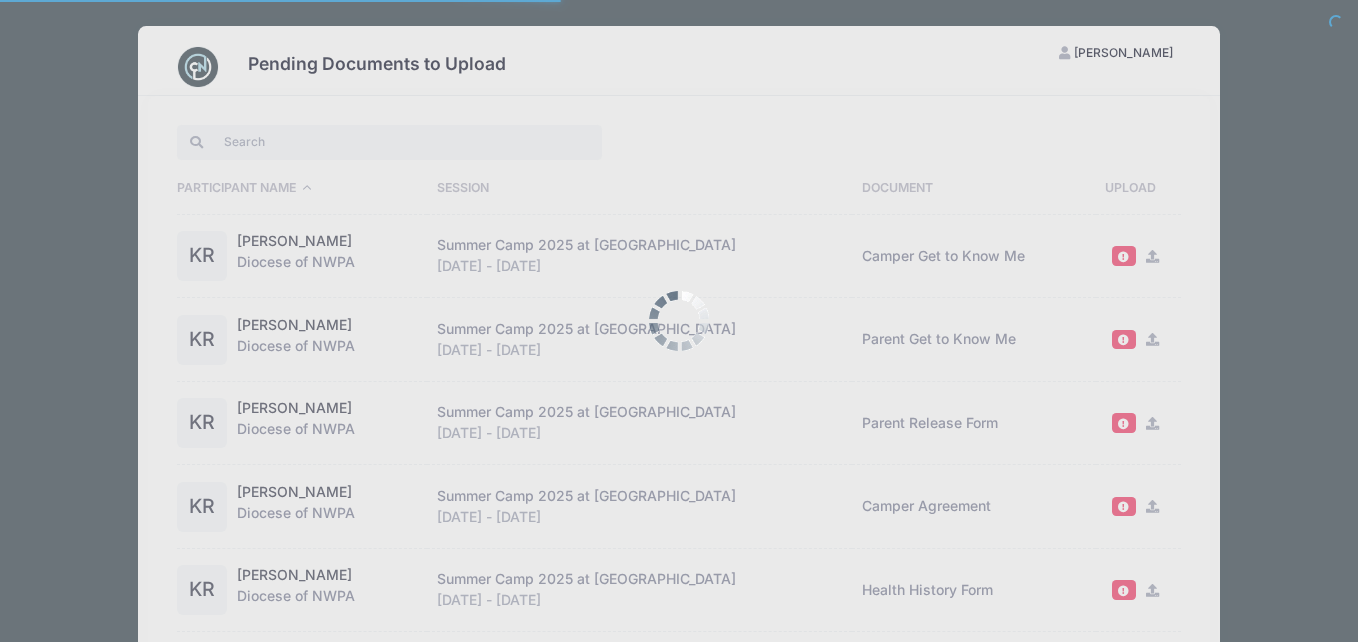 select on "50" 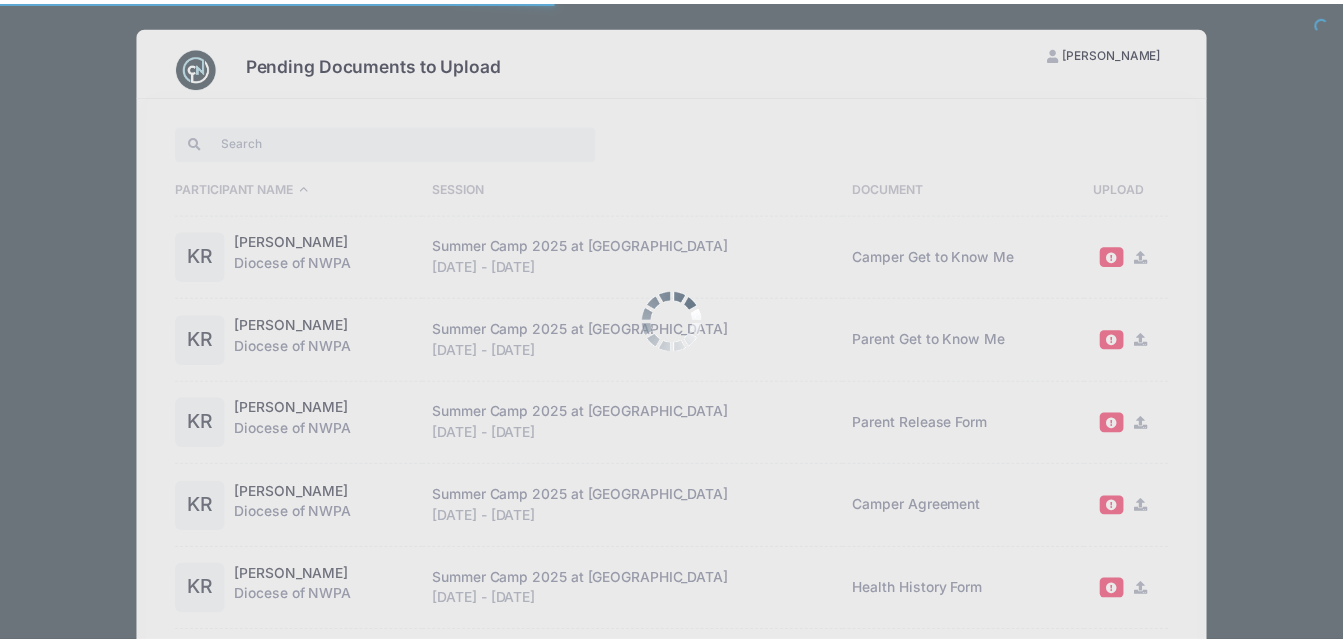 scroll, scrollTop: 0, scrollLeft: 0, axis: both 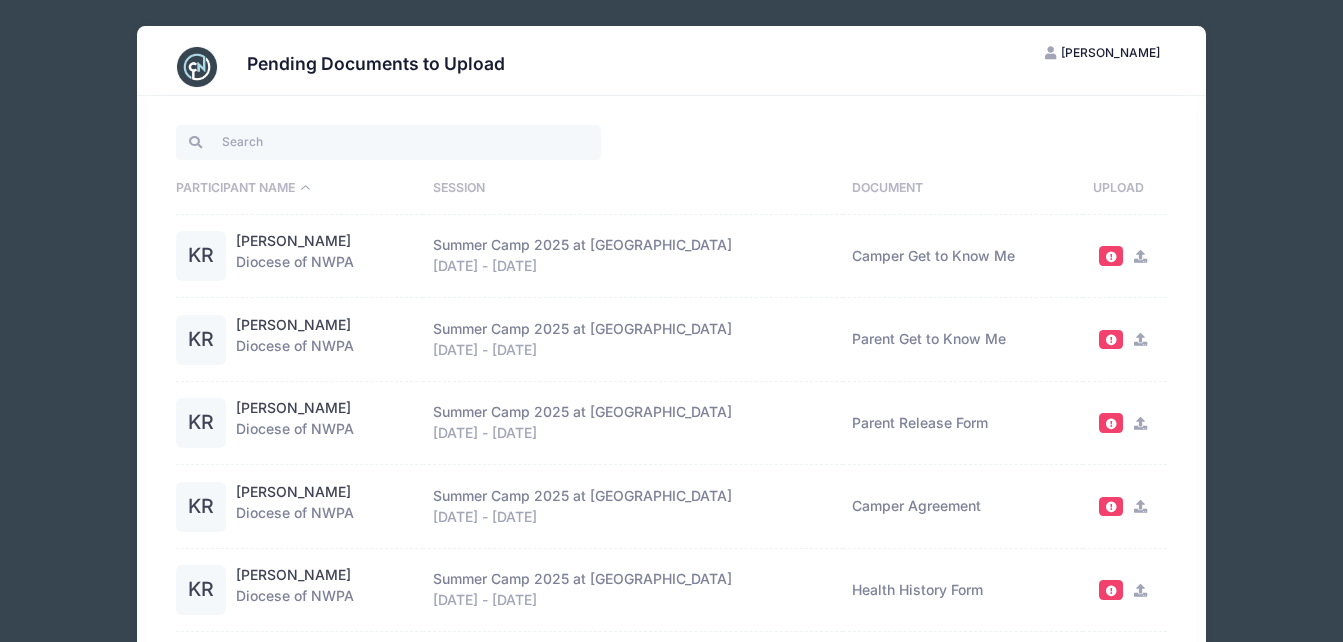 click at bounding box center [1140, 256] 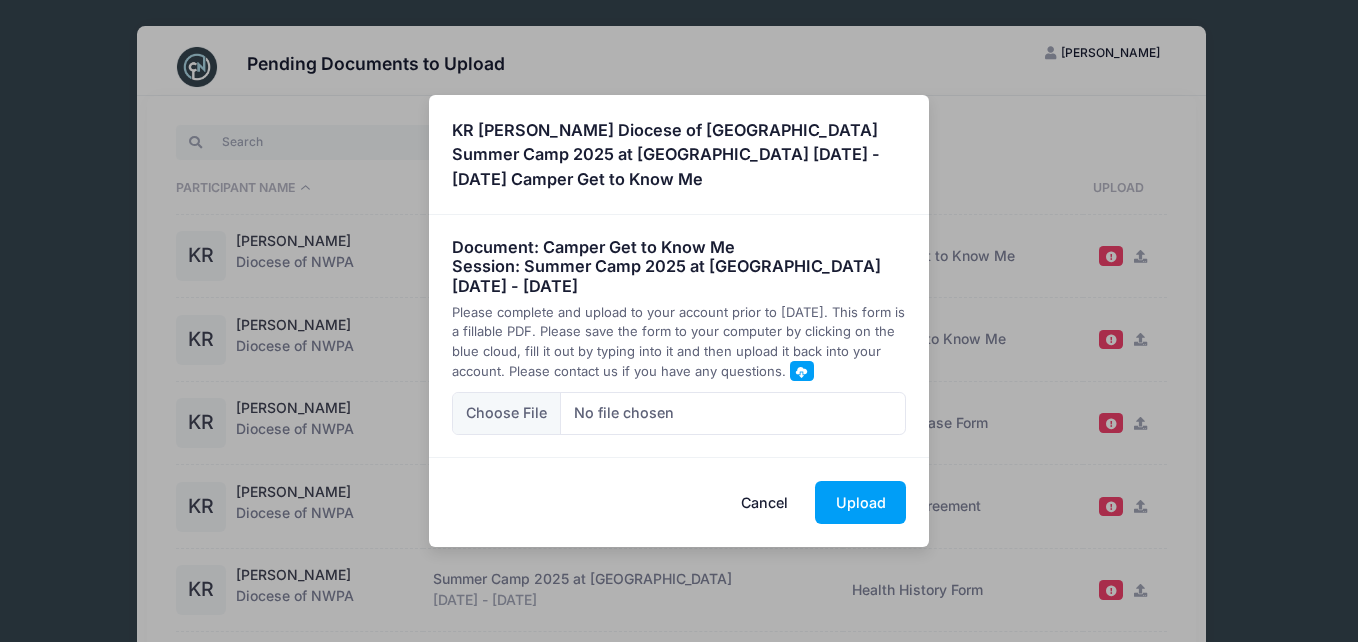 click on "Cancel" at bounding box center [765, 502] 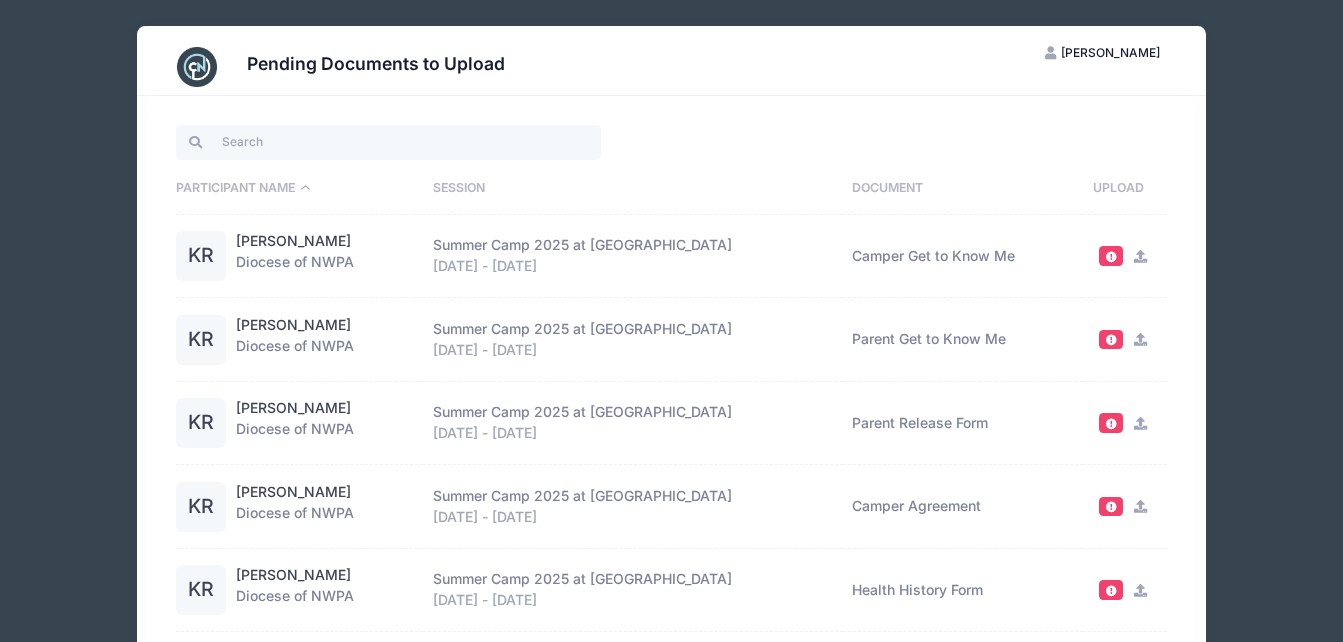 click at bounding box center (1140, 256) 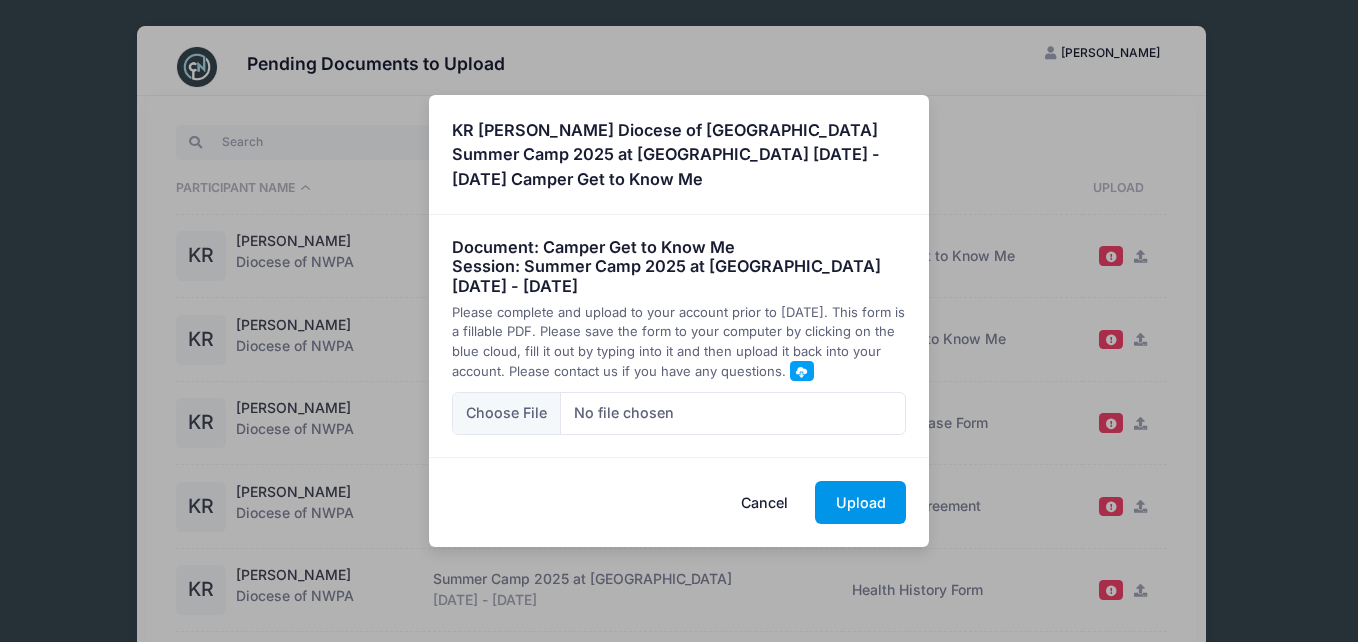 click on "Upload" at bounding box center [860, 502] 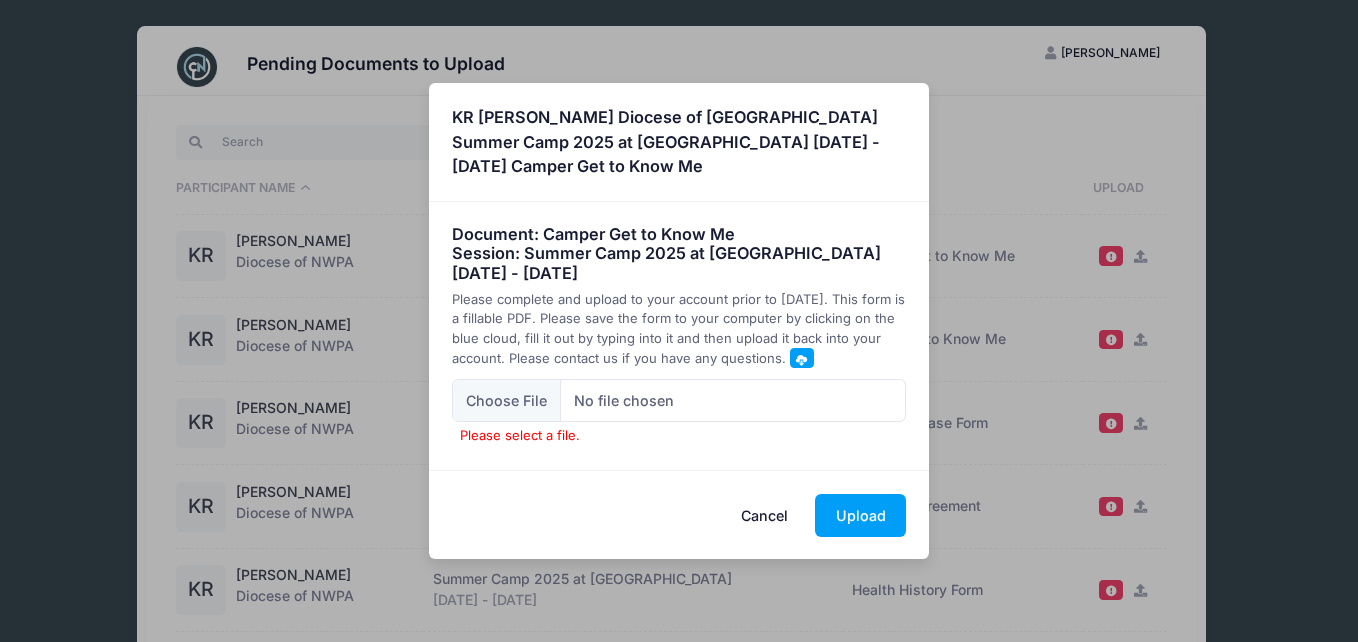 click on "Cancel" at bounding box center (765, 515) 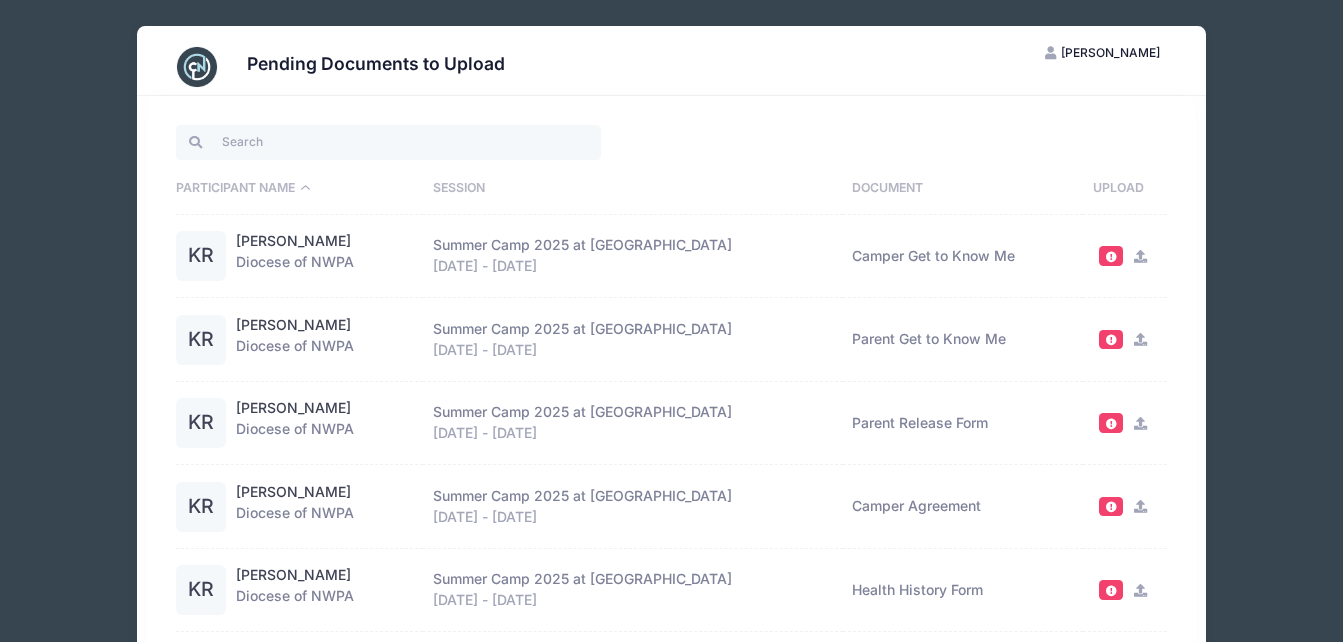 click at bounding box center [1111, 256] 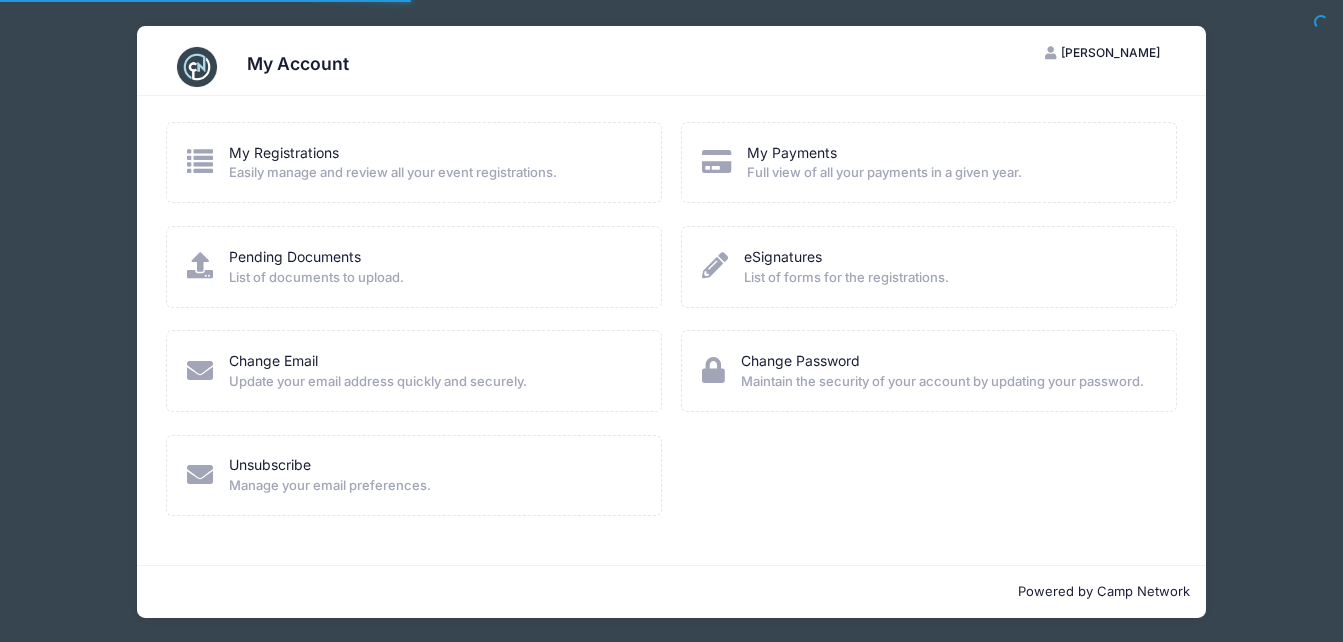 scroll, scrollTop: 0, scrollLeft: 0, axis: both 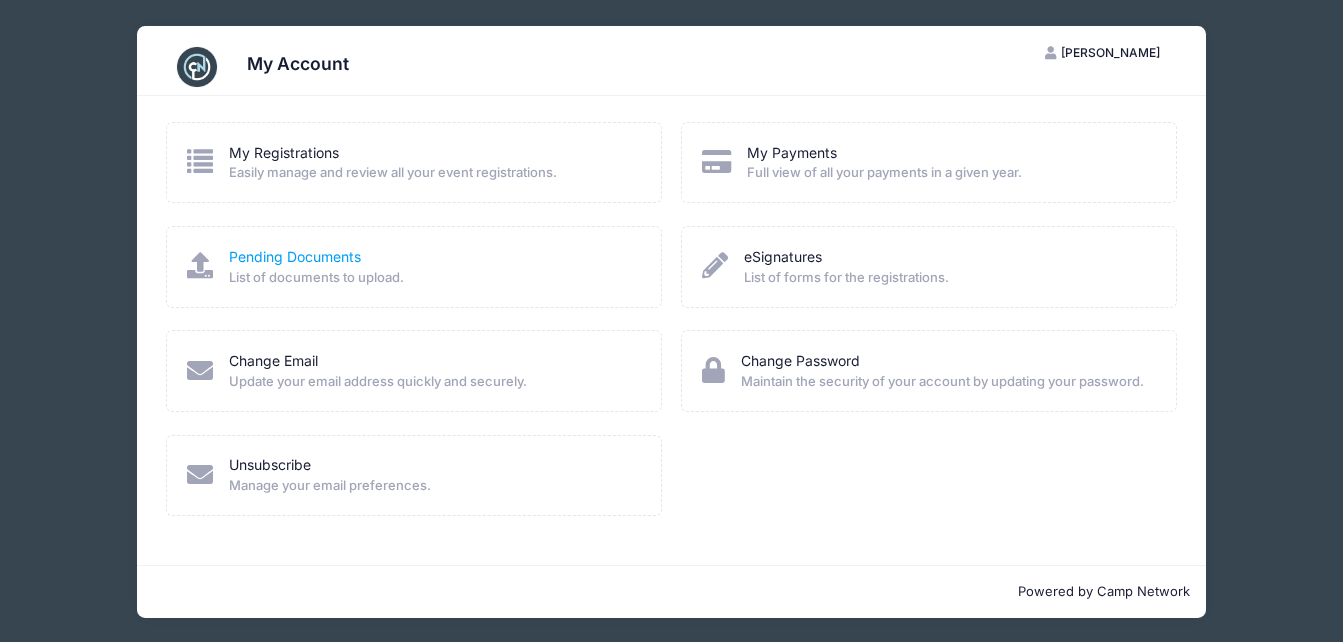 click on "Pending Documents" at bounding box center [295, 256] 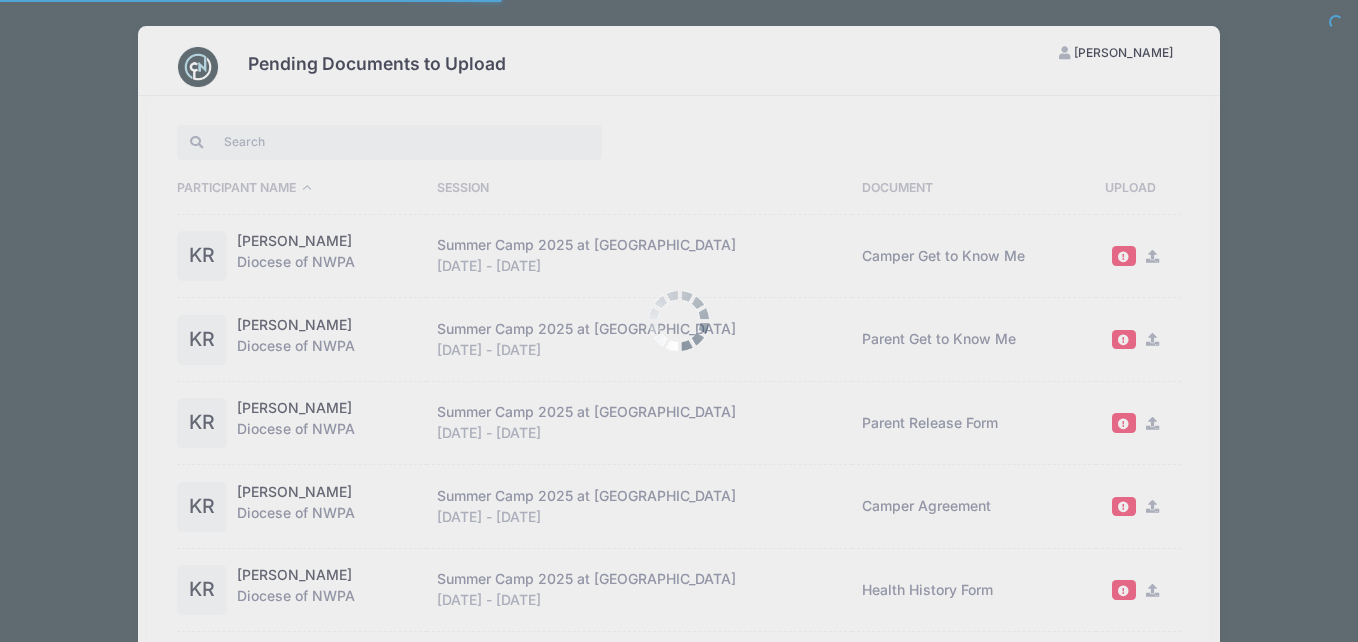select on "50" 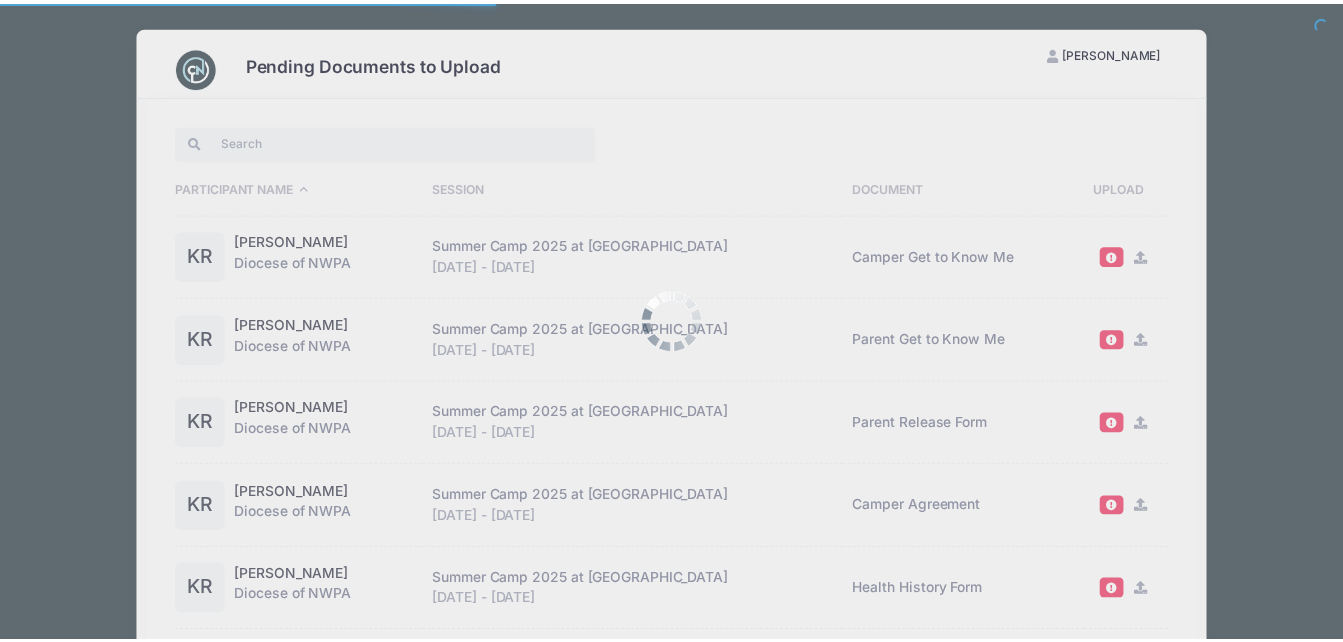 scroll, scrollTop: 0, scrollLeft: 0, axis: both 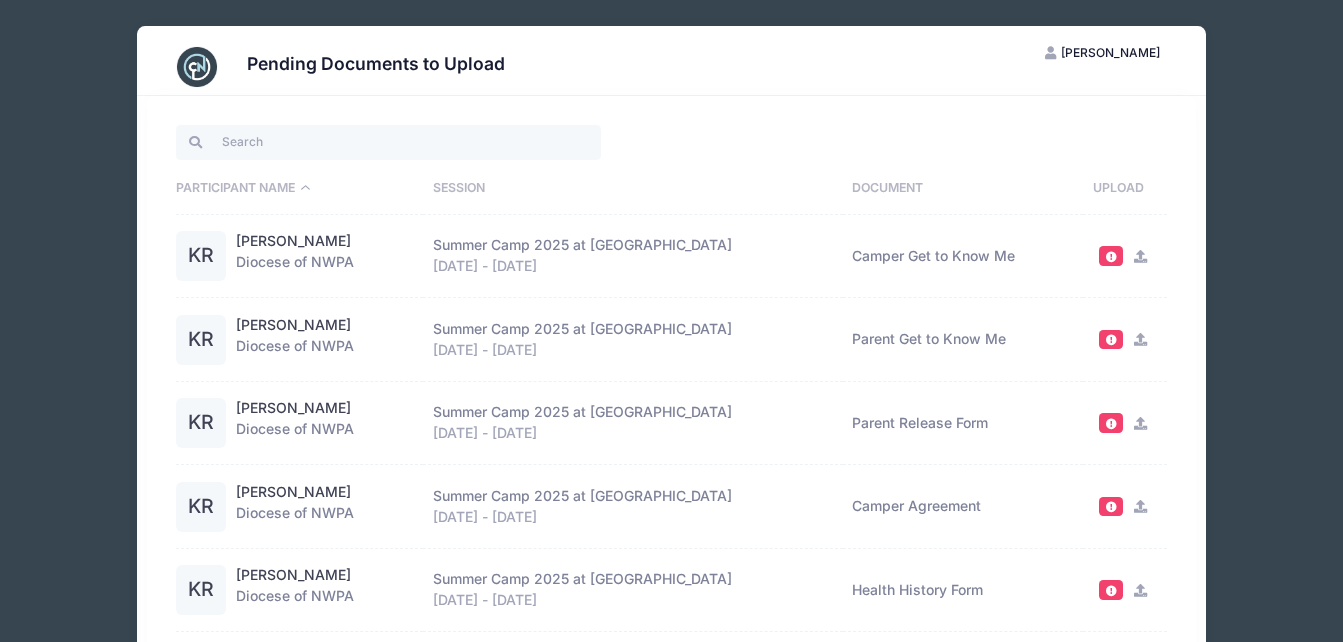 click at bounding box center (1140, 256) 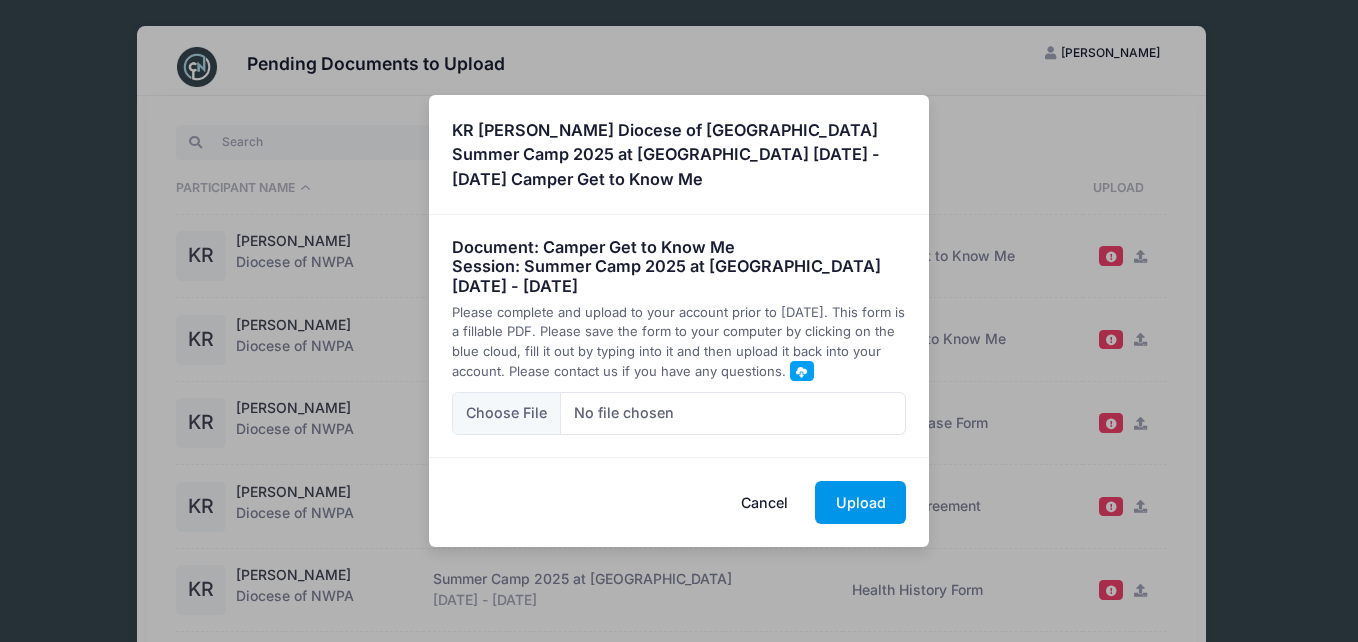 click on "Upload" at bounding box center (860, 502) 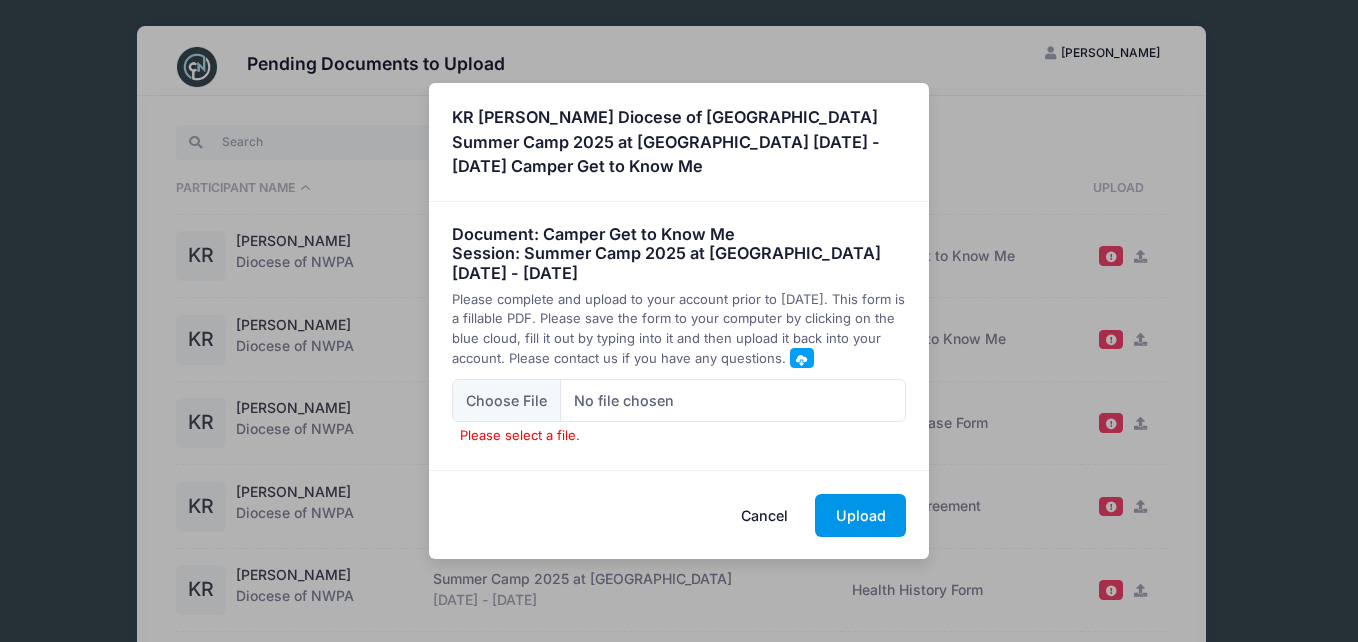 click on "Upload" at bounding box center (860, 515) 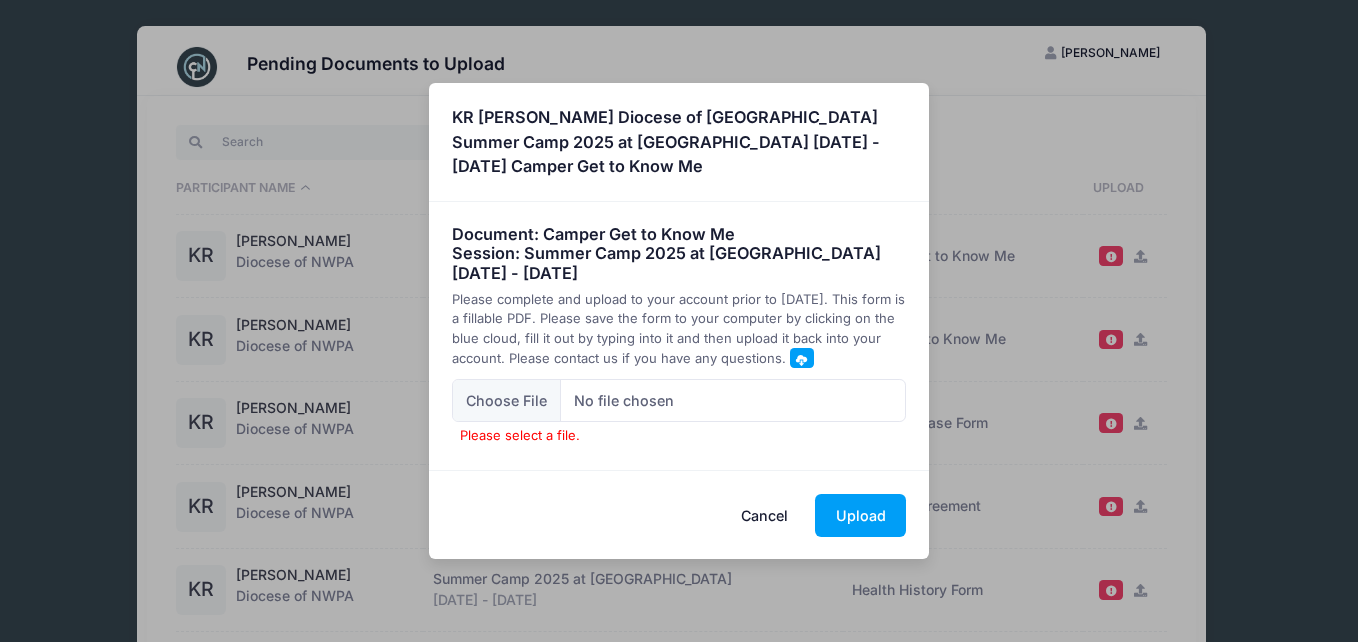click on "Cancel" at bounding box center [765, 515] 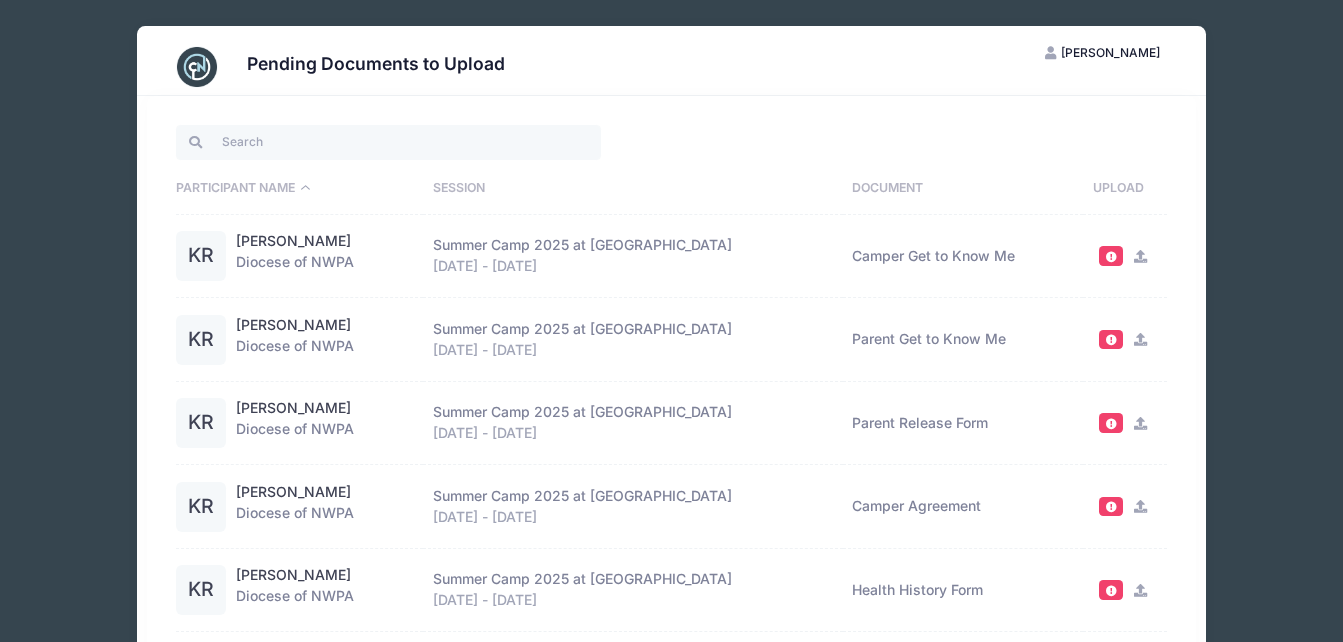 click on "[PERSON_NAME]" at bounding box center [1110, 52] 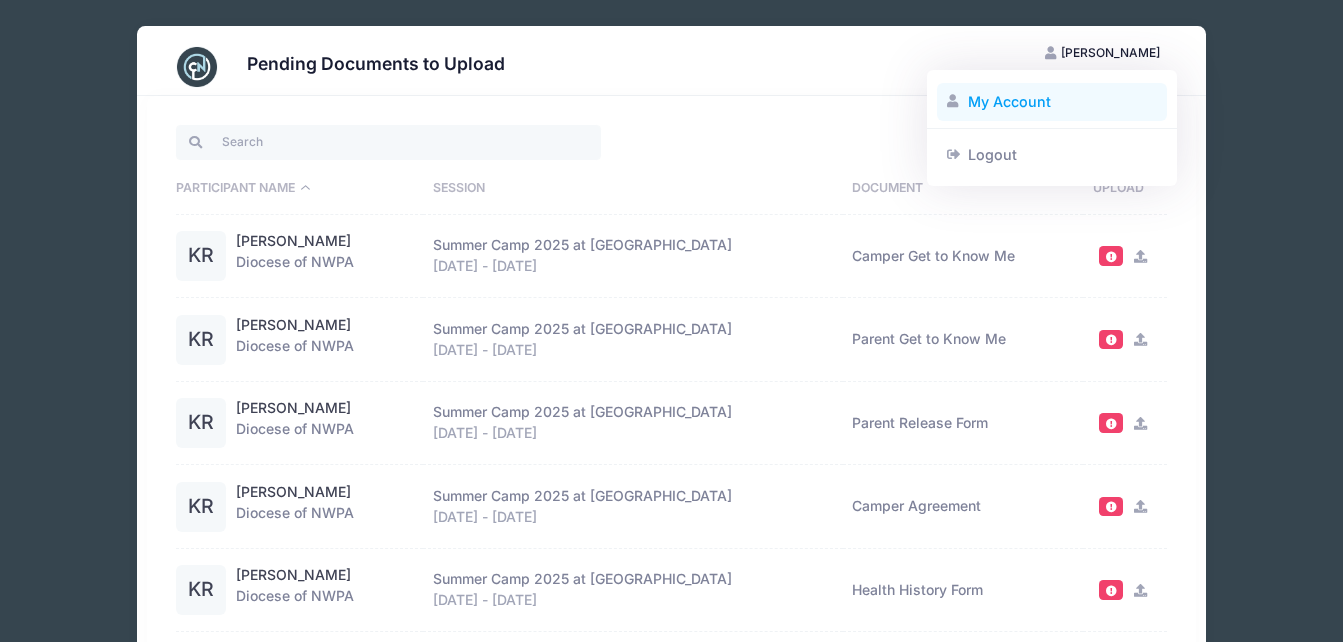 click on "My Account" at bounding box center (1052, 102) 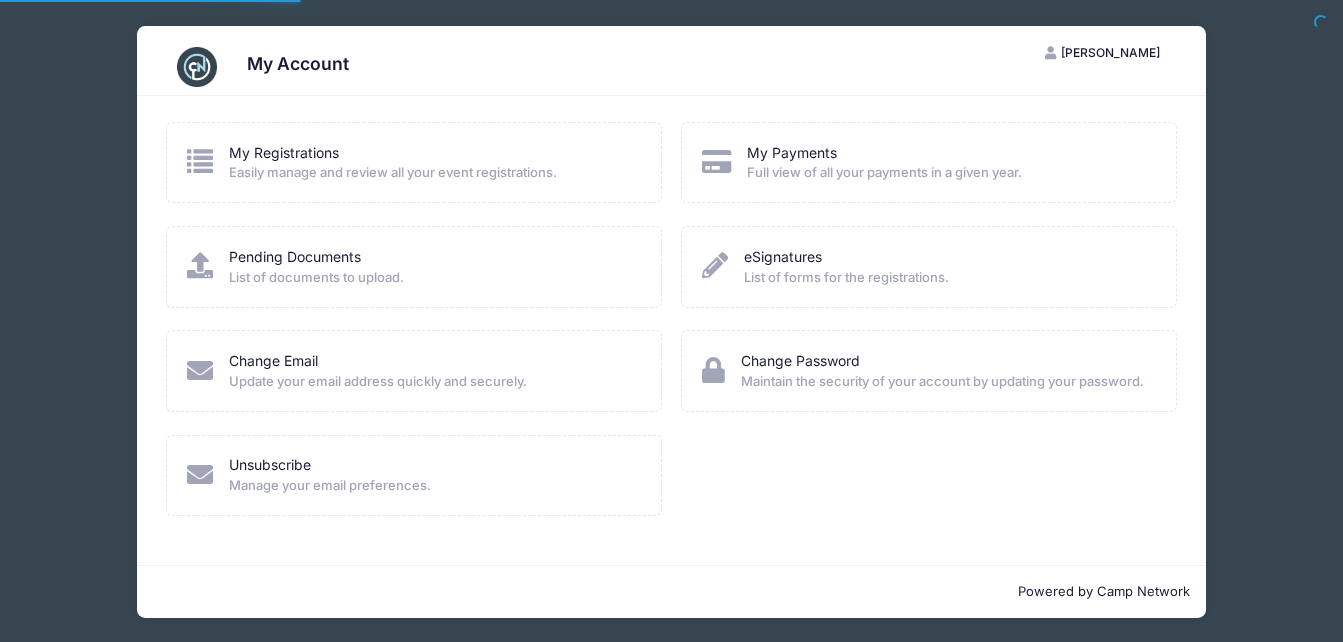 scroll, scrollTop: 0, scrollLeft: 0, axis: both 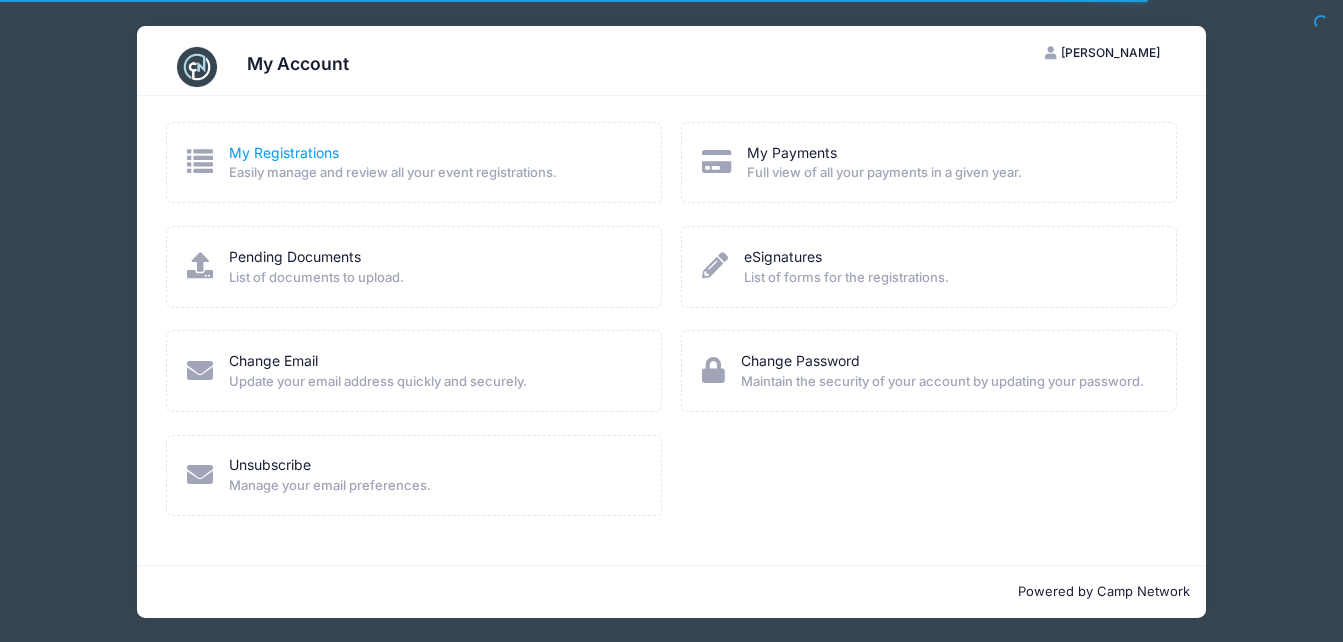 click on "My Registrations" at bounding box center (284, 152) 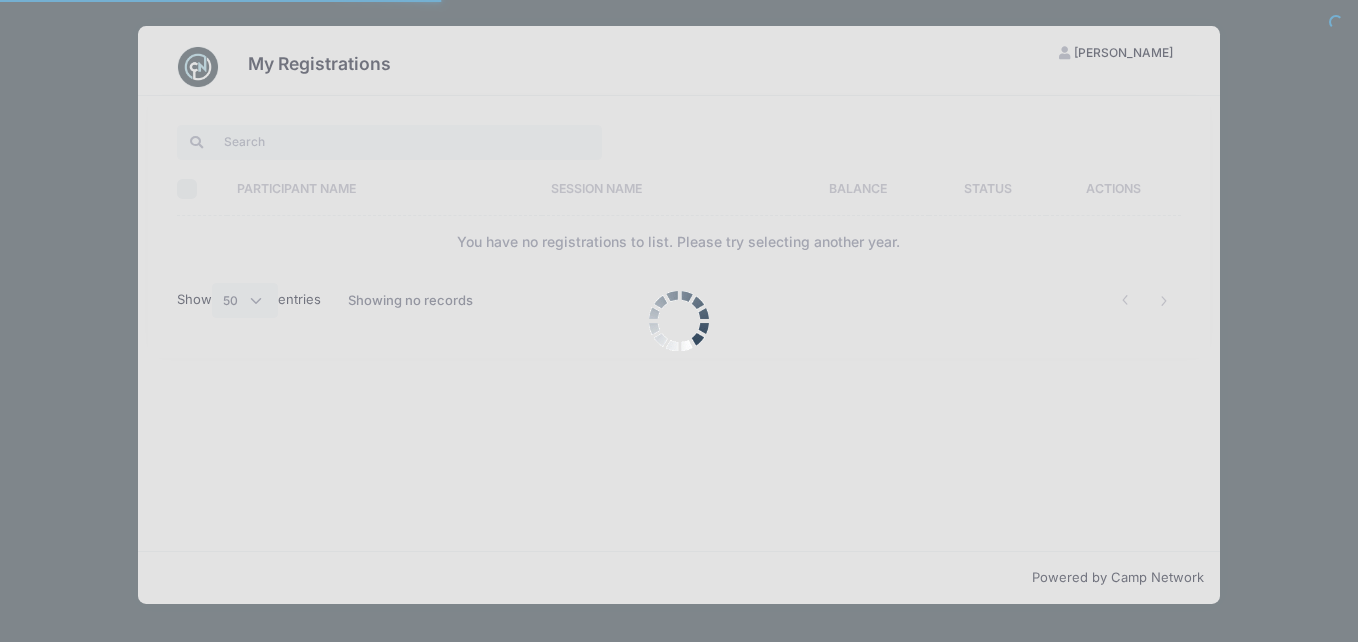 select on "50" 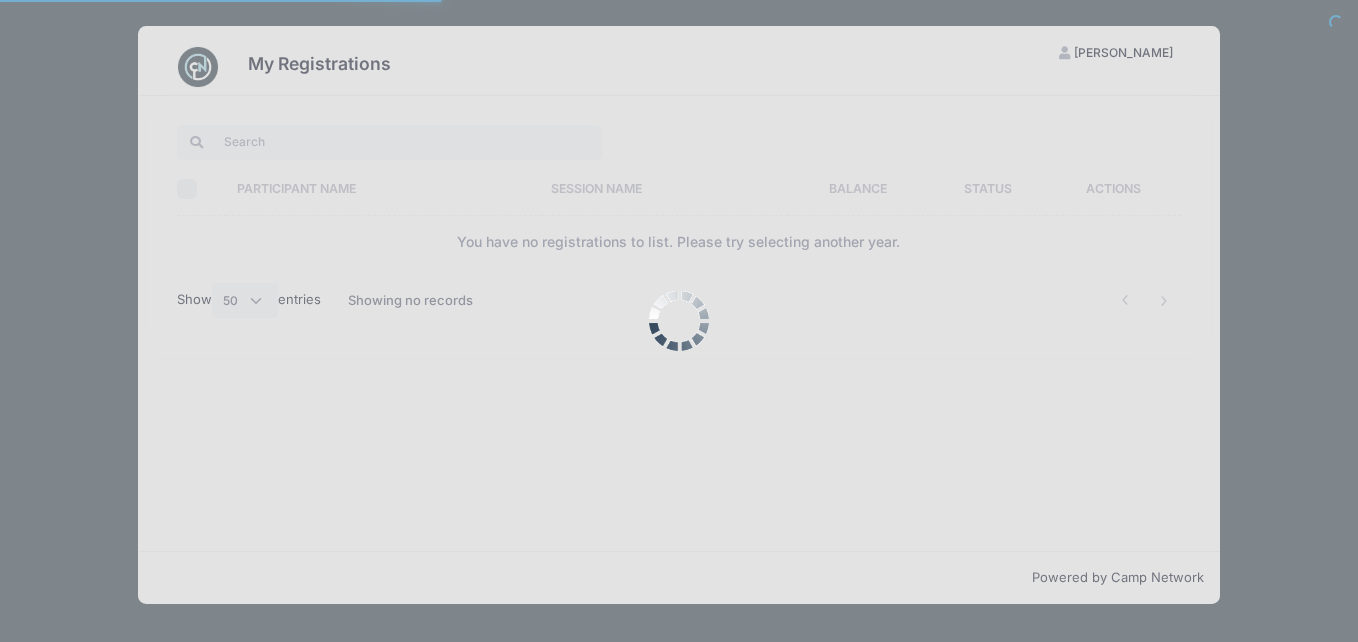 scroll, scrollTop: 0, scrollLeft: 0, axis: both 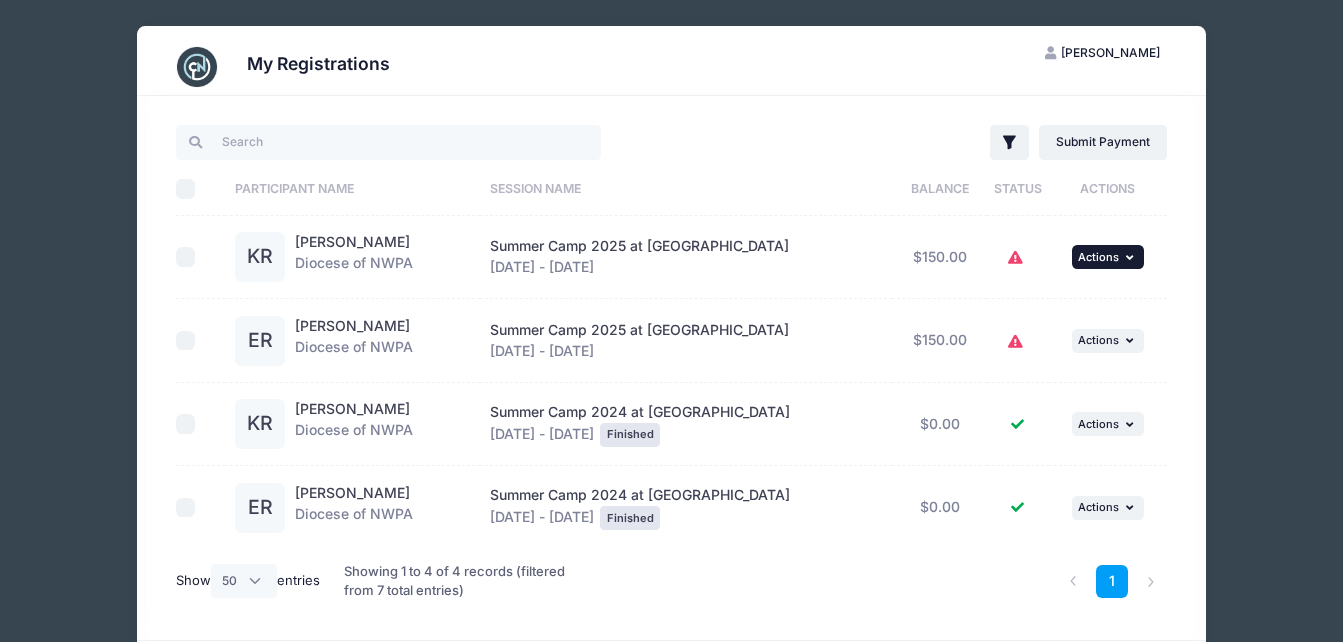 click on "Actions" at bounding box center (1098, 257) 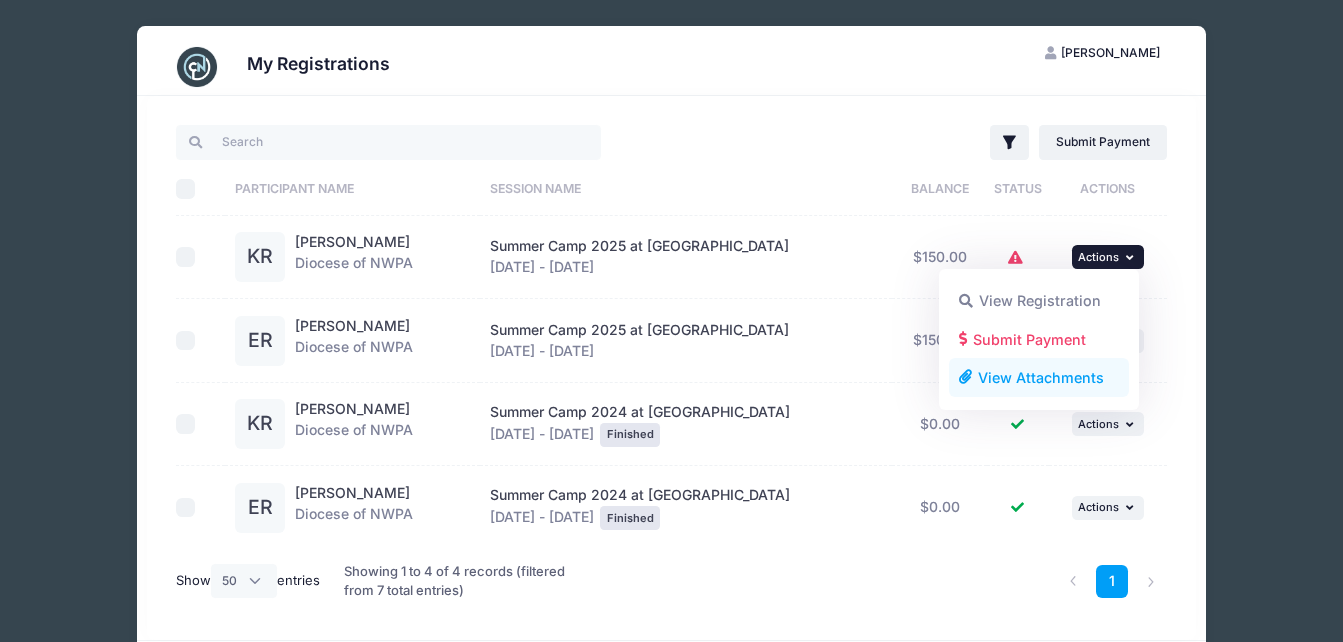 click on "View Attachments" at bounding box center (1039, 378) 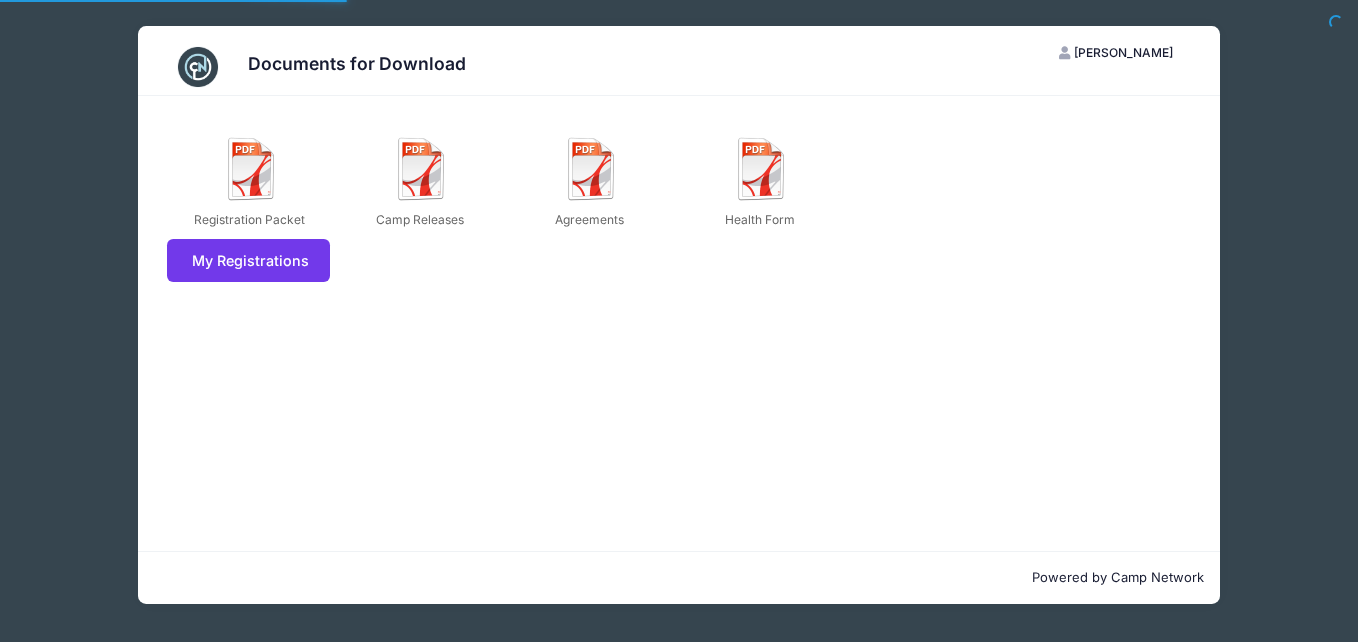 scroll, scrollTop: 0, scrollLeft: 0, axis: both 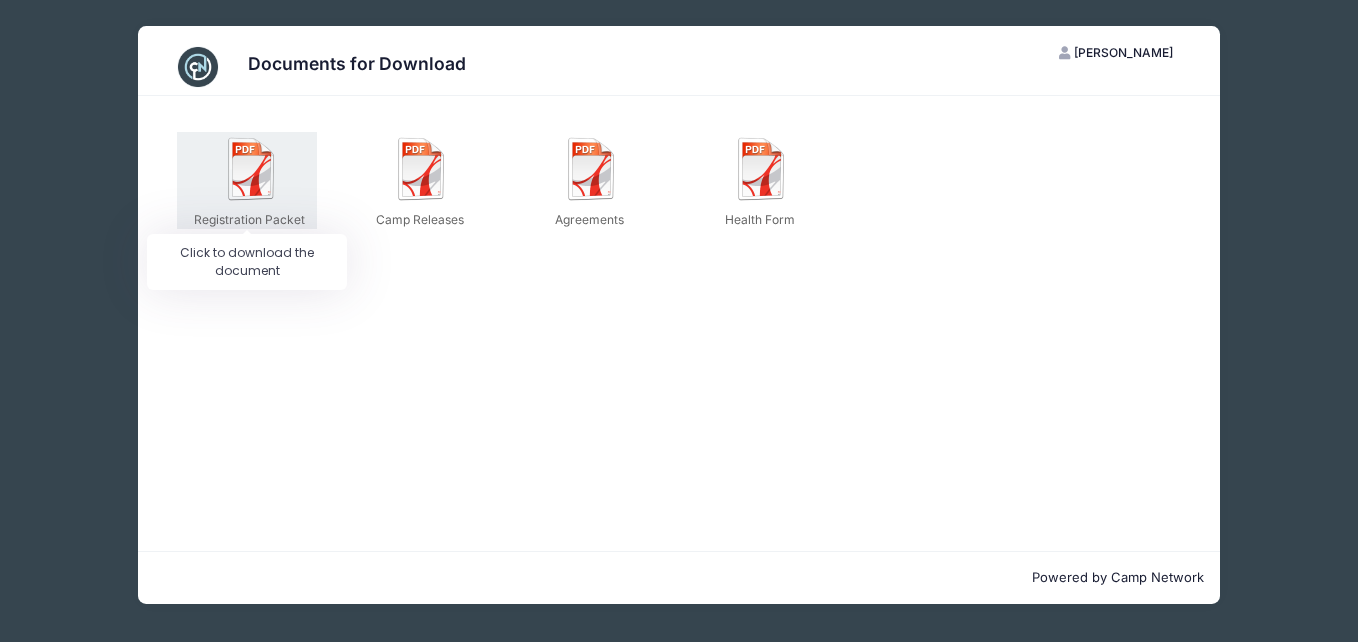 click at bounding box center (252, 169) 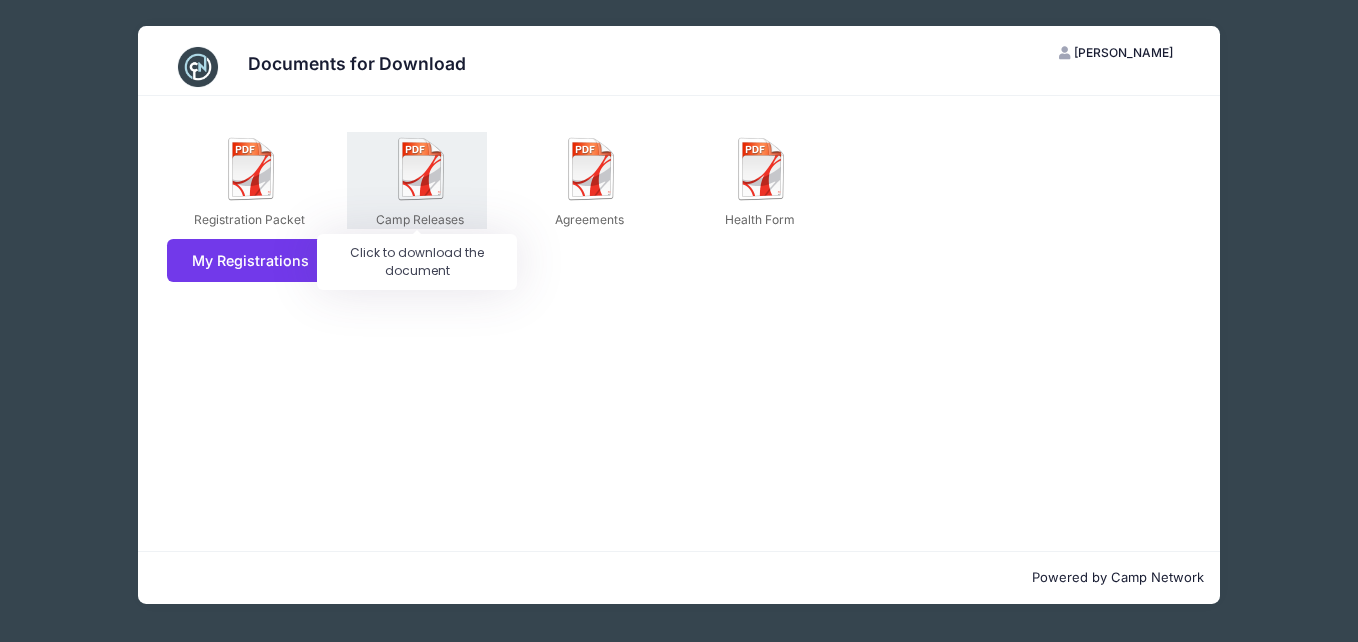 click at bounding box center (422, 169) 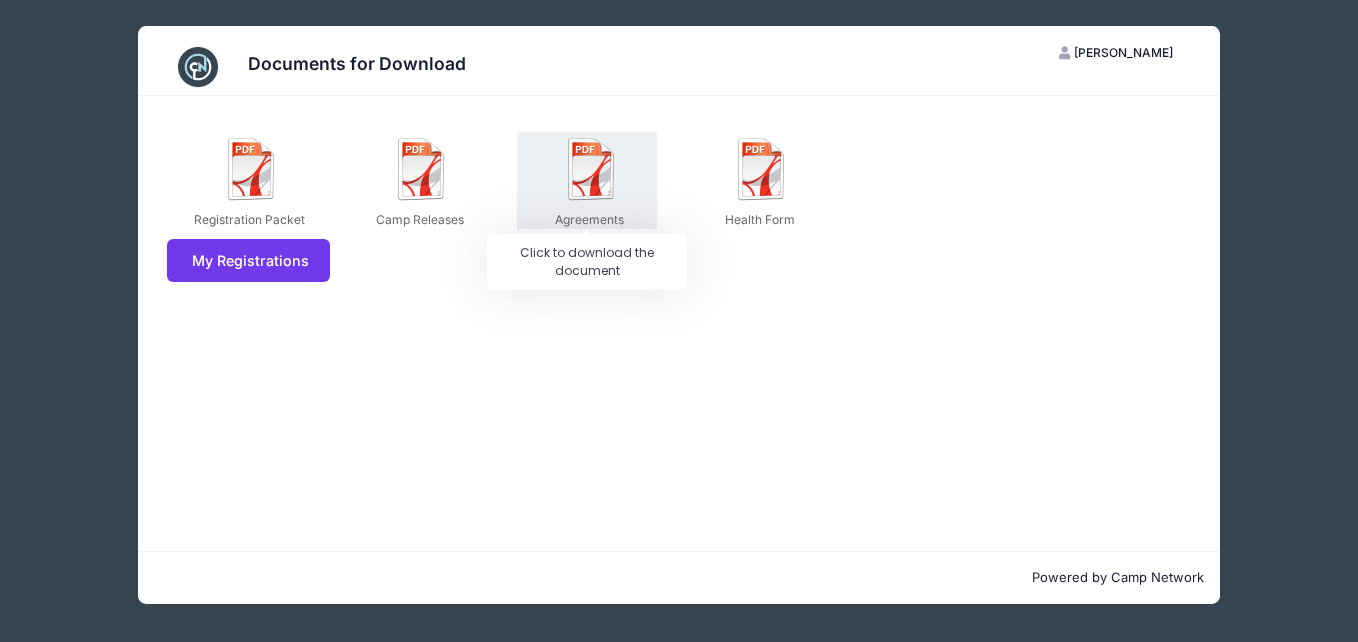 click on "Agreements" at bounding box center [587, 180] 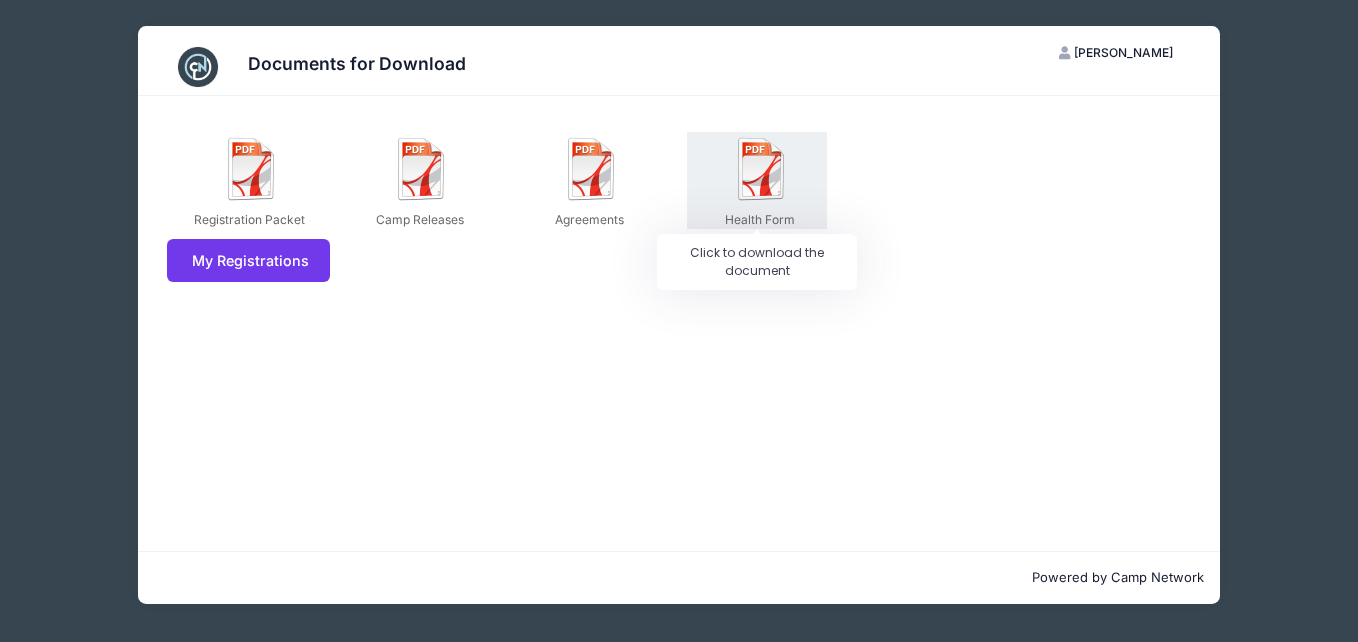 click on "Health Form" at bounding box center [757, 180] 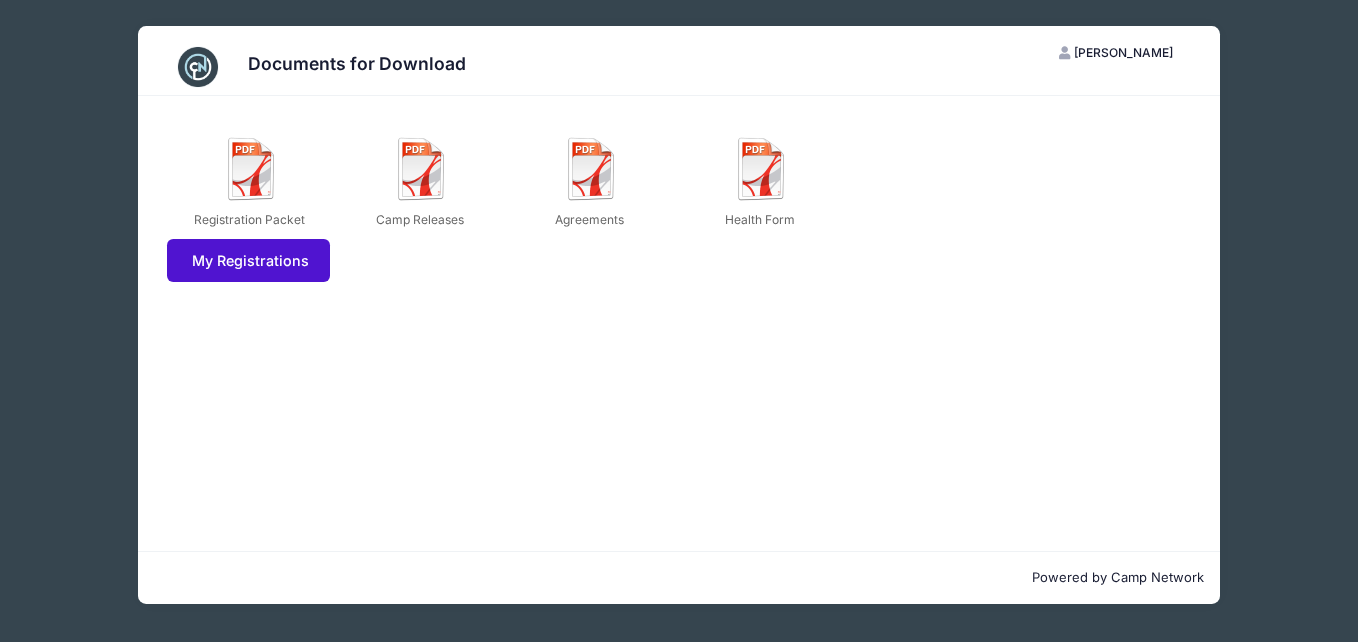 click on "My Registrations" at bounding box center (248, 260) 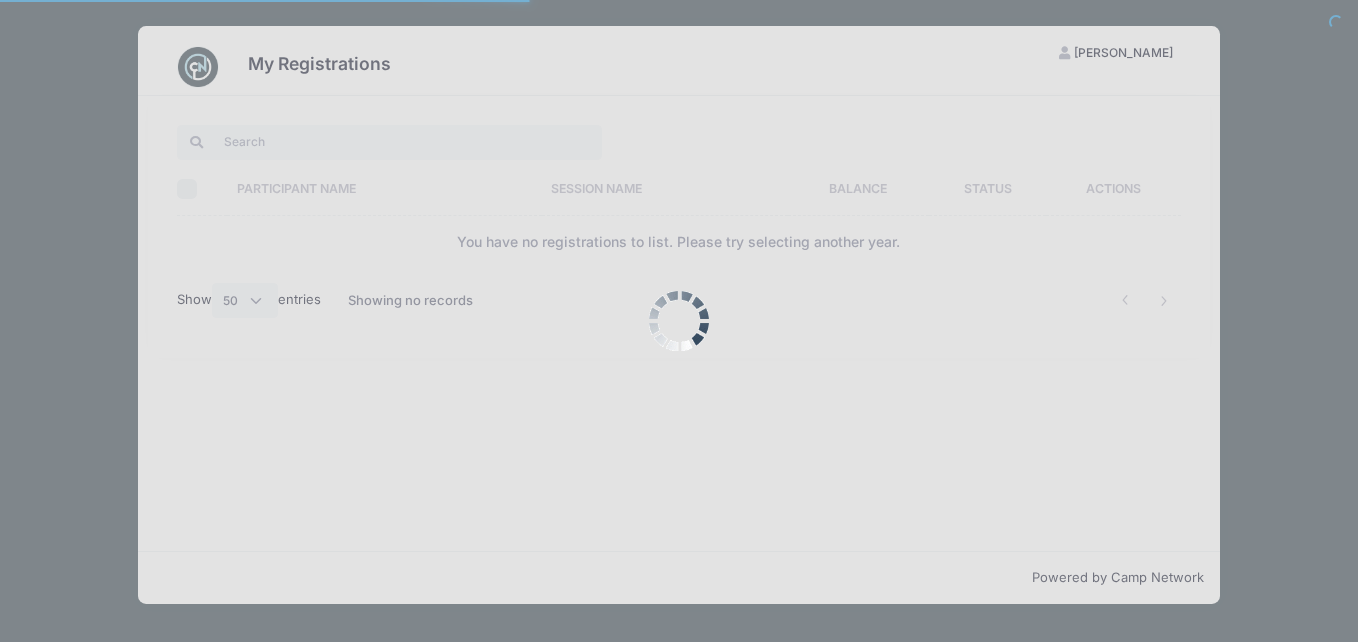 select on "50" 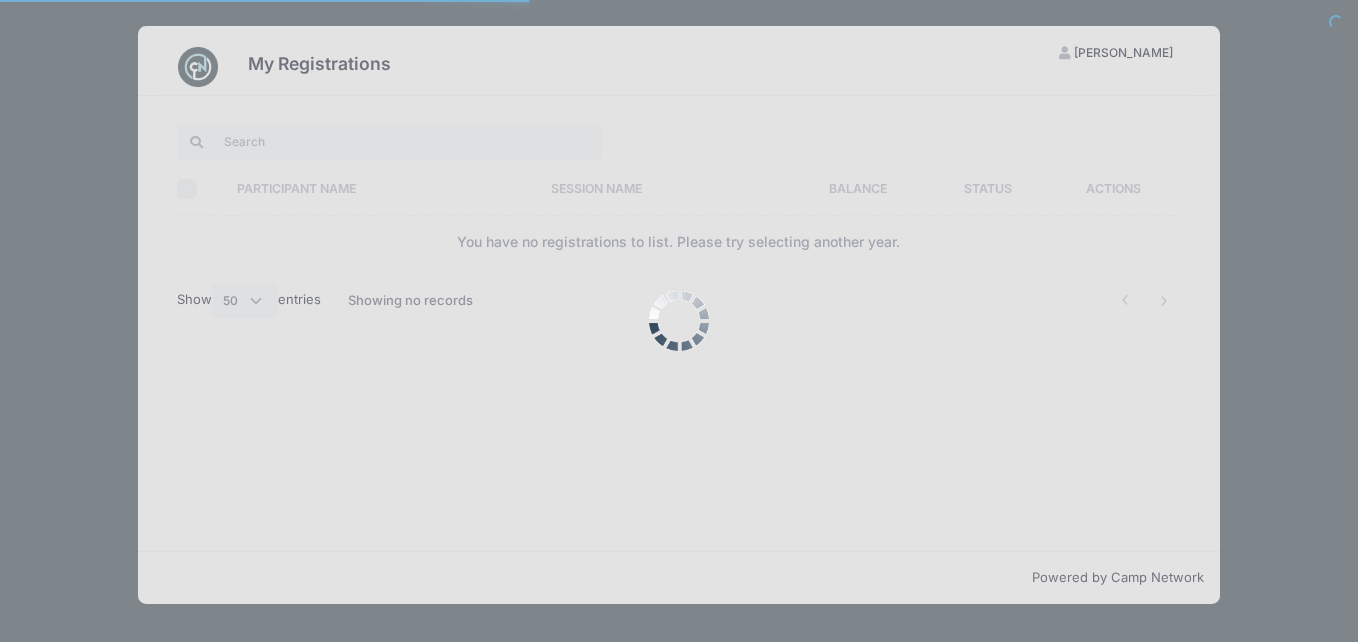 scroll, scrollTop: 0, scrollLeft: 0, axis: both 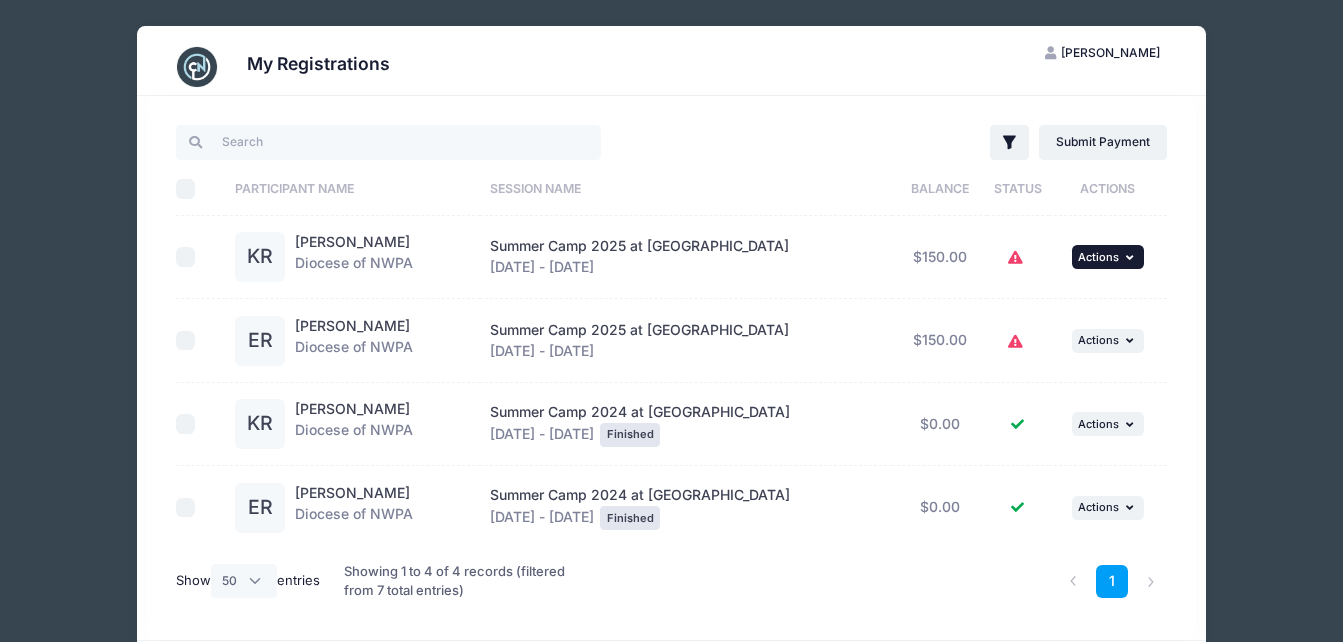 click on "Actions" at bounding box center (1098, 257) 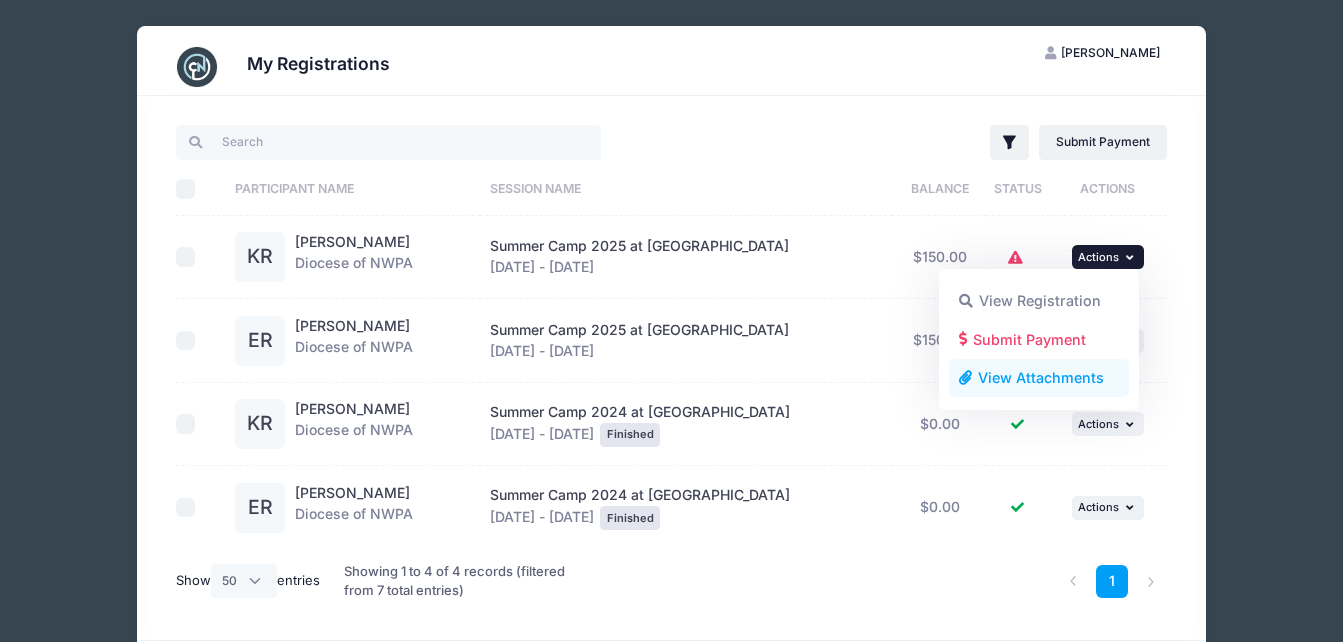 click on "View Attachments" at bounding box center (1039, 378) 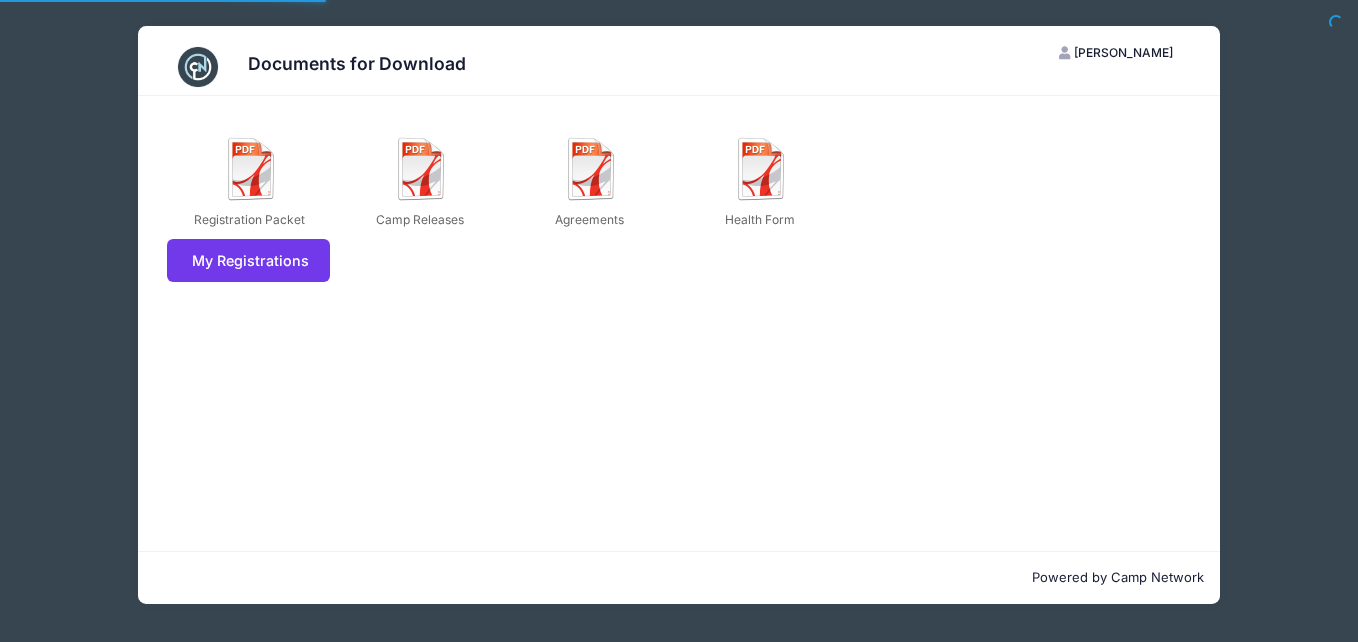 scroll, scrollTop: 0, scrollLeft: 0, axis: both 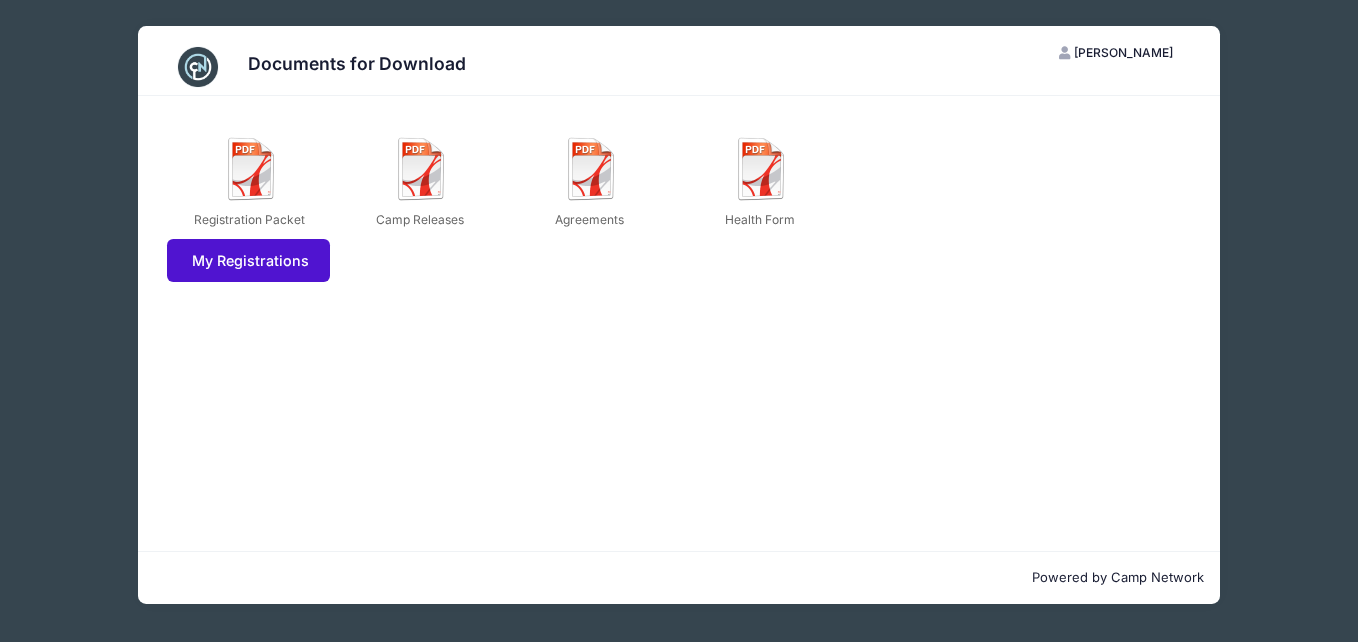 click on "My Registrations" at bounding box center (248, 260) 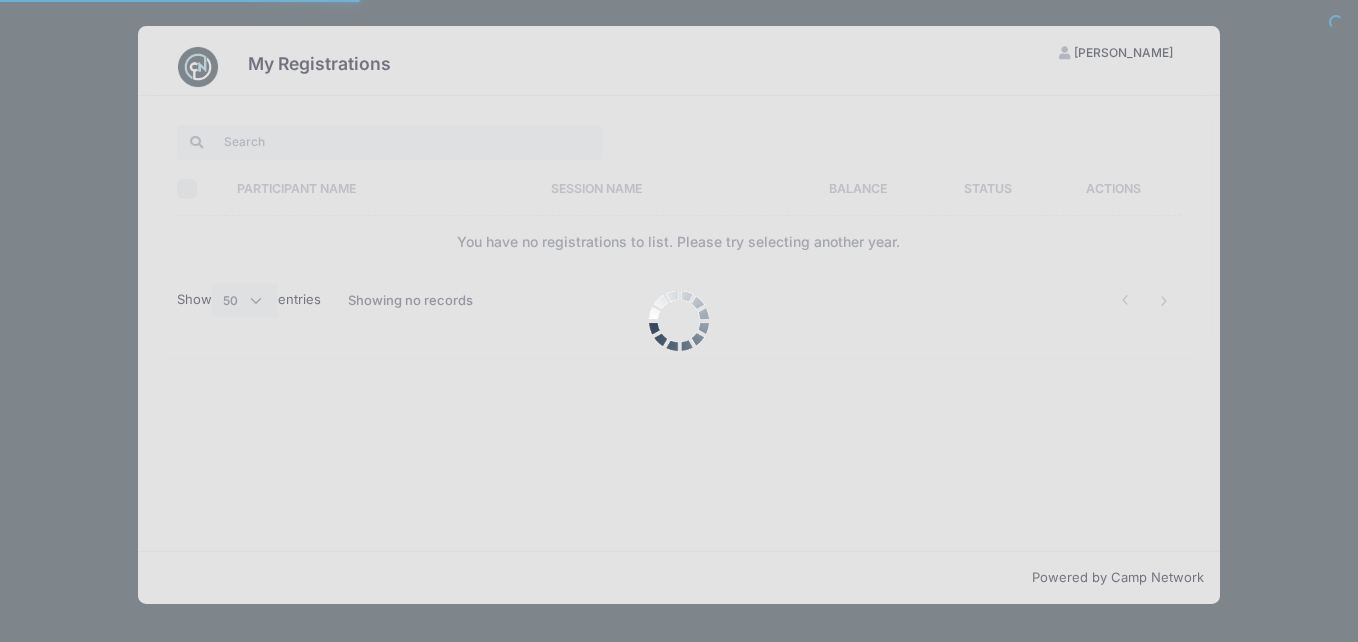 select on "50" 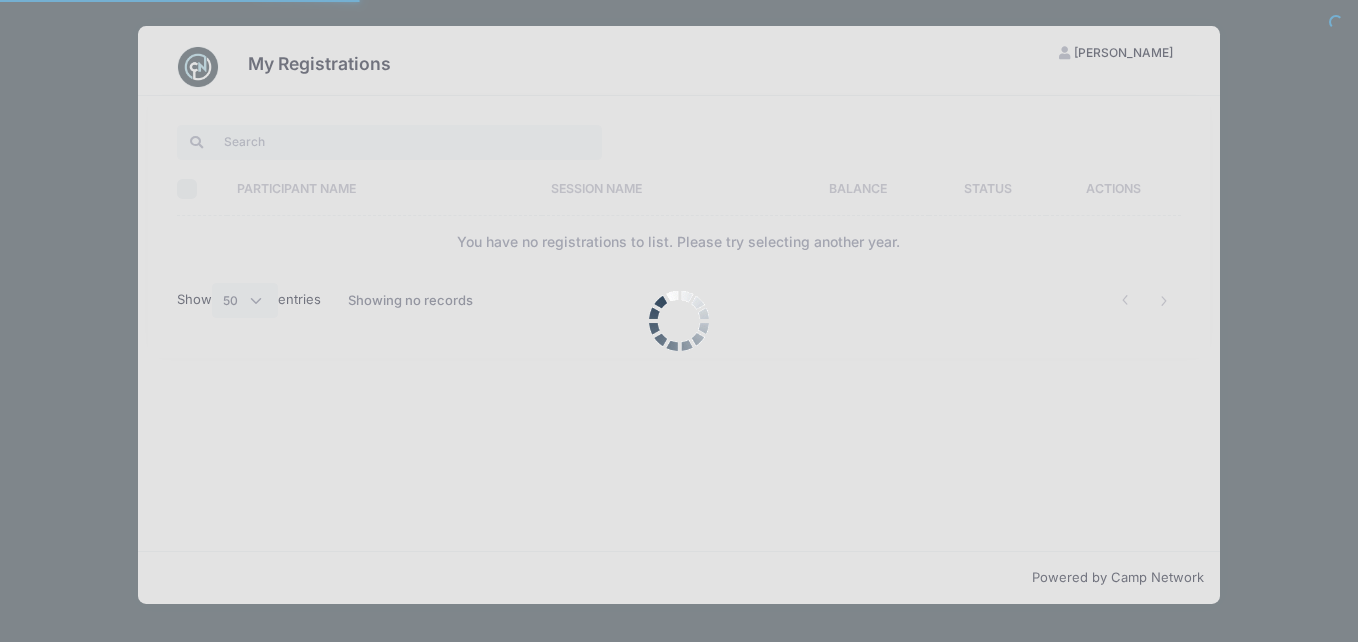 scroll, scrollTop: 0, scrollLeft: 0, axis: both 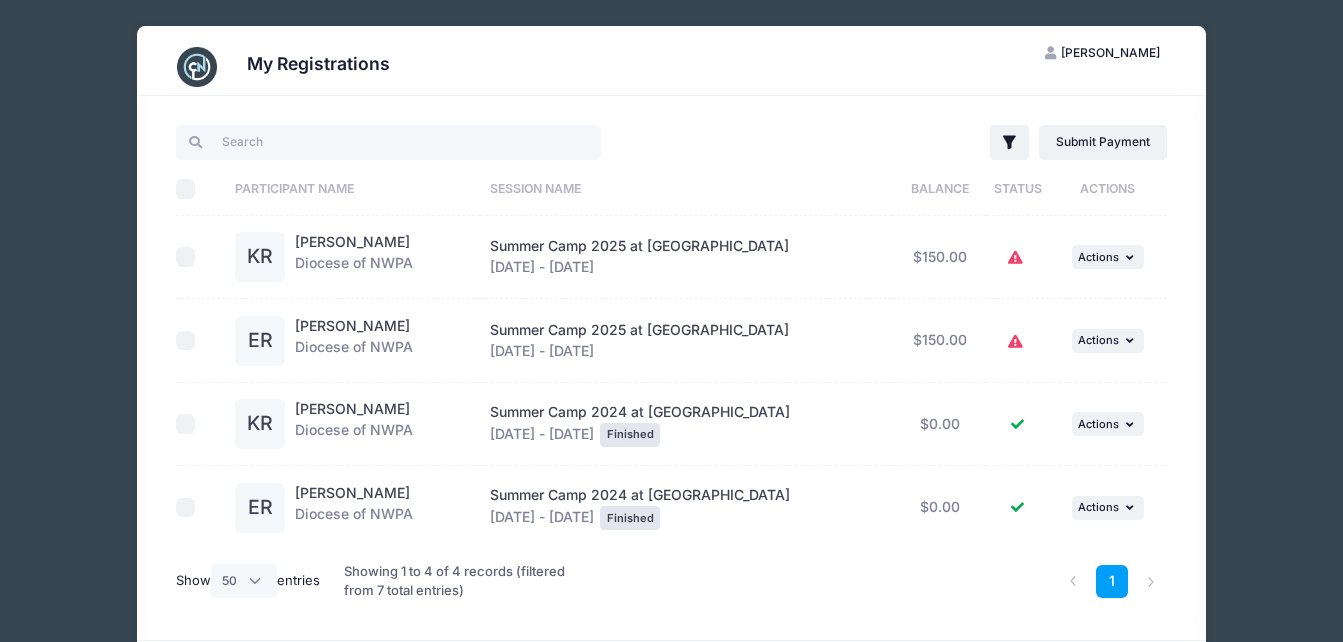 click on "[PERSON_NAME]" at bounding box center [1110, 52] 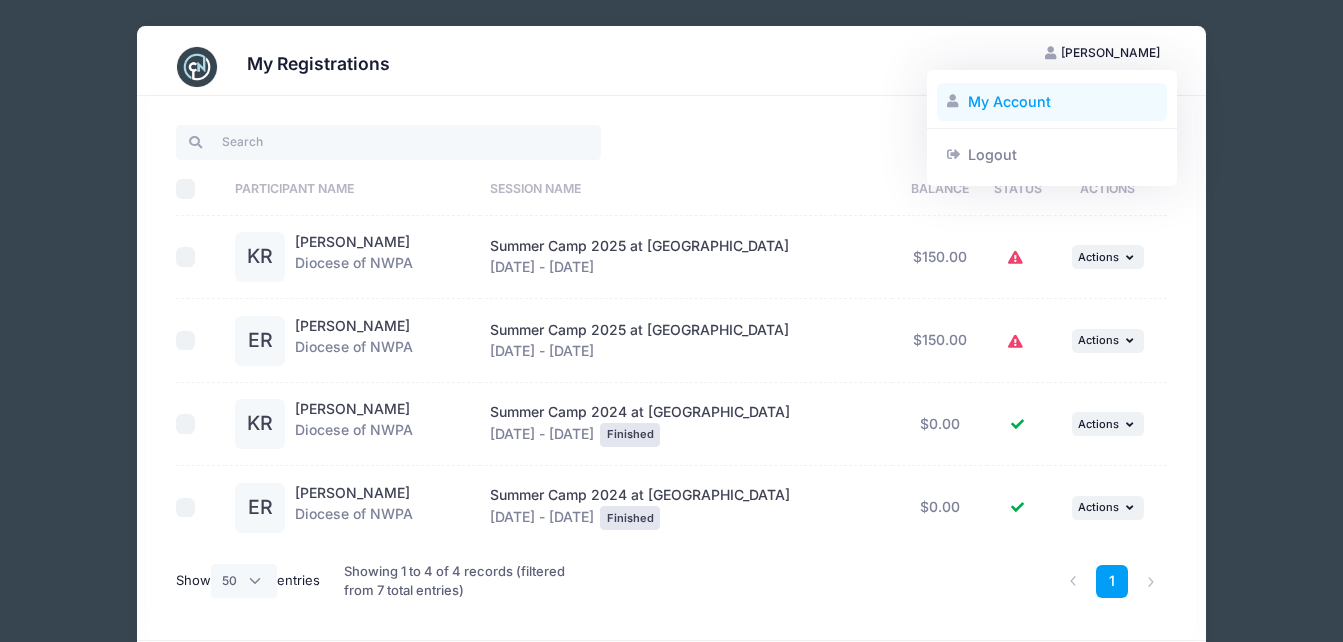 click on "My Account" at bounding box center [1052, 102] 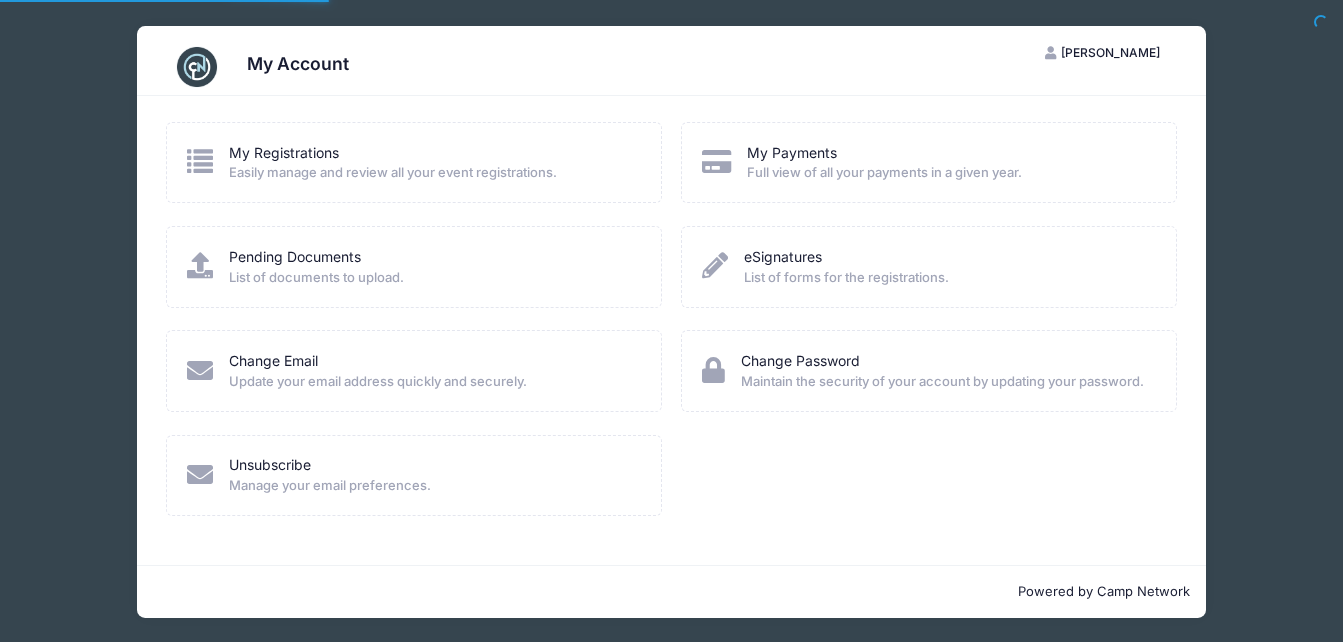 scroll, scrollTop: 0, scrollLeft: 0, axis: both 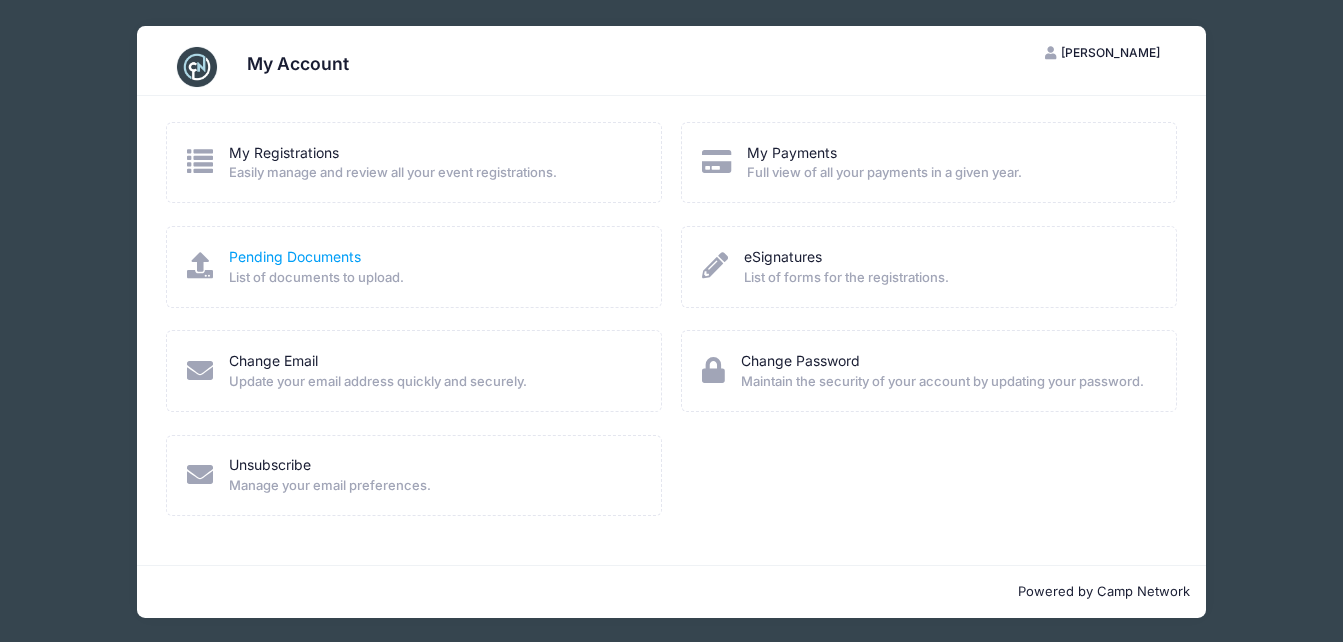 click on "Pending Documents" at bounding box center [295, 256] 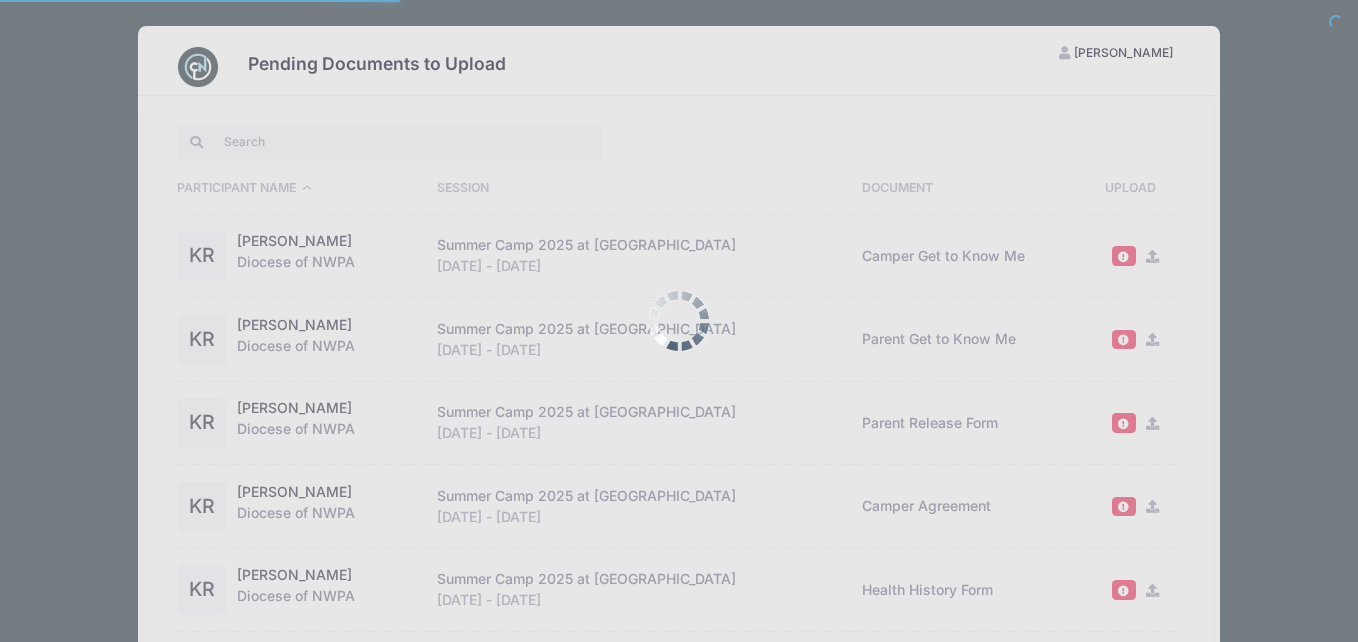 select on "50" 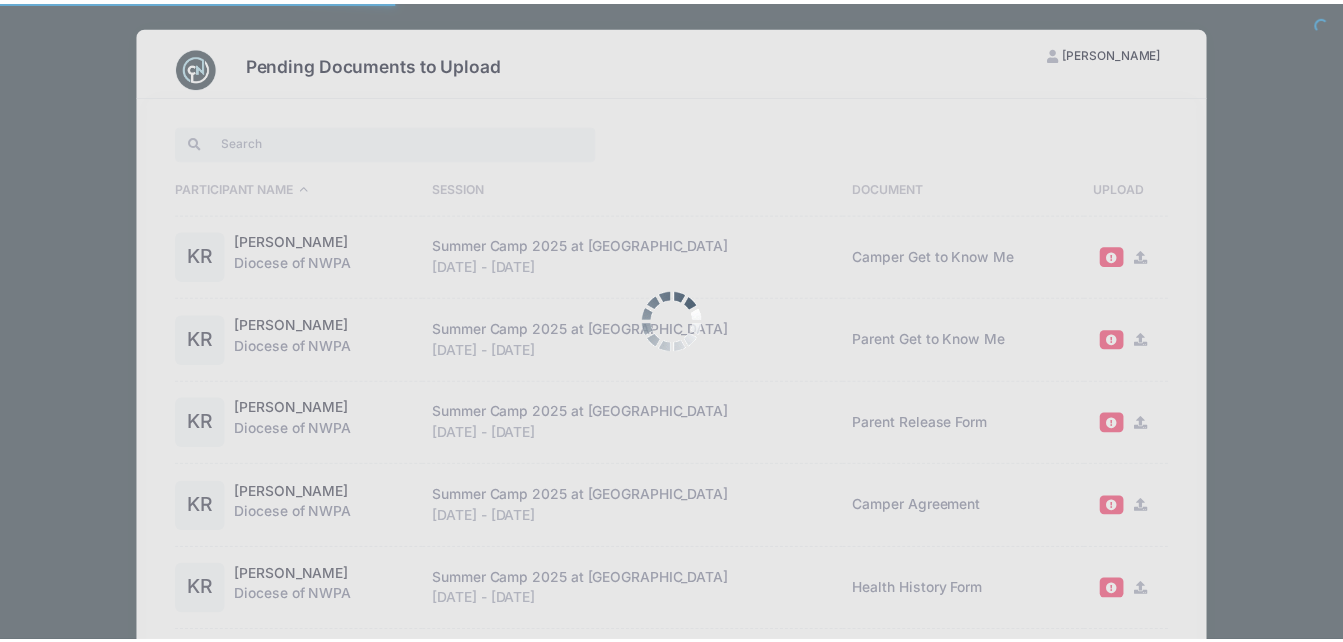 scroll, scrollTop: 0, scrollLeft: 0, axis: both 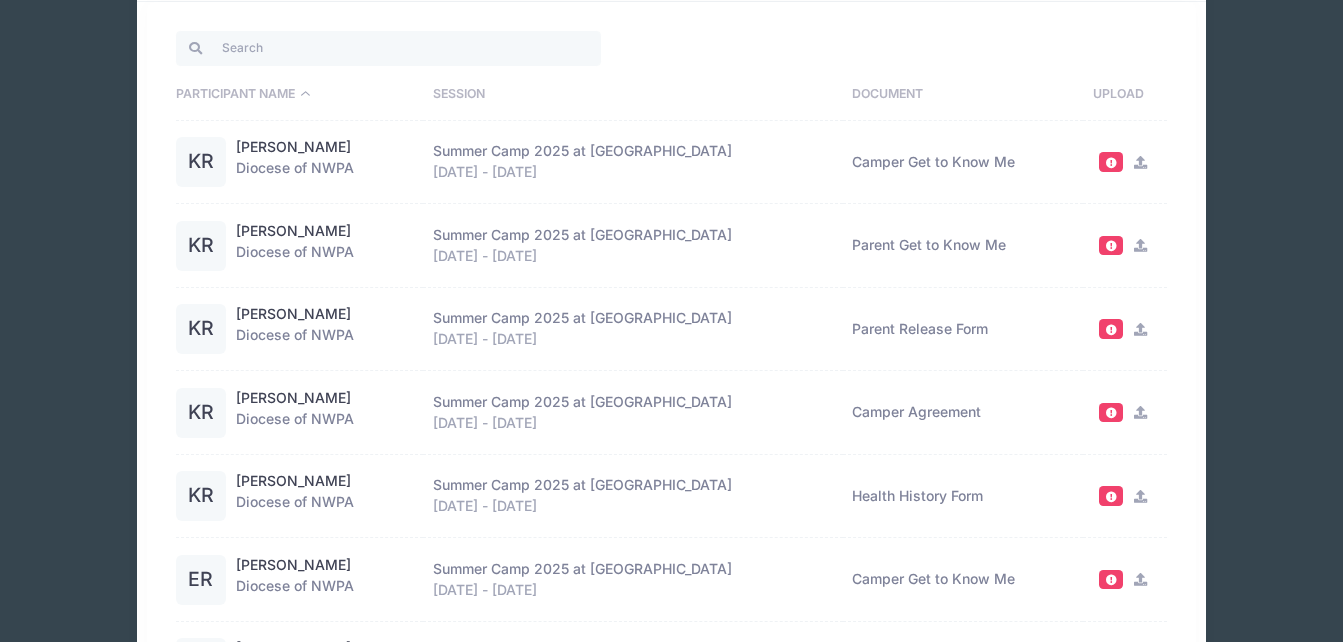 click at bounding box center [1140, 329] 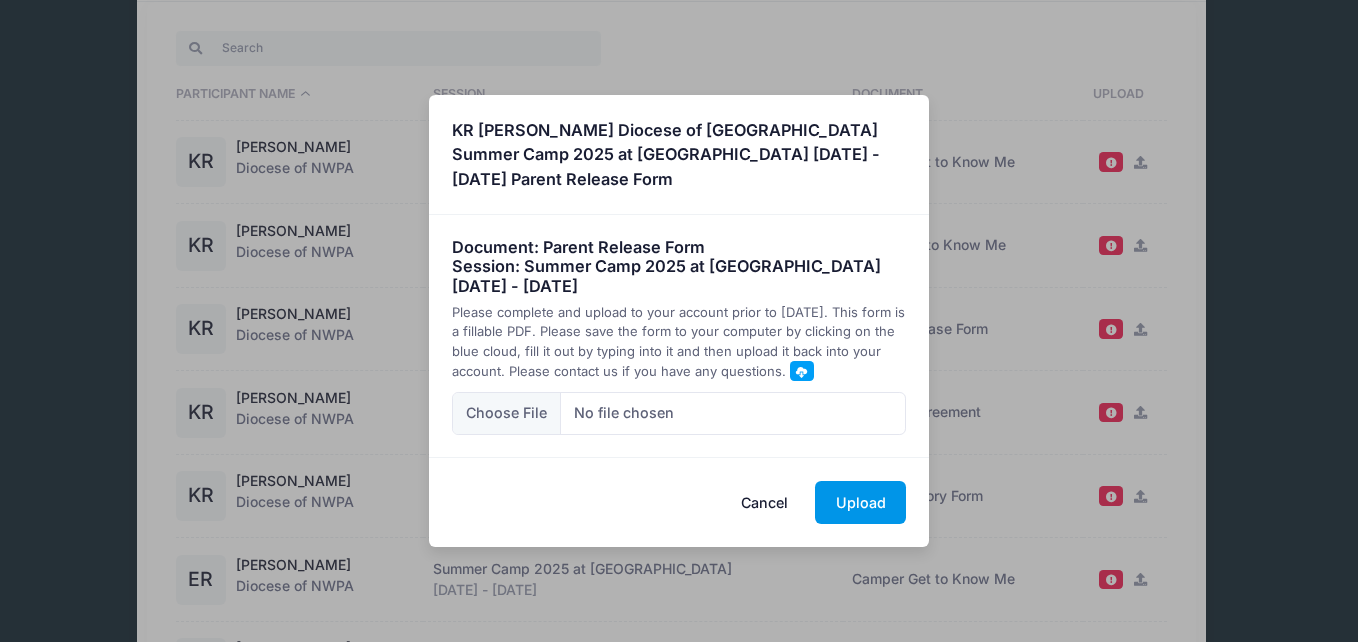 click on "Upload" at bounding box center [860, 502] 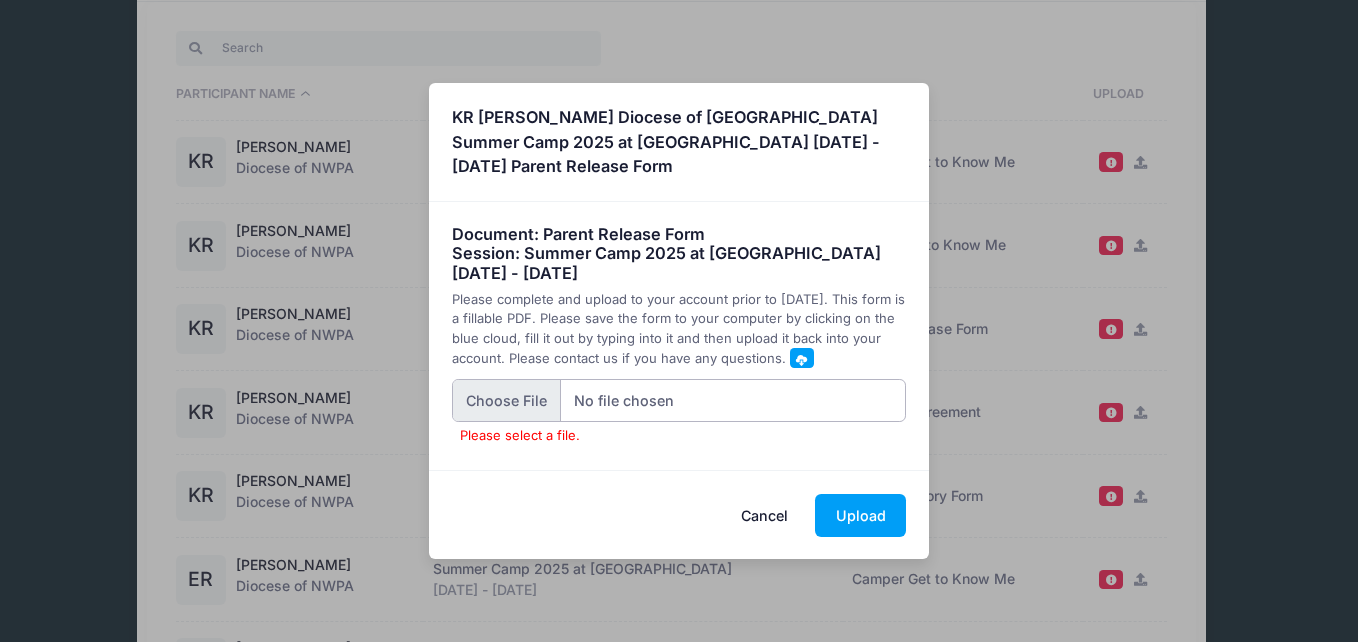 click on "Please select a file." at bounding box center [679, 400] 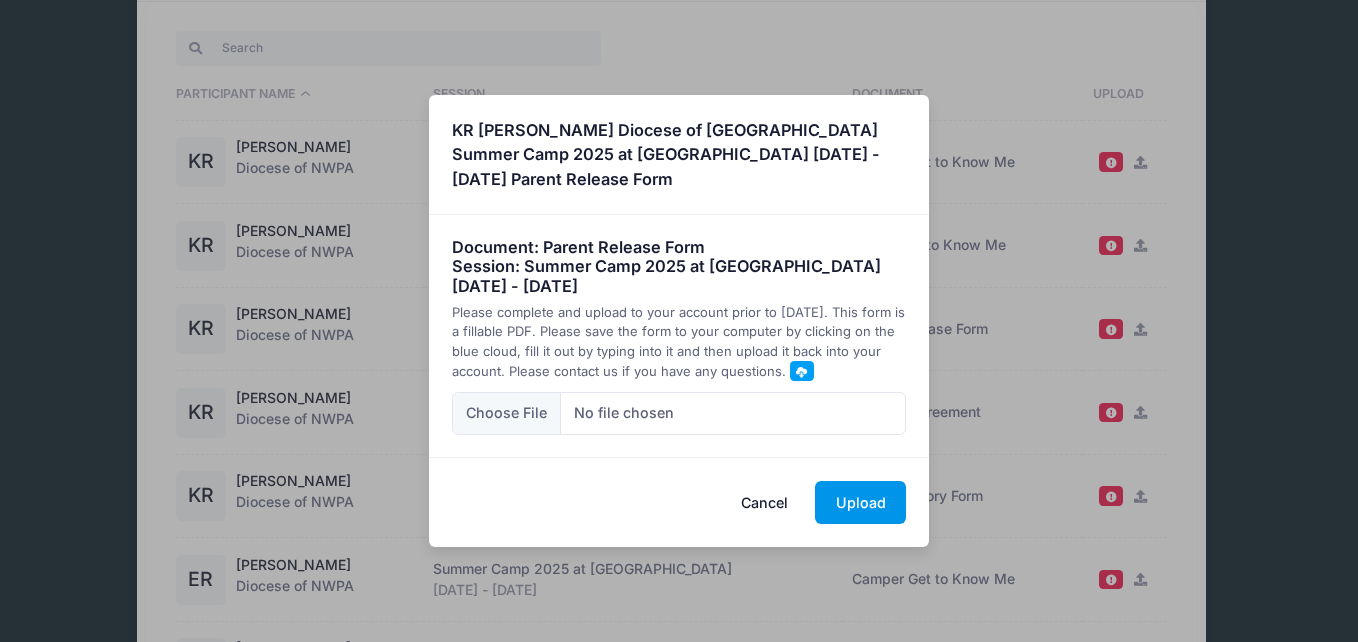 click on "Upload" at bounding box center [860, 502] 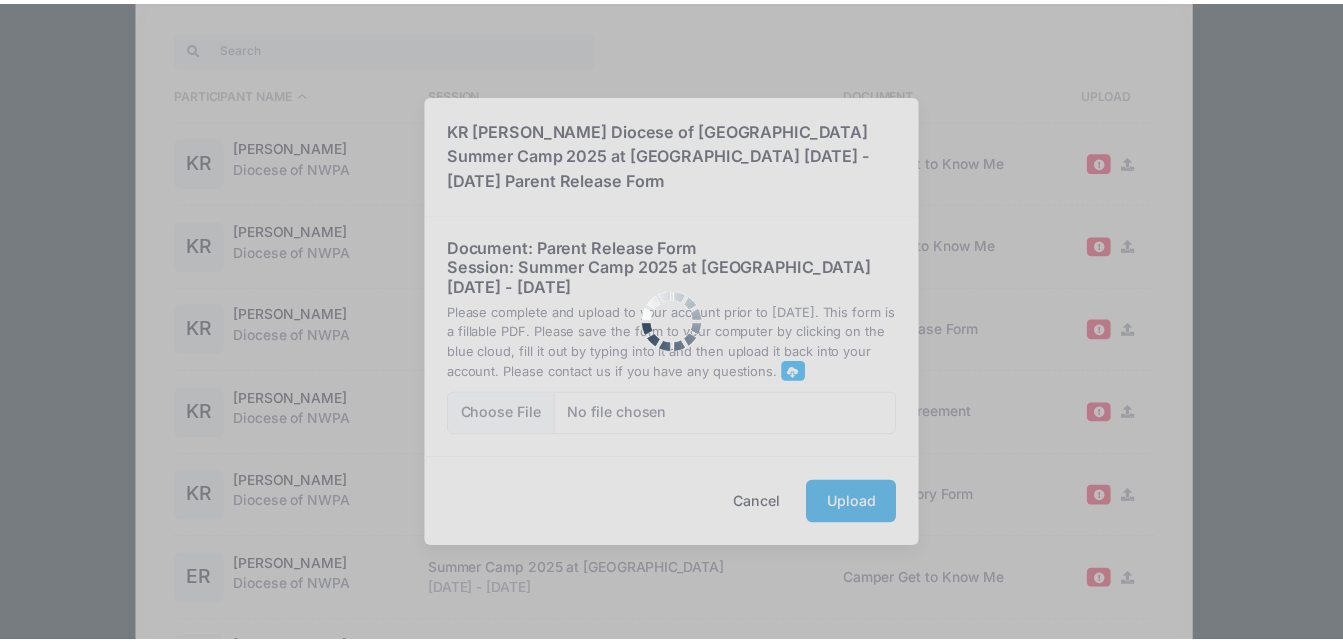 scroll, scrollTop: 0, scrollLeft: 0, axis: both 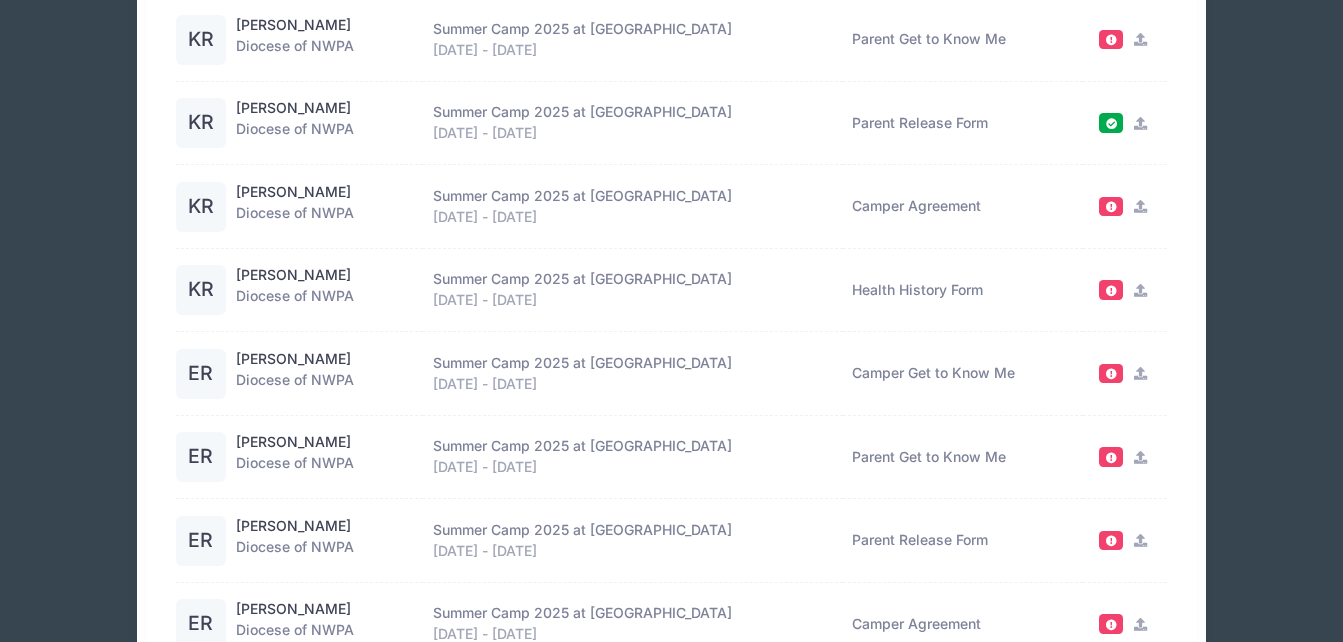 click at bounding box center [1140, 540] 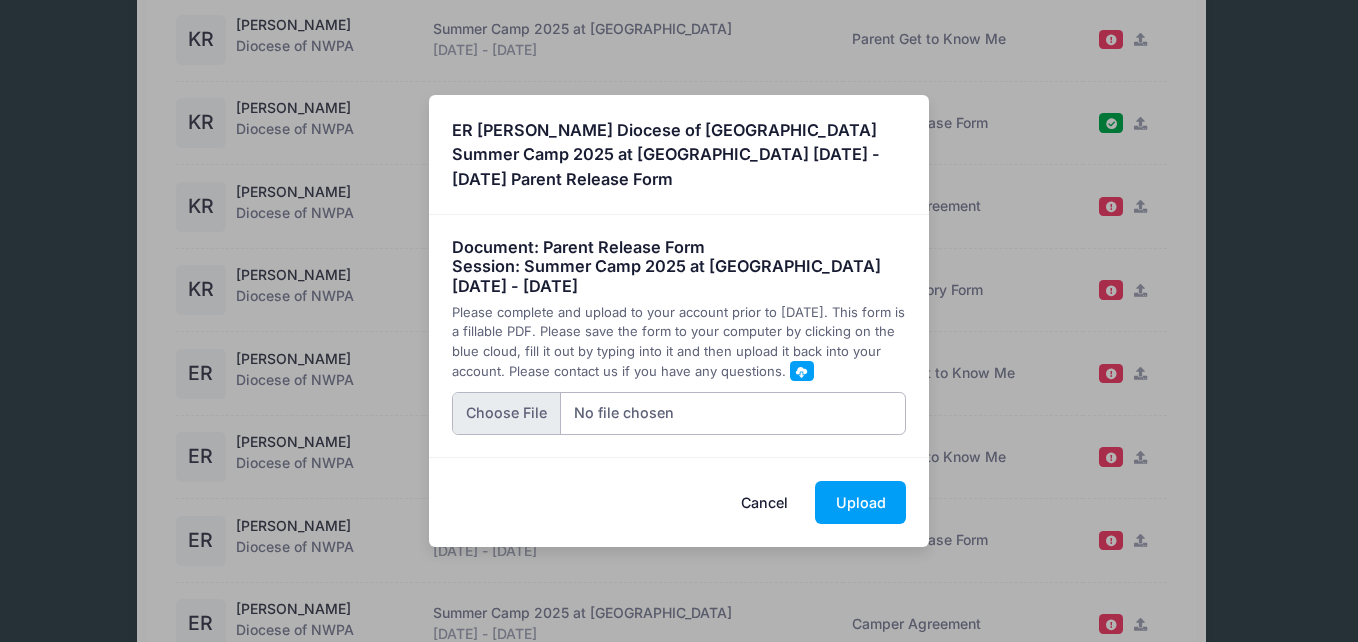click at bounding box center [679, 413] 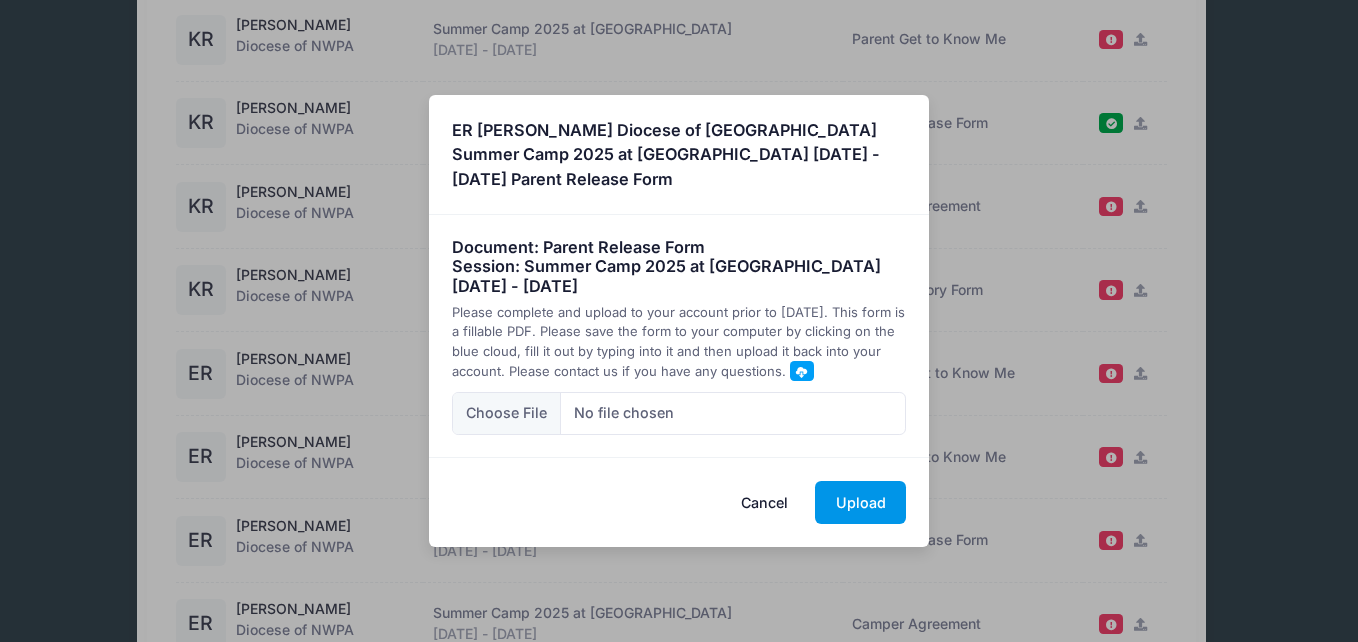 click on "Upload" at bounding box center (860, 502) 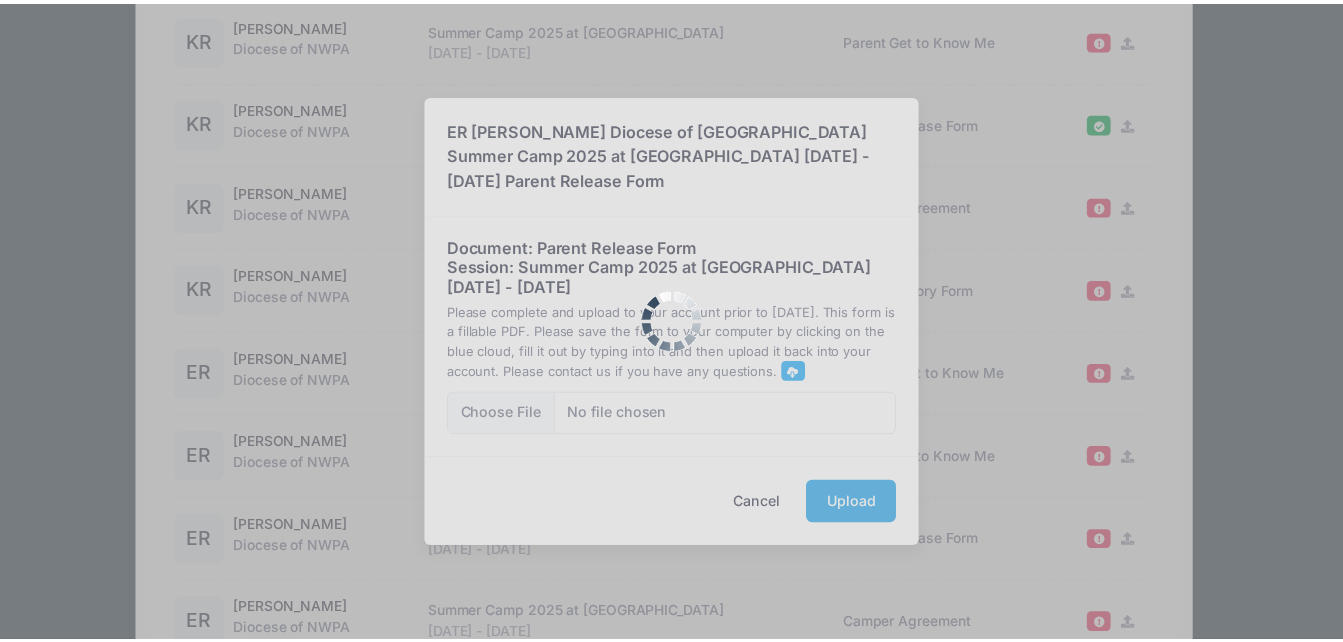 scroll, scrollTop: 0, scrollLeft: 0, axis: both 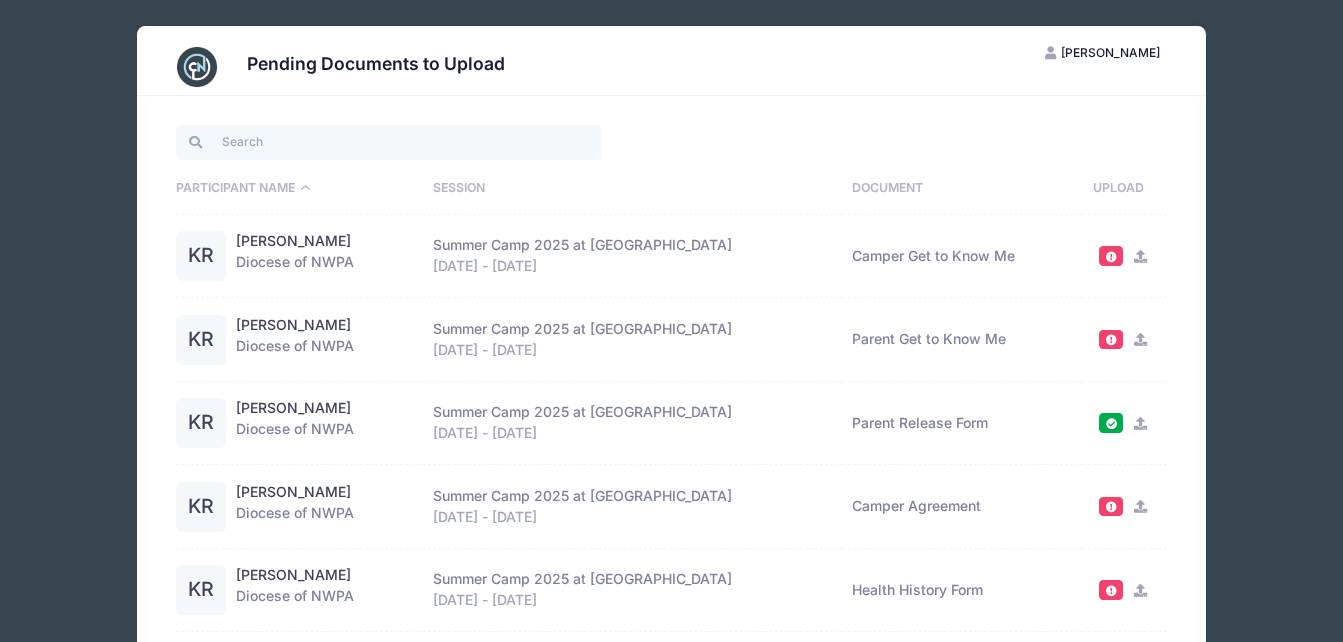 click at bounding box center [1140, 256] 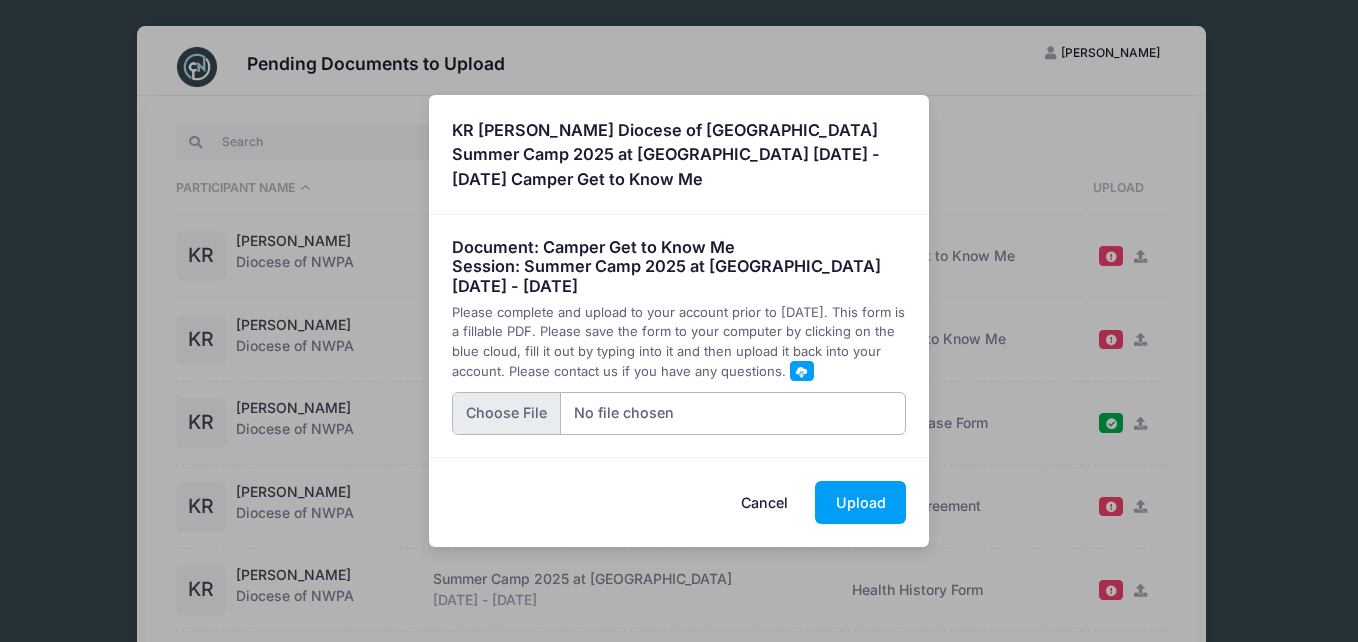 click at bounding box center [679, 413] 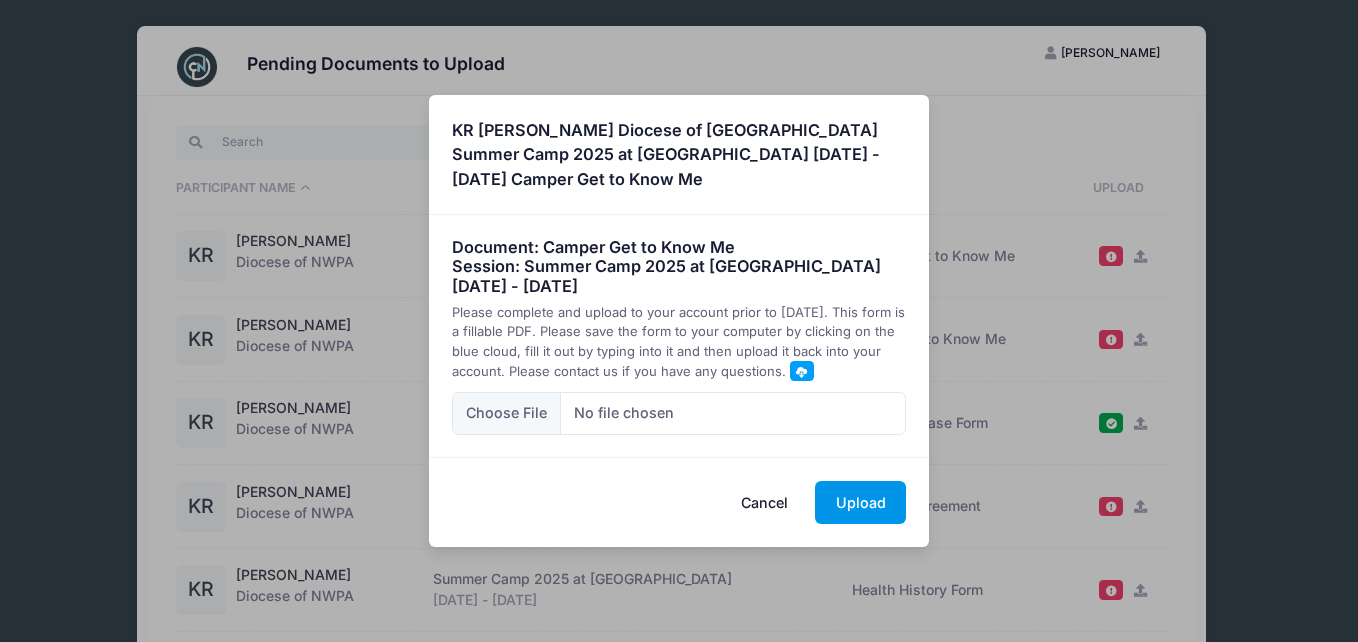 click on "Upload" at bounding box center (860, 502) 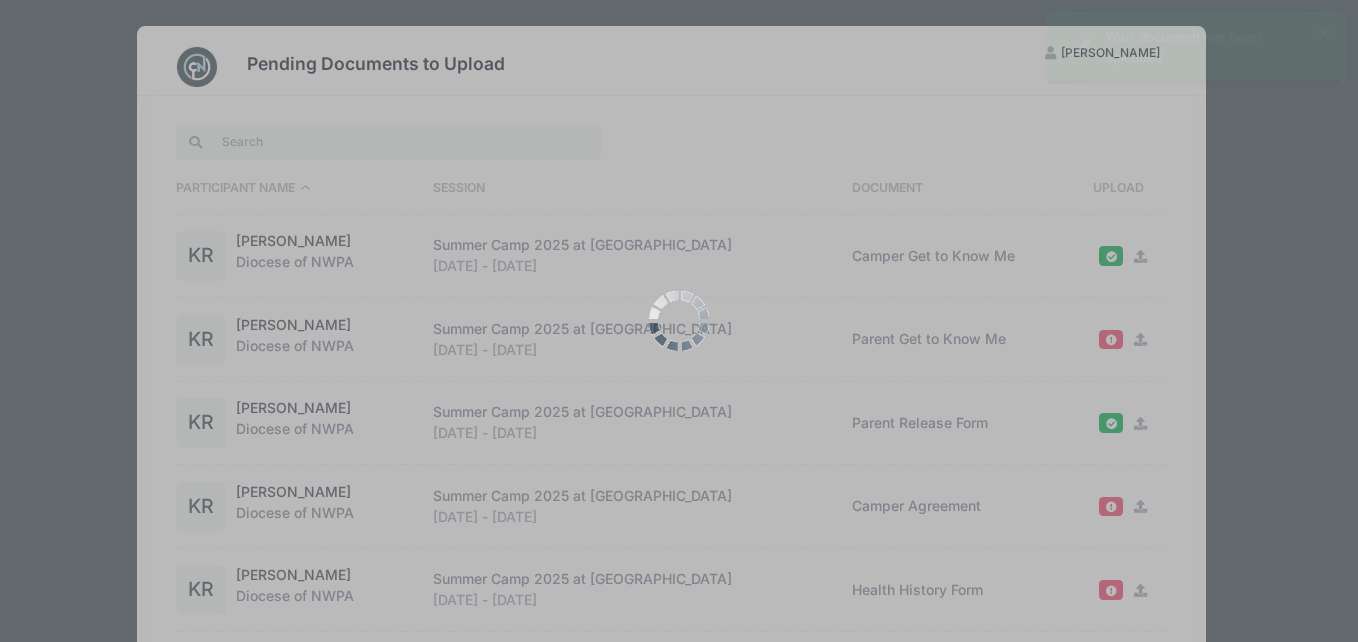 scroll, scrollTop: 0, scrollLeft: 0, axis: both 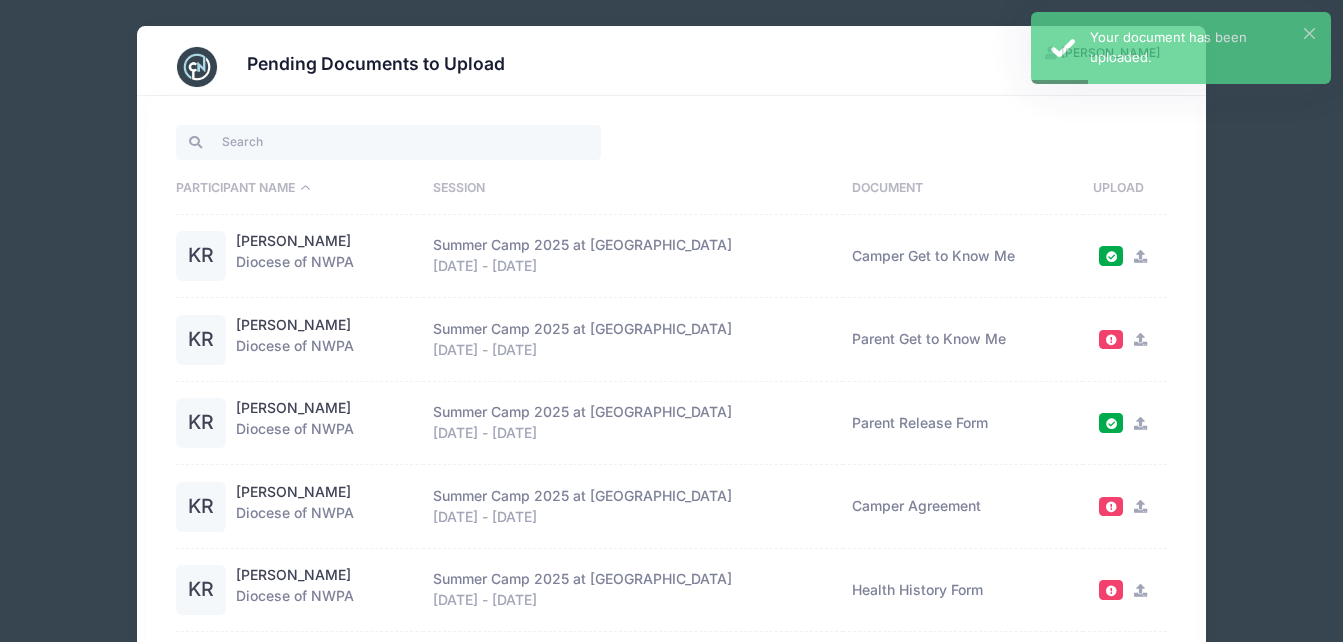 click at bounding box center (1140, 339) 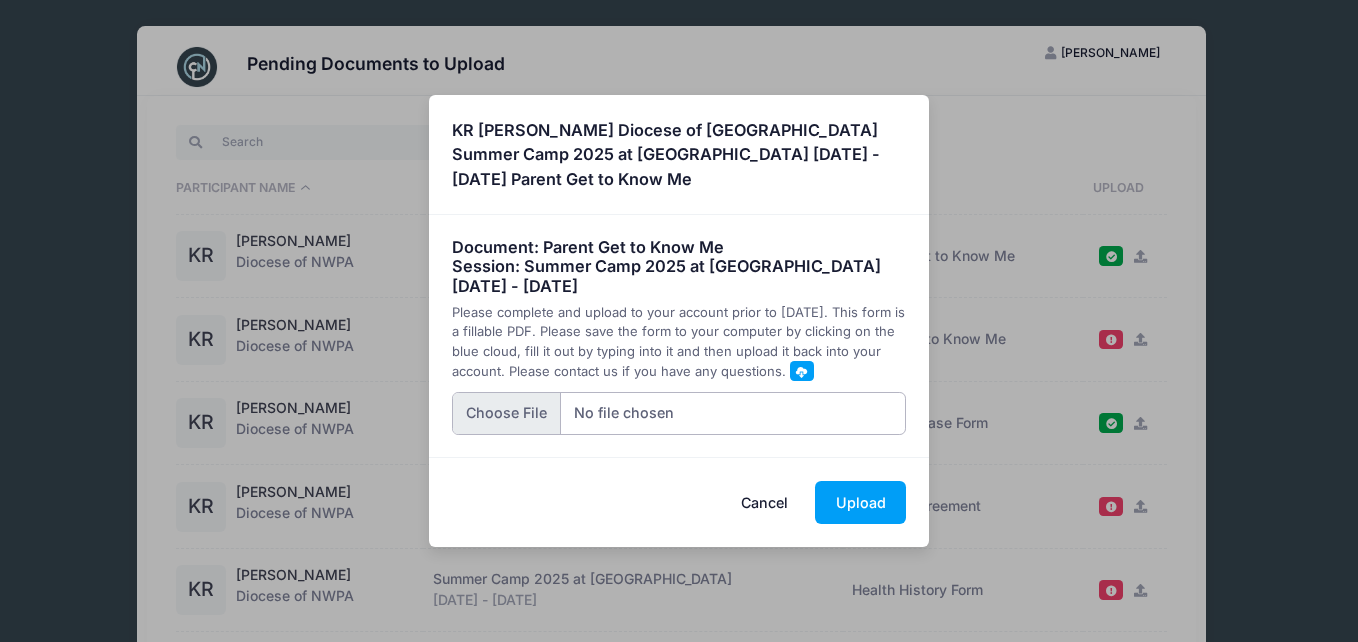 click at bounding box center [679, 413] 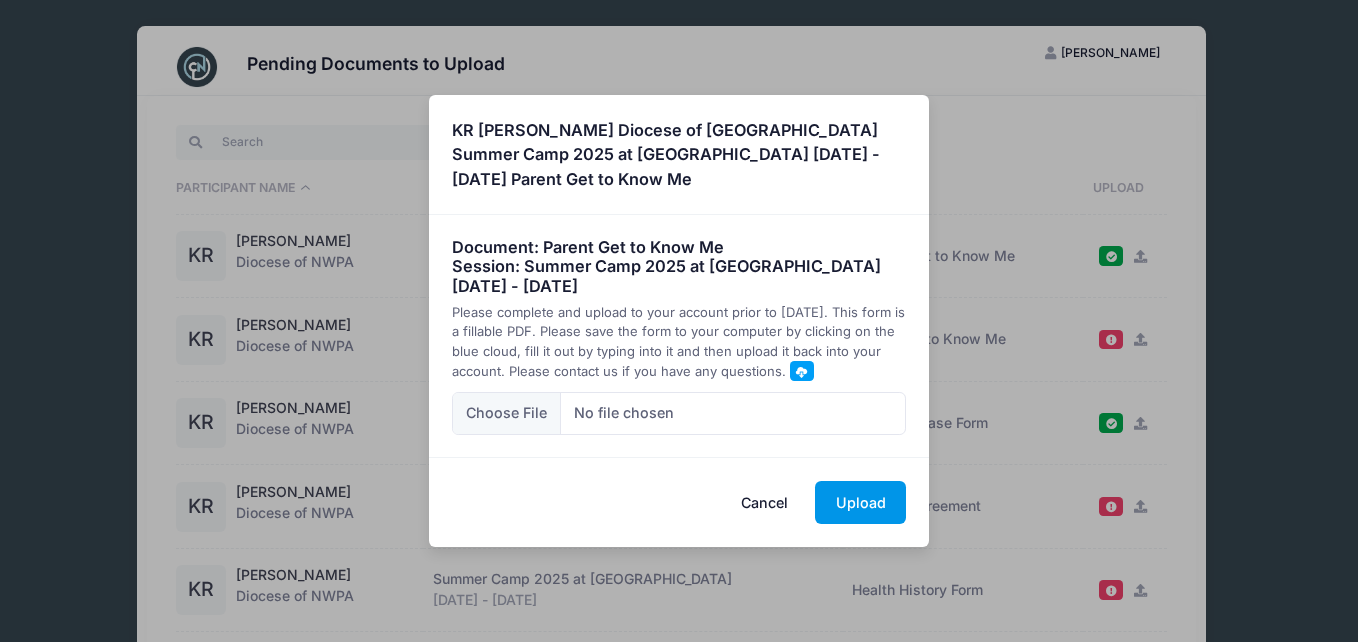 click on "Upload" at bounding box center [860, 502] 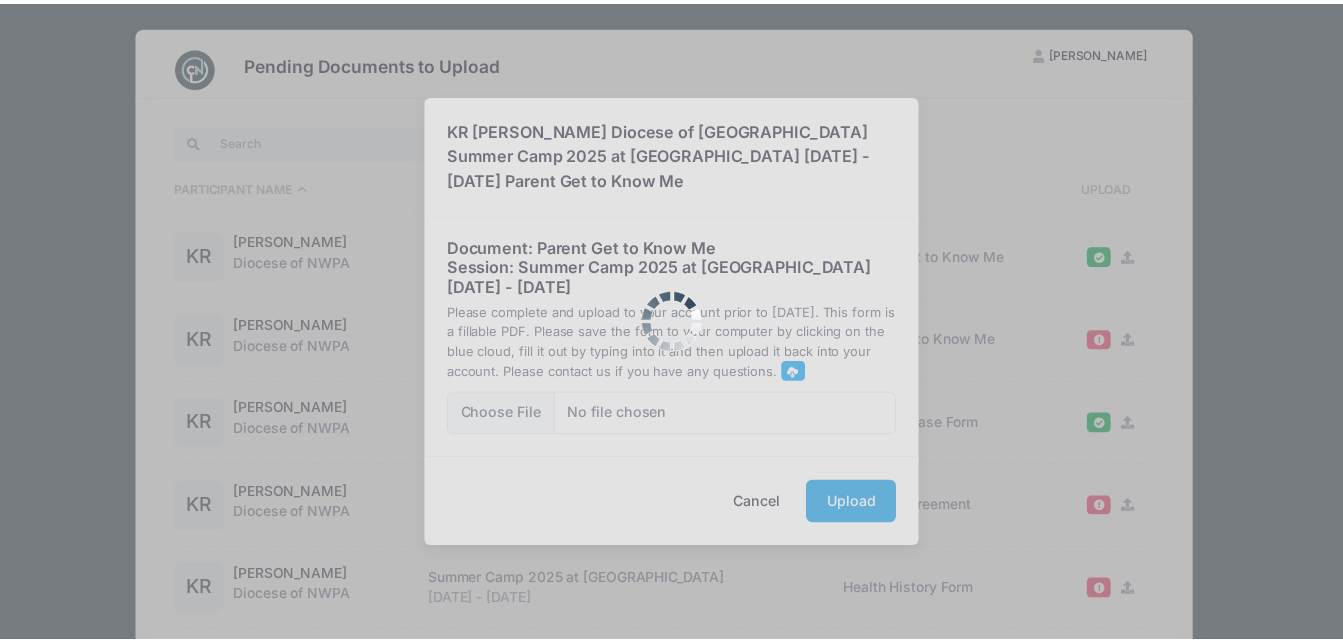 scroll, scrollTop: 0, scrollLeft: 0, axis: both 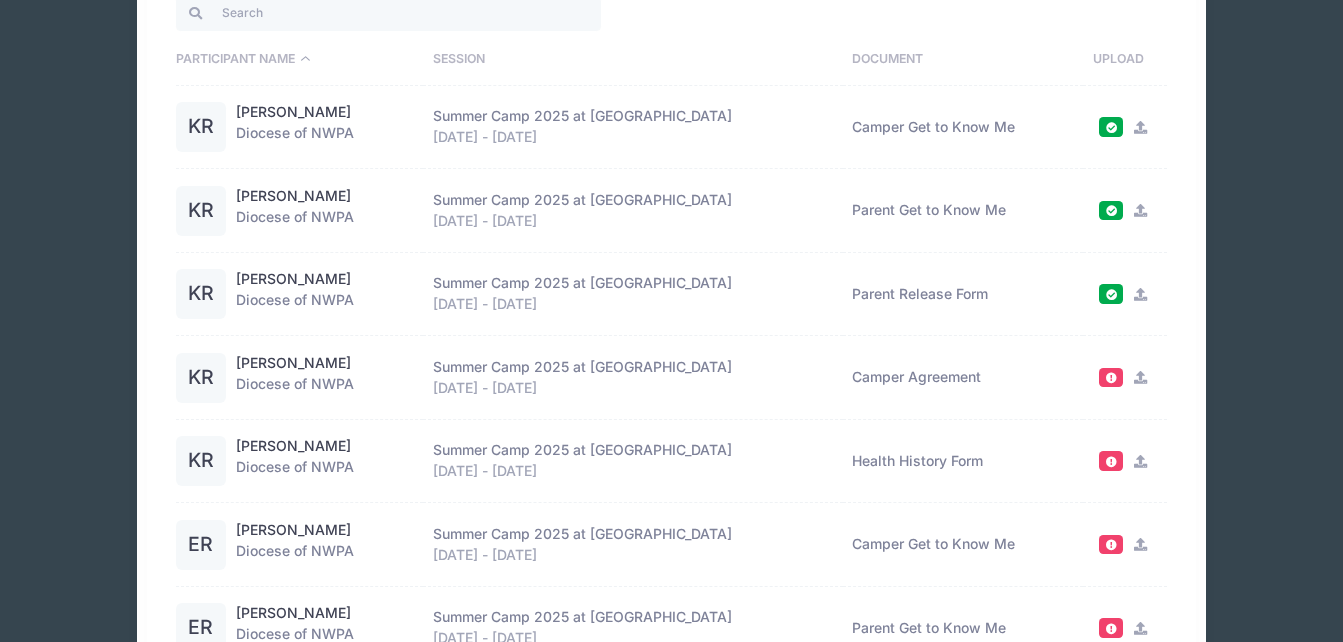 click at bounding box center [1140, 377] 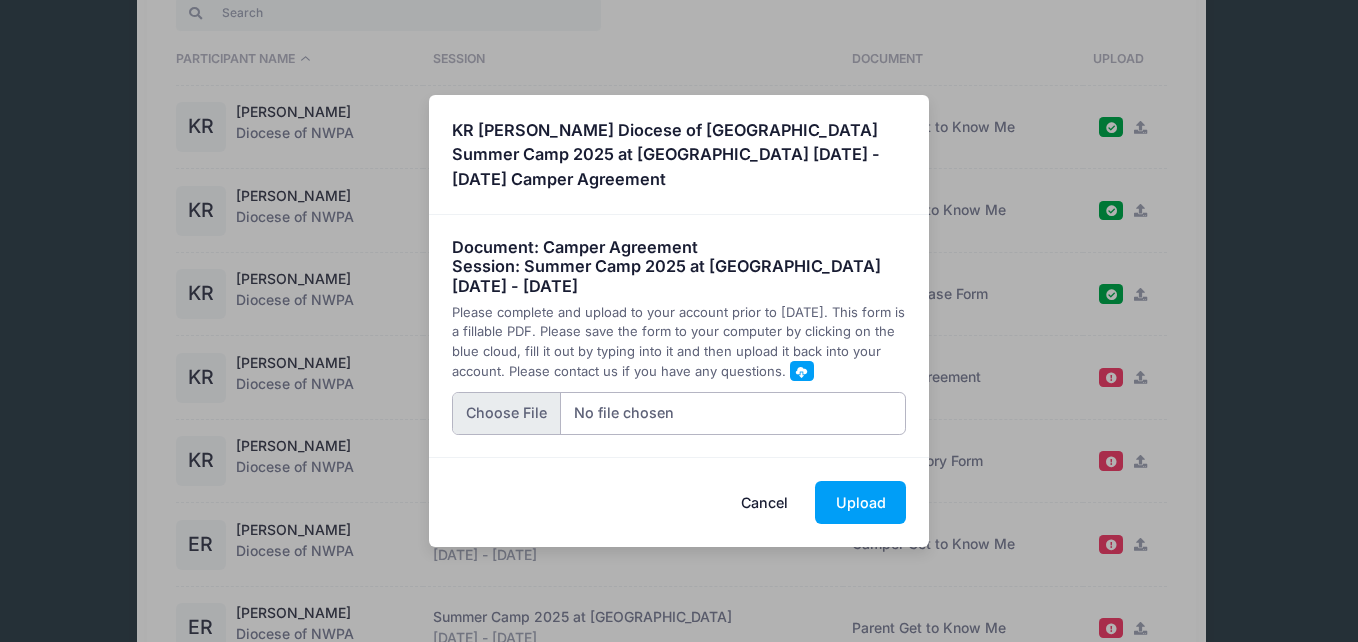 click at bounding box center (679, 413) 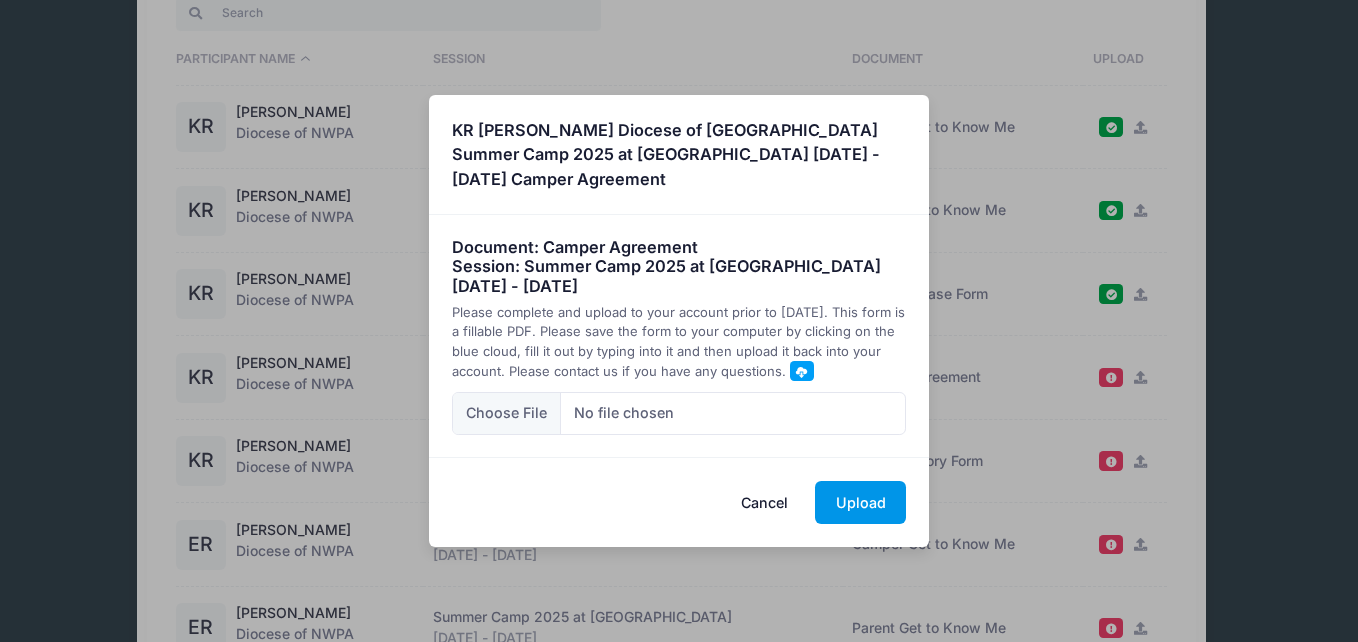 click on "Upload" at bounding box center [860, 502] 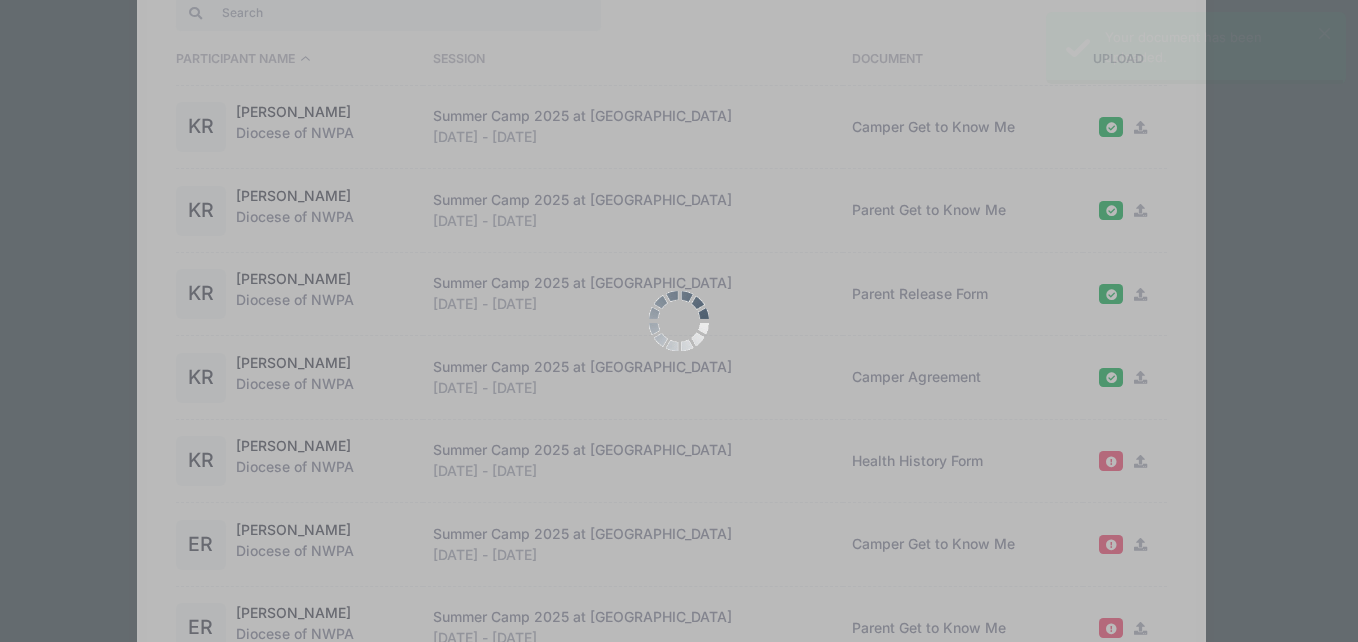 scroll, scrollTop: 0, scrollLeft: 0, axis: both 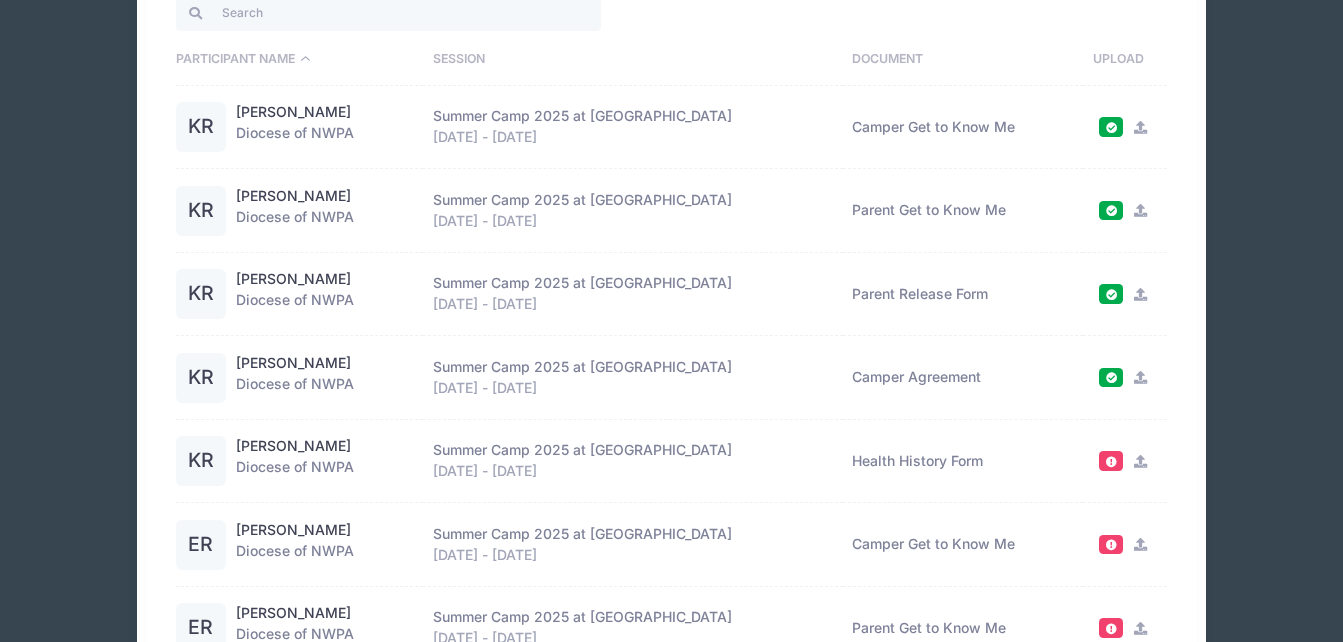 click at bounding box center [1140, 461] 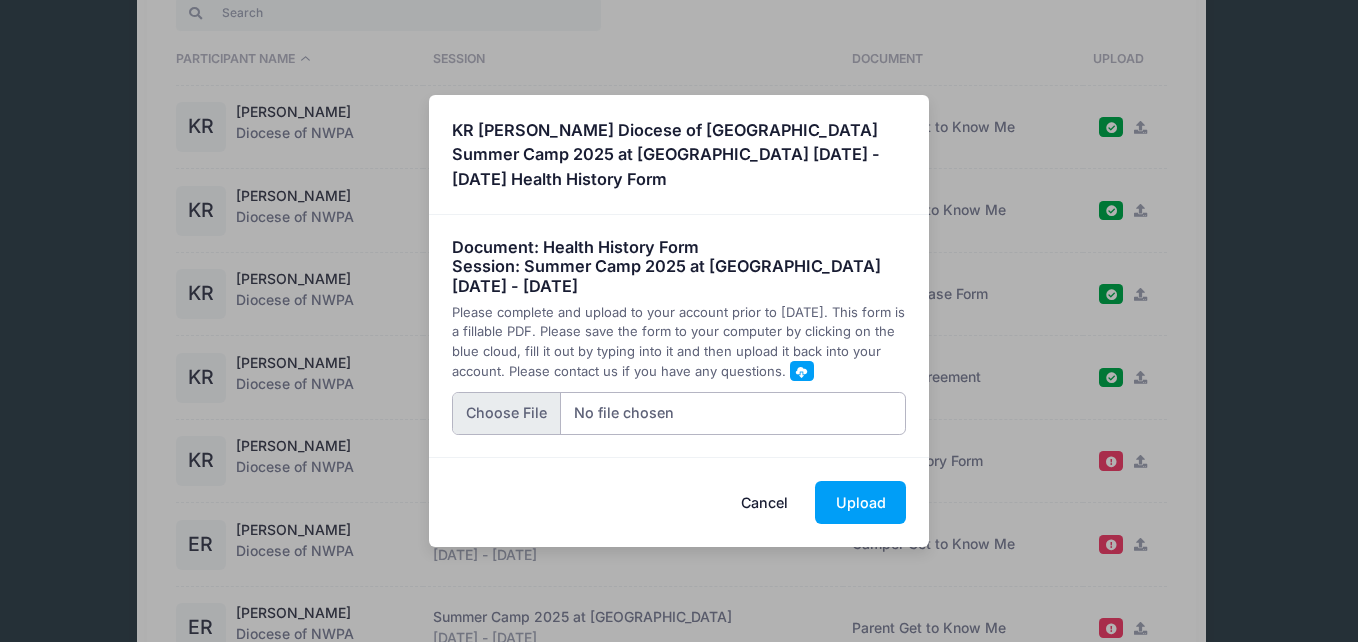 click at bounding box center [679, 413] 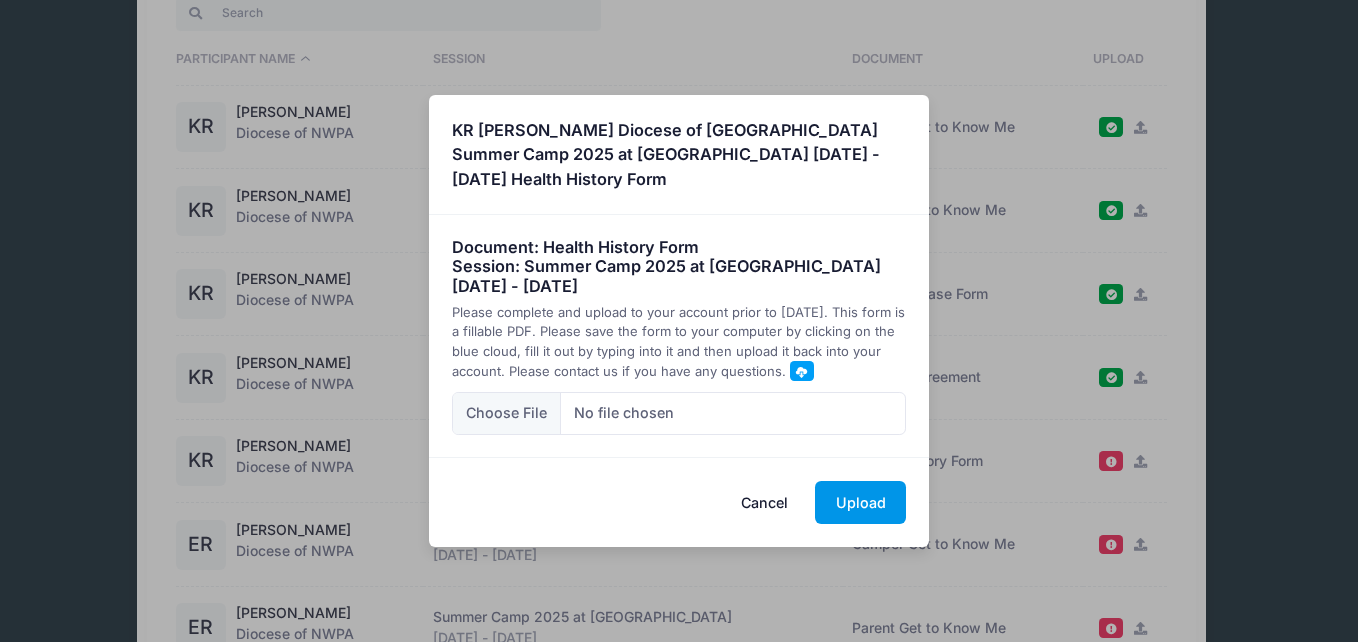click on "Upload" at bounding box center [860, 502] 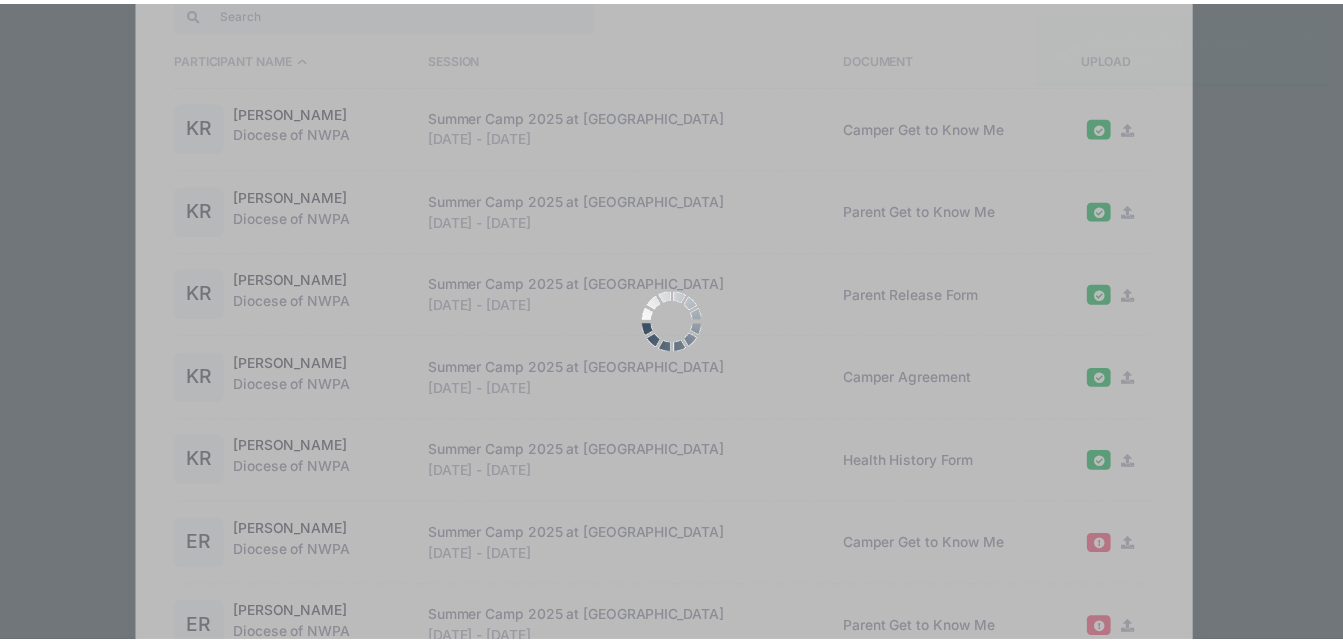 scroll, scrollTop: 0, scrollLeft: 0, axis: both 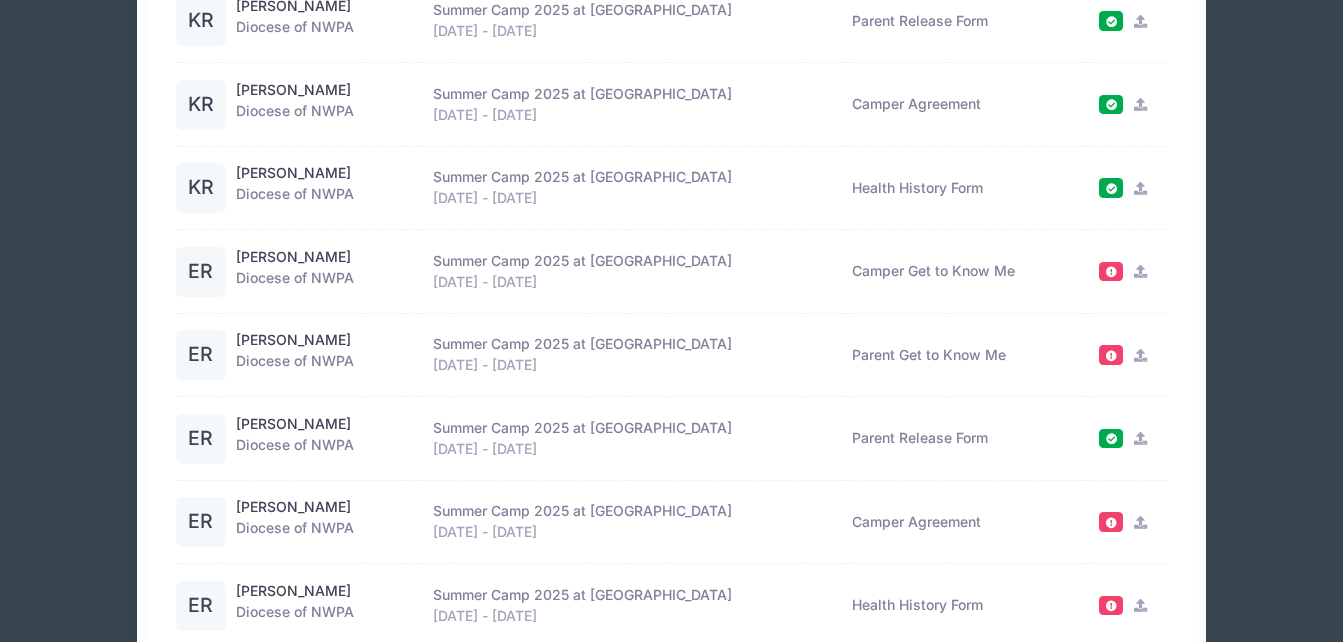 click at bounding box center [1140, 522] 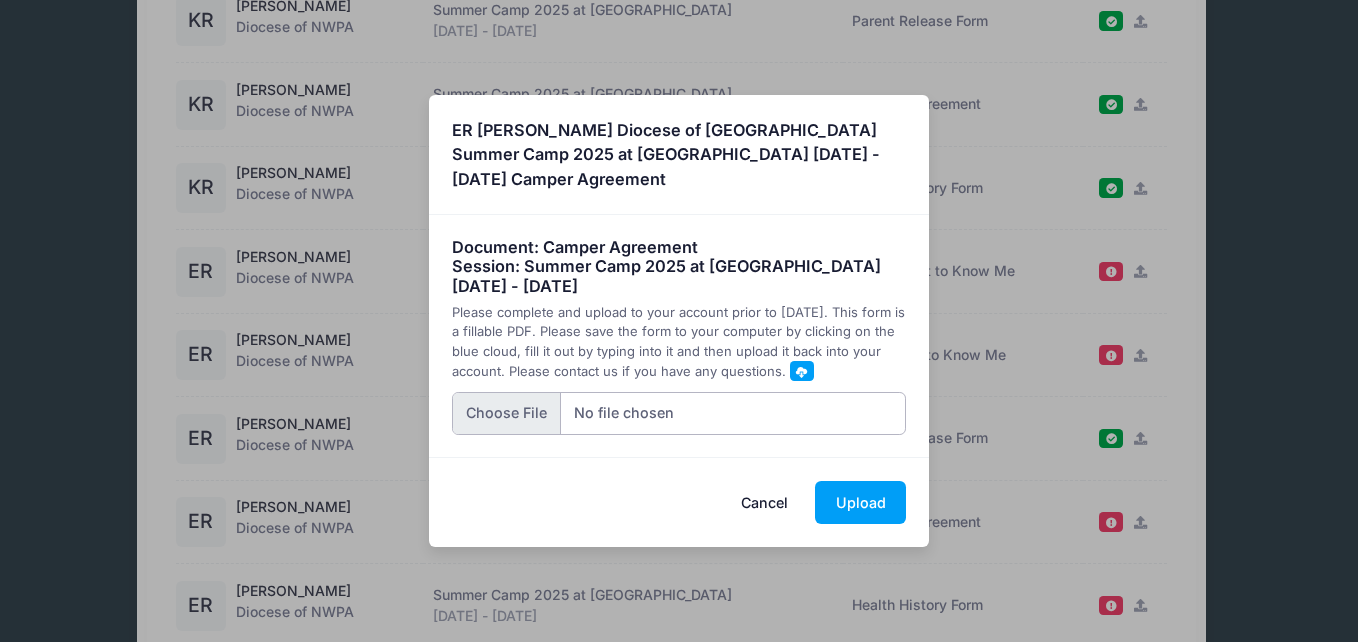 click at bounding box center [679, 413] 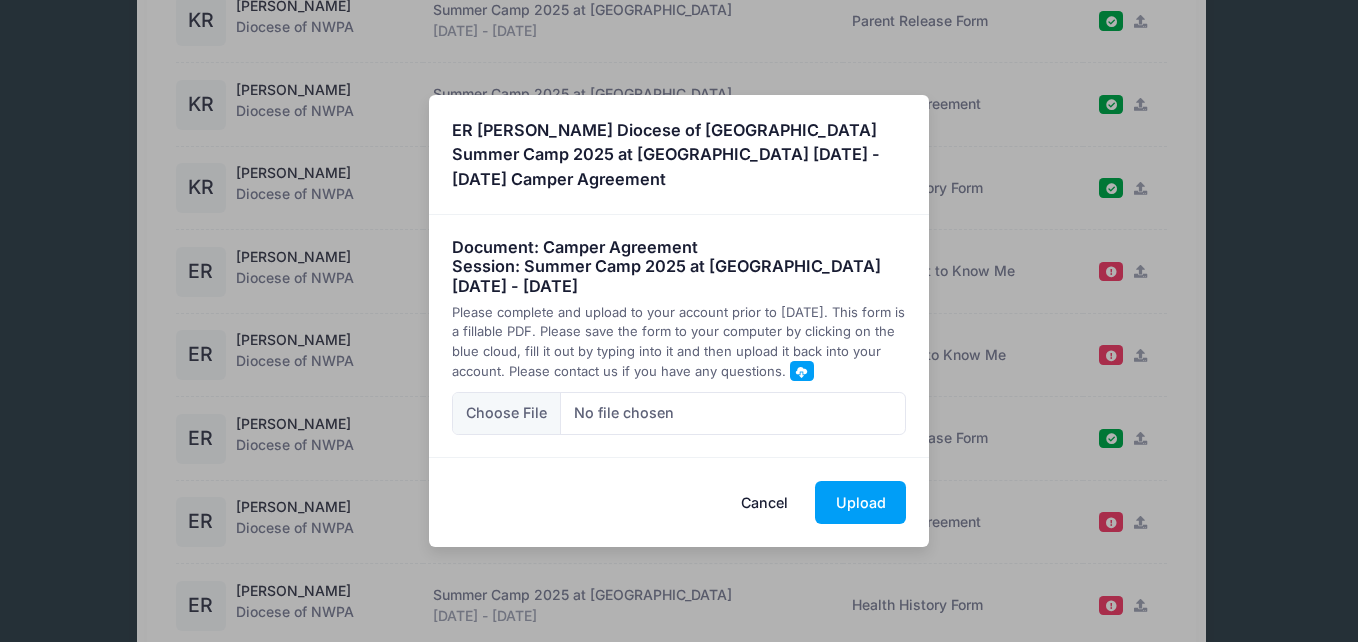 click on "Cancel" at bounding box center [765, 502] 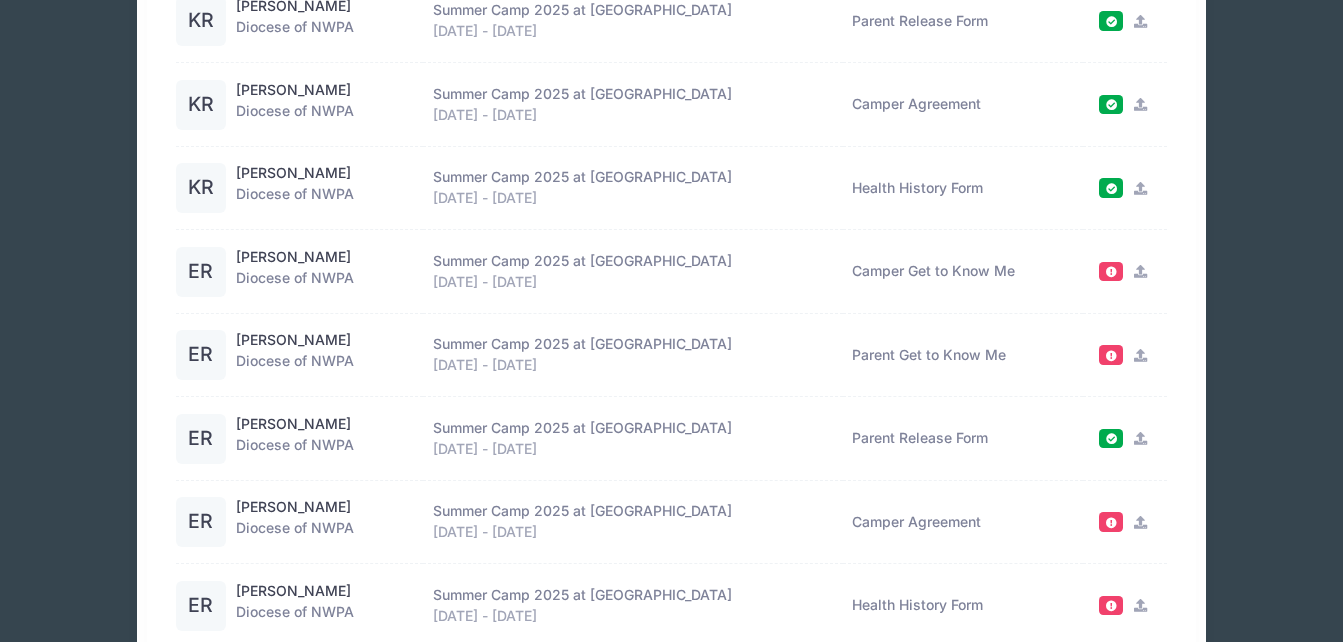 click at bounding box center [1130, 271] 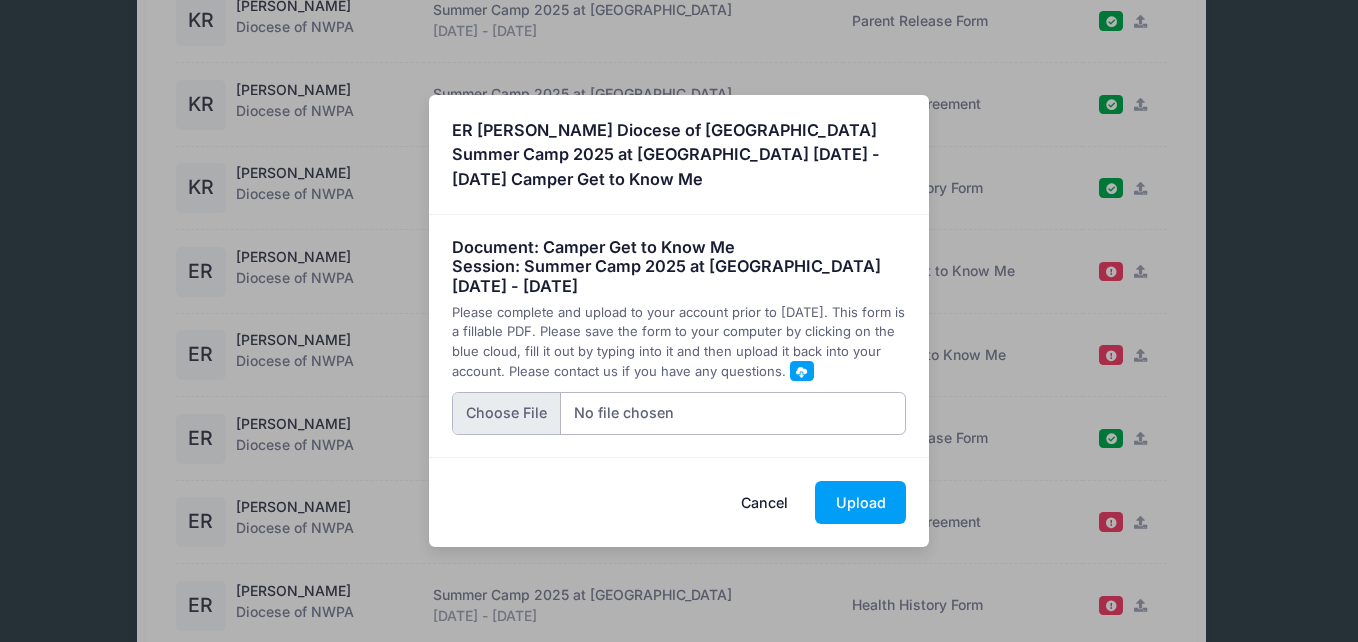 click at bounding box center [679, 413] 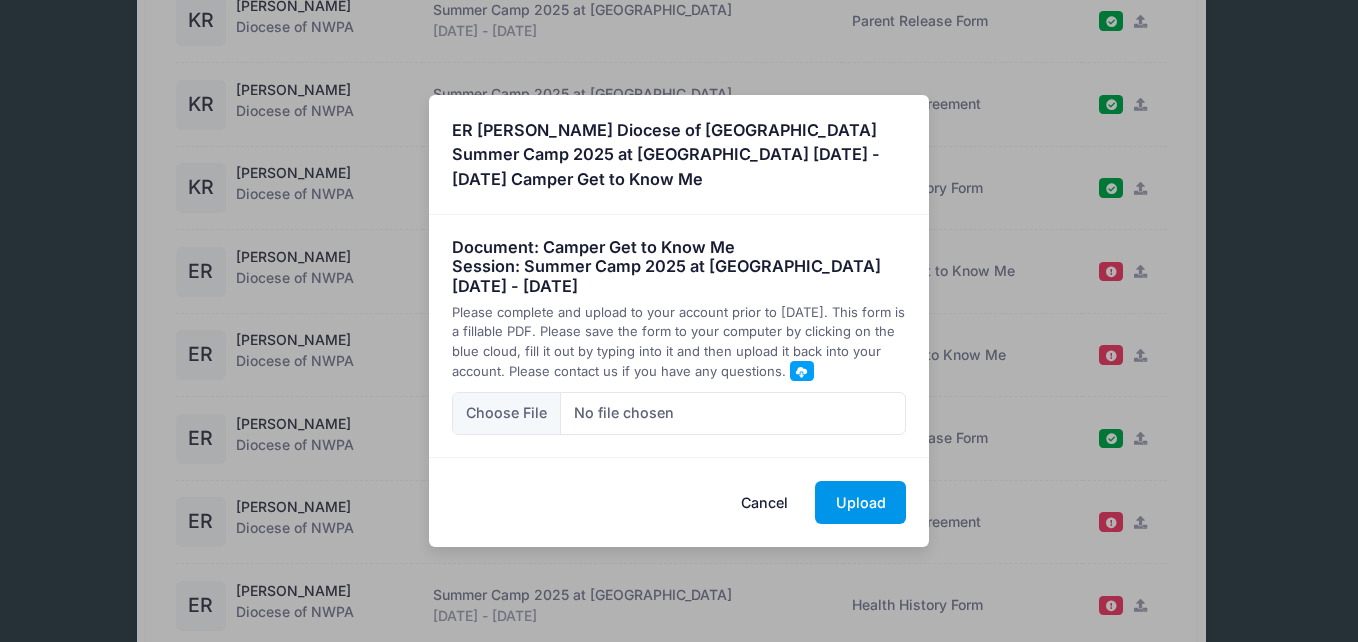 click on "Upload" at bounding box center [860, 502] 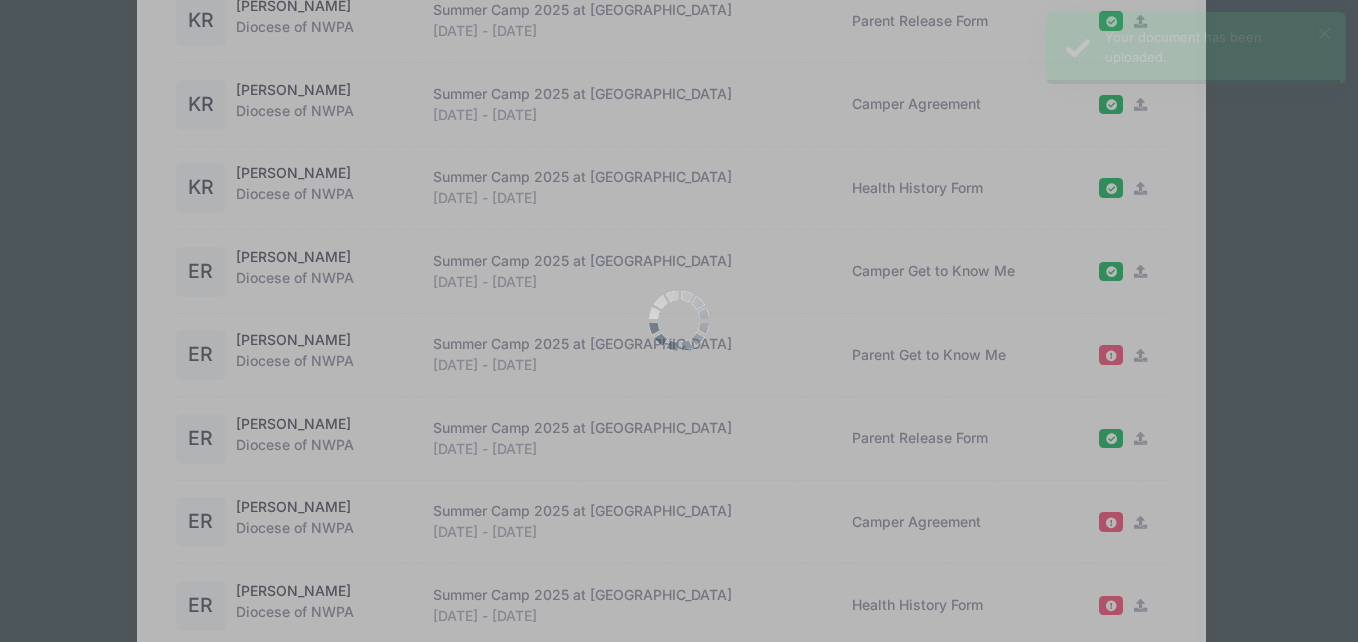 scroll, scrollTop: 0, scrollLeft: 0, axis: both 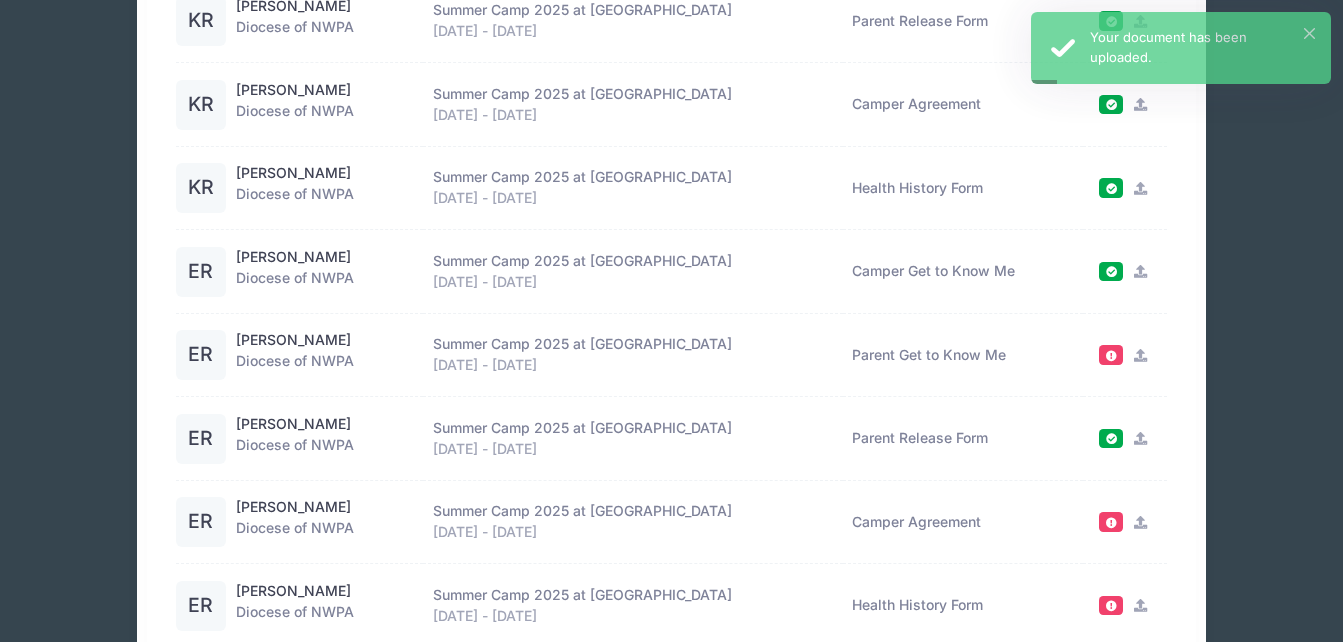 click at bounding box center (1140, 355) 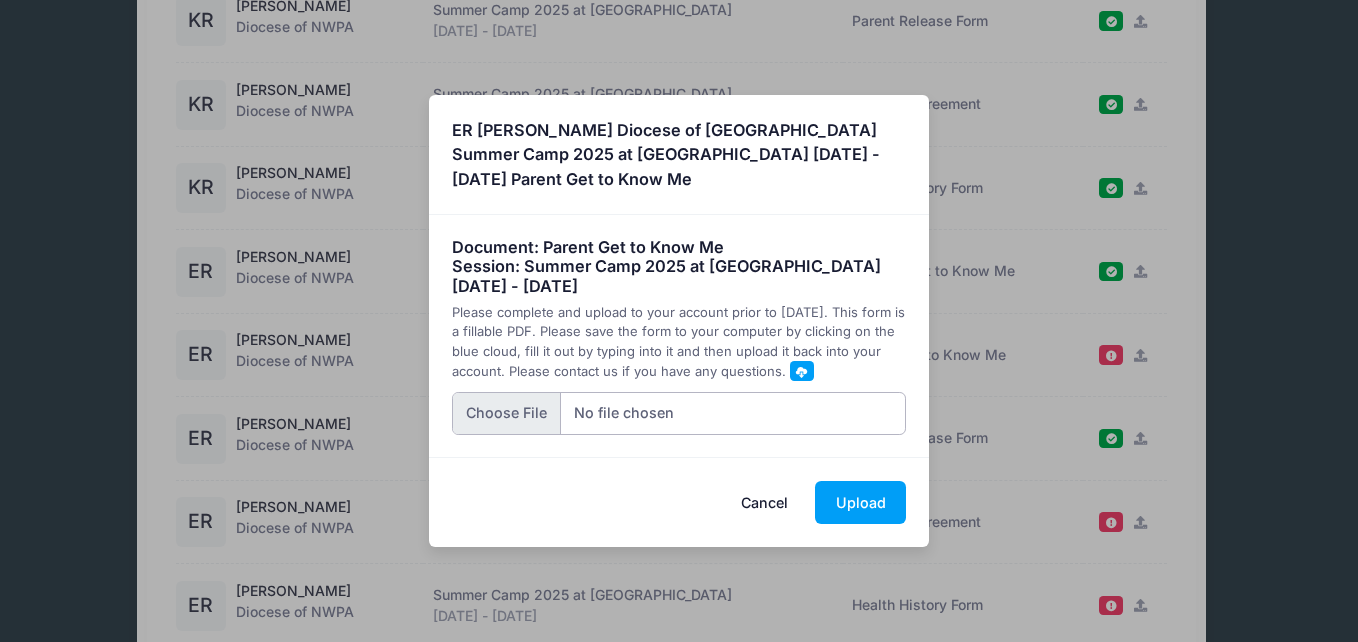 click at bounding box center (679, 413) 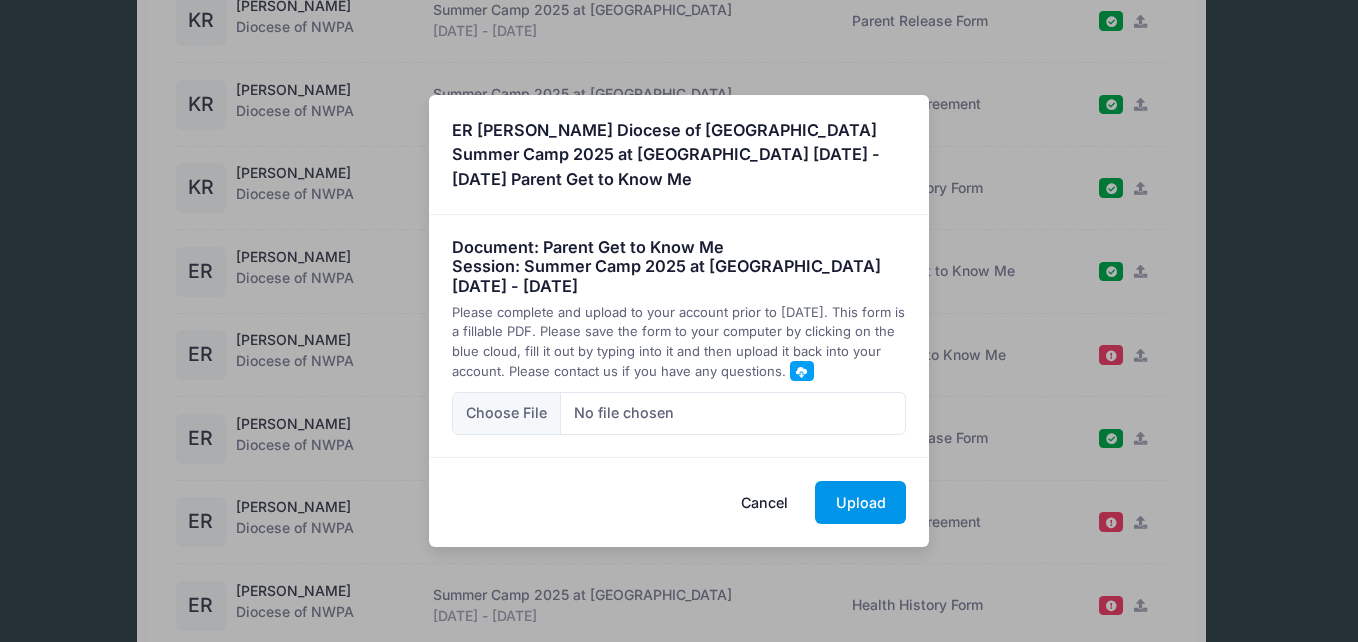 click on "Upload" at bounding box center (860, 502) 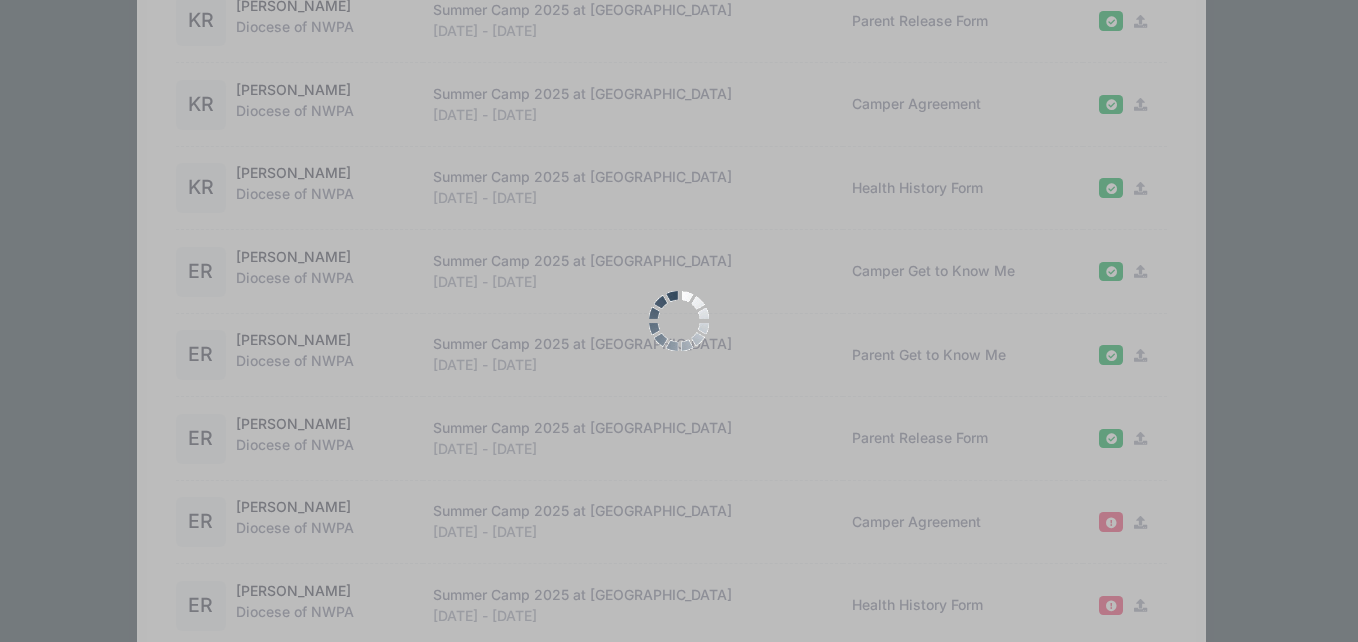 scroll, scrollTop: 0, scrollLeft: 0, axis: both 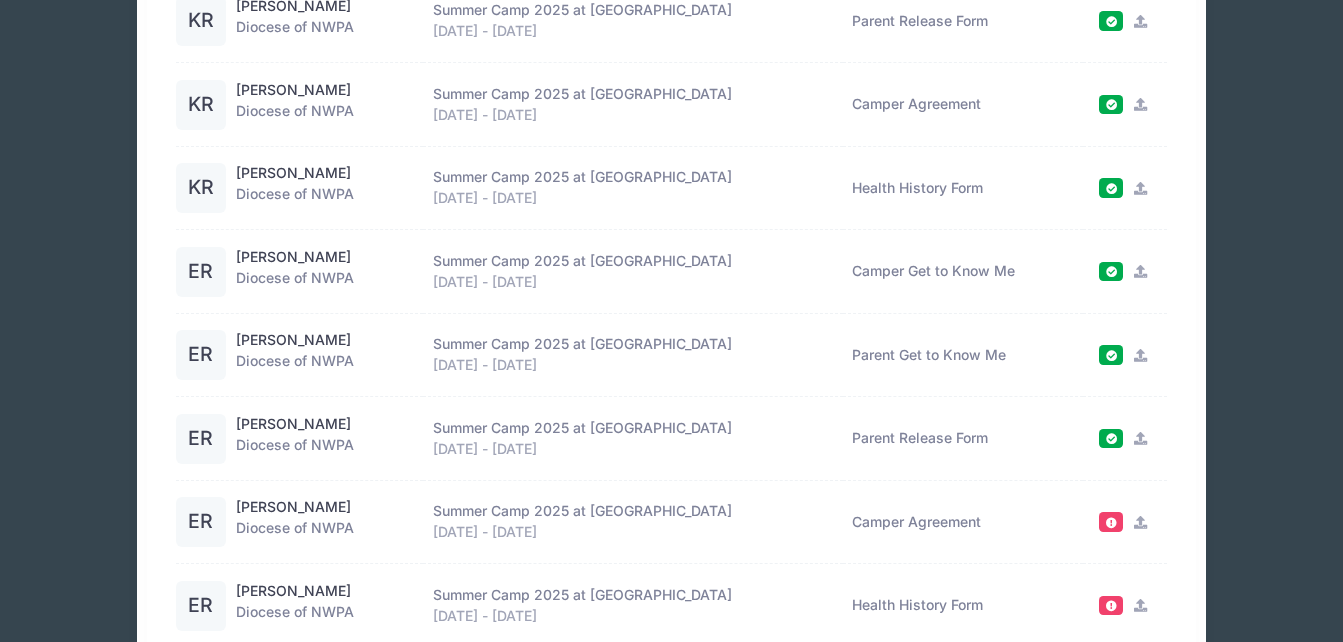 click at bounding box center [1140, 522] 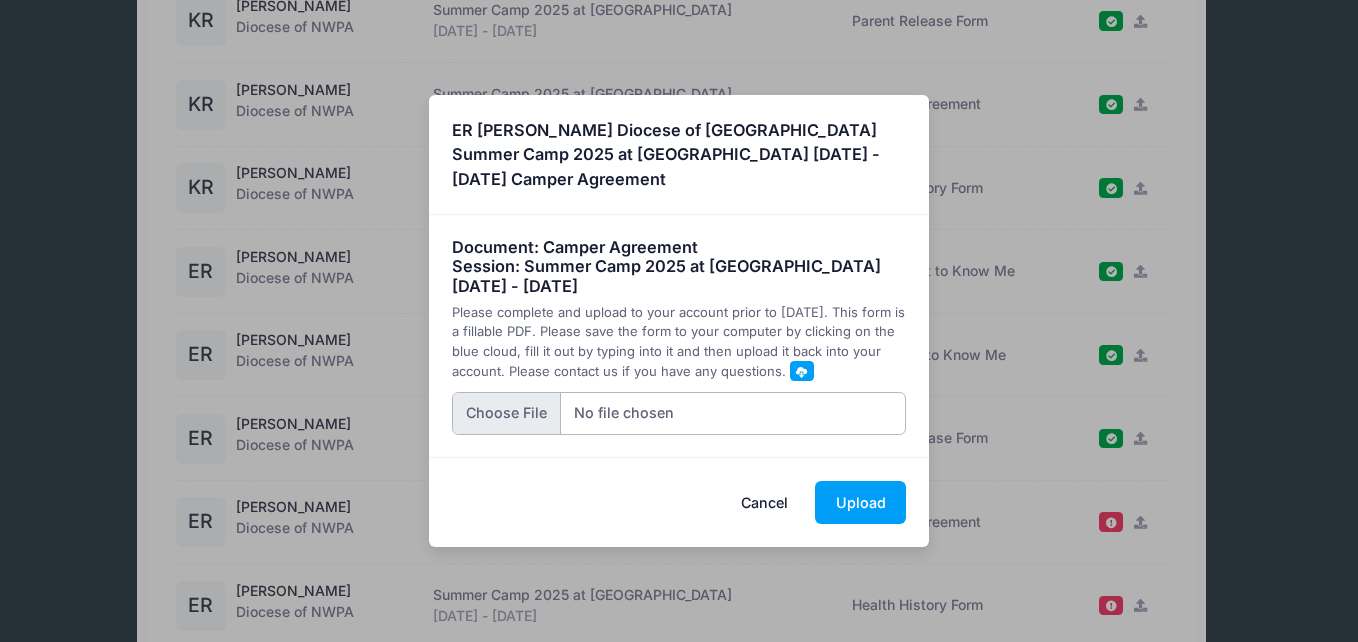 click at bounding box center [679, 413] 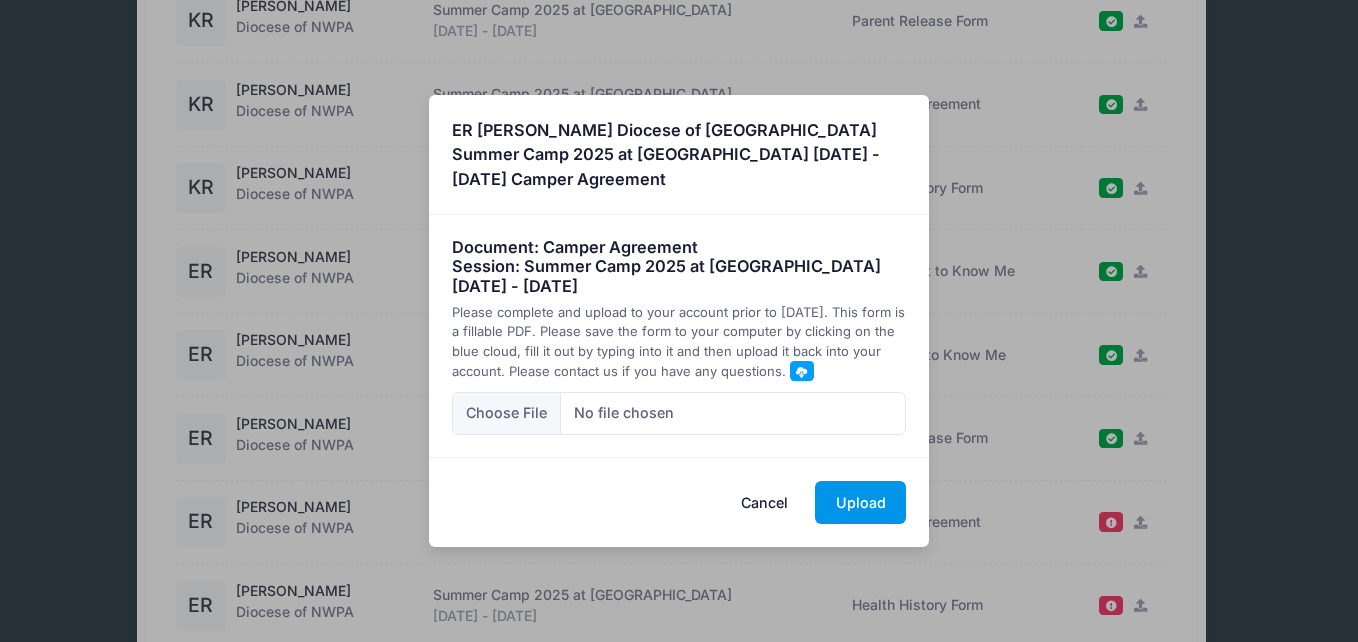 click on "Upload" at bounding box center [860, 502] 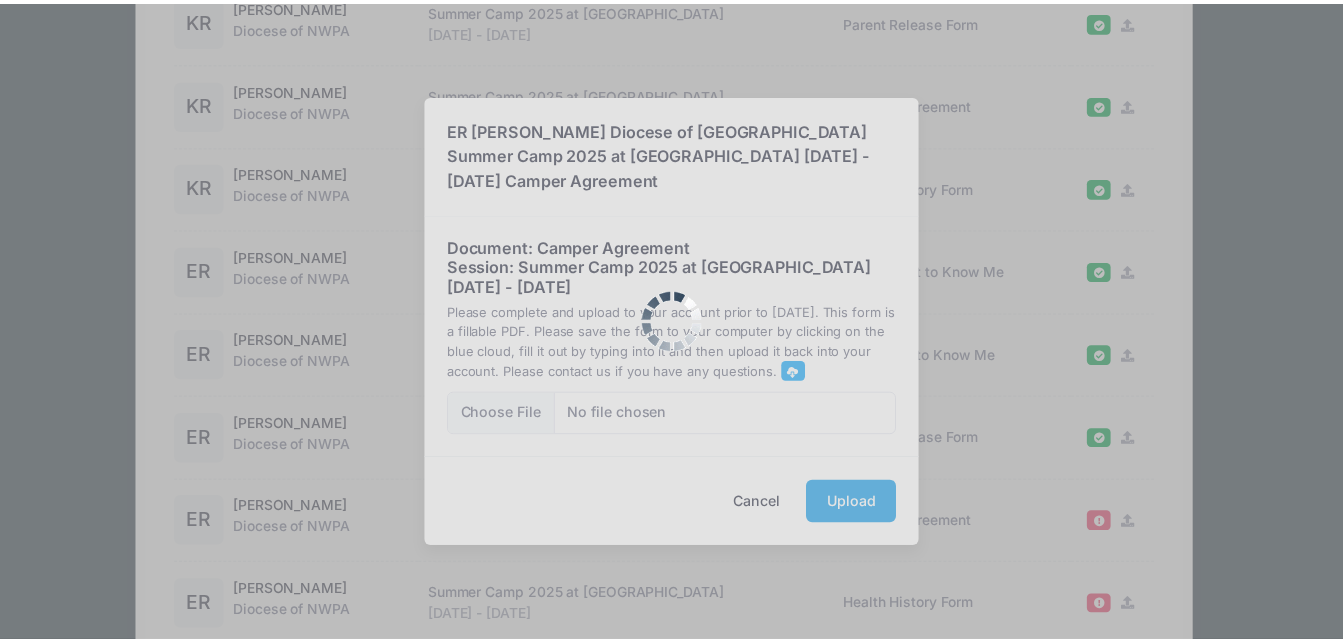 scroll, scrollTop: 0, scrollLeft: 0, axis: both 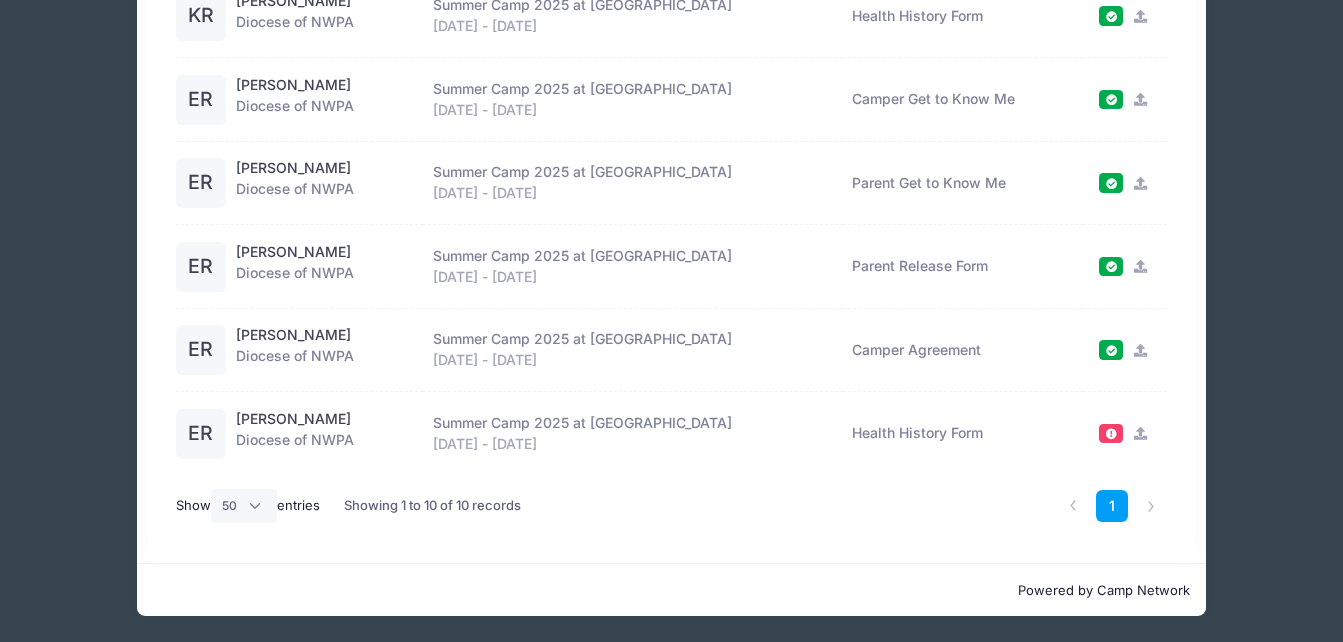 click at bounding box center [1130, 433] 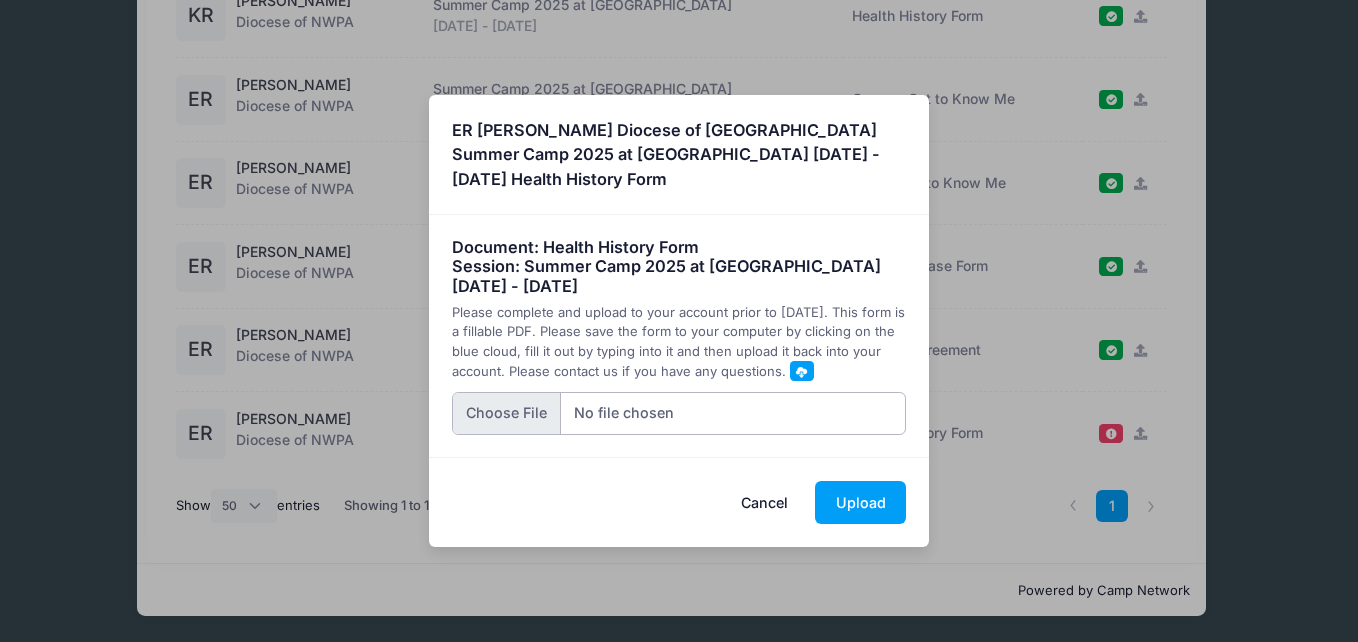 click at bounding box center (679, 413) 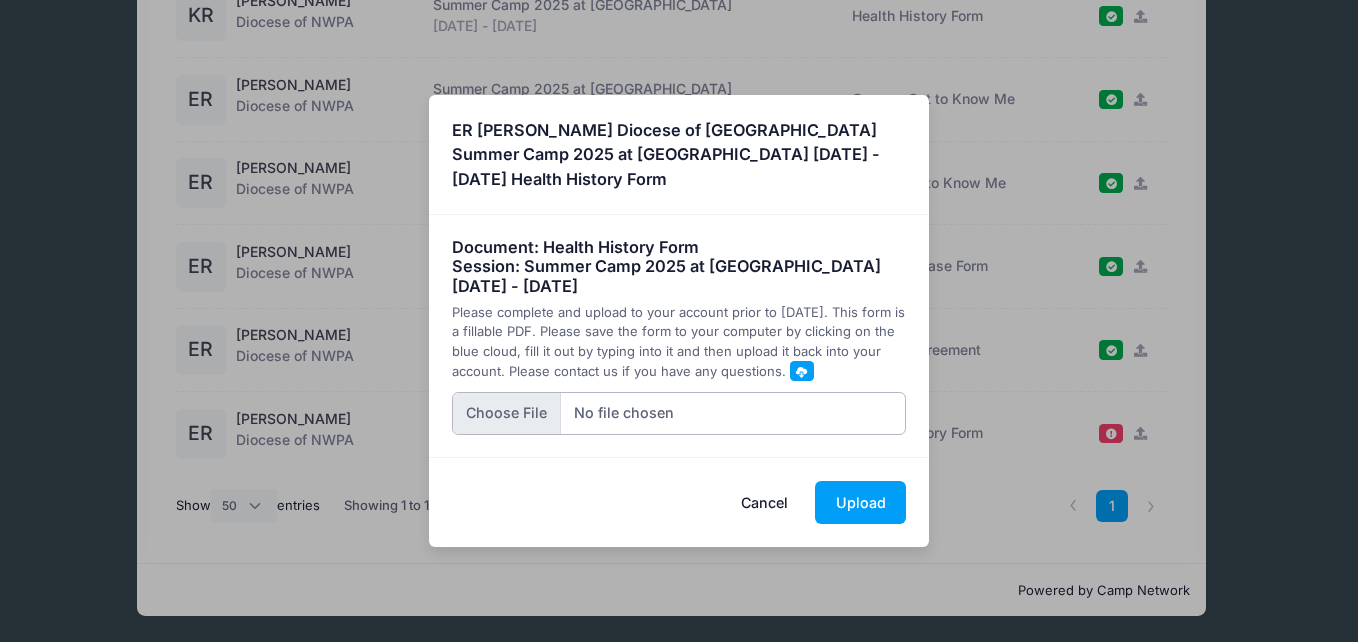type on "C:\fakepath\Health-Form - Esther.pdf" 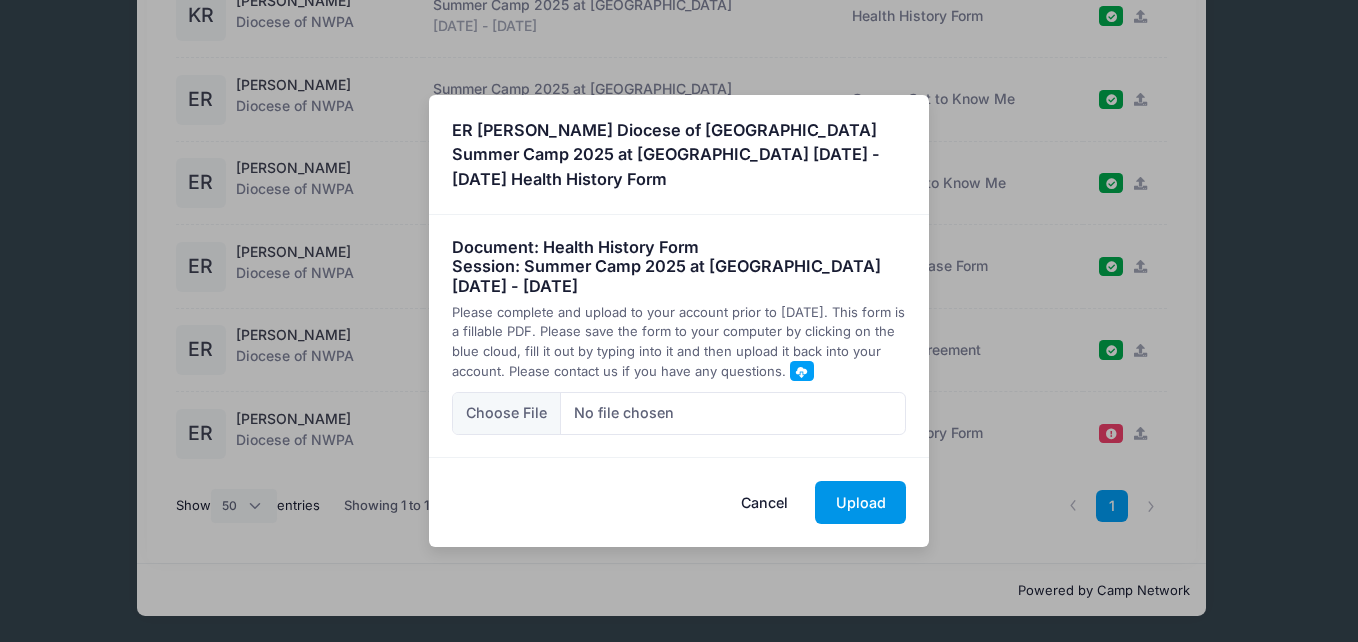 click on "Upload" at bounding box center (860, 502) 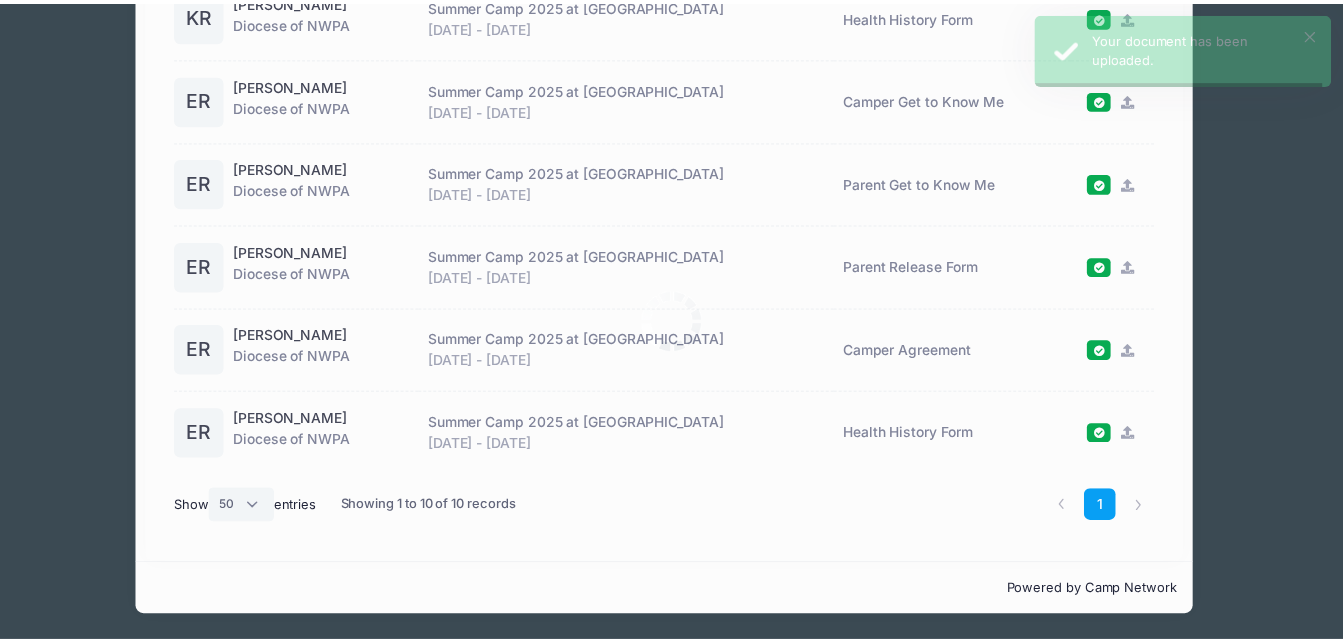 scroll, scrollTop: 0, scrollLeft: 0, axis: both 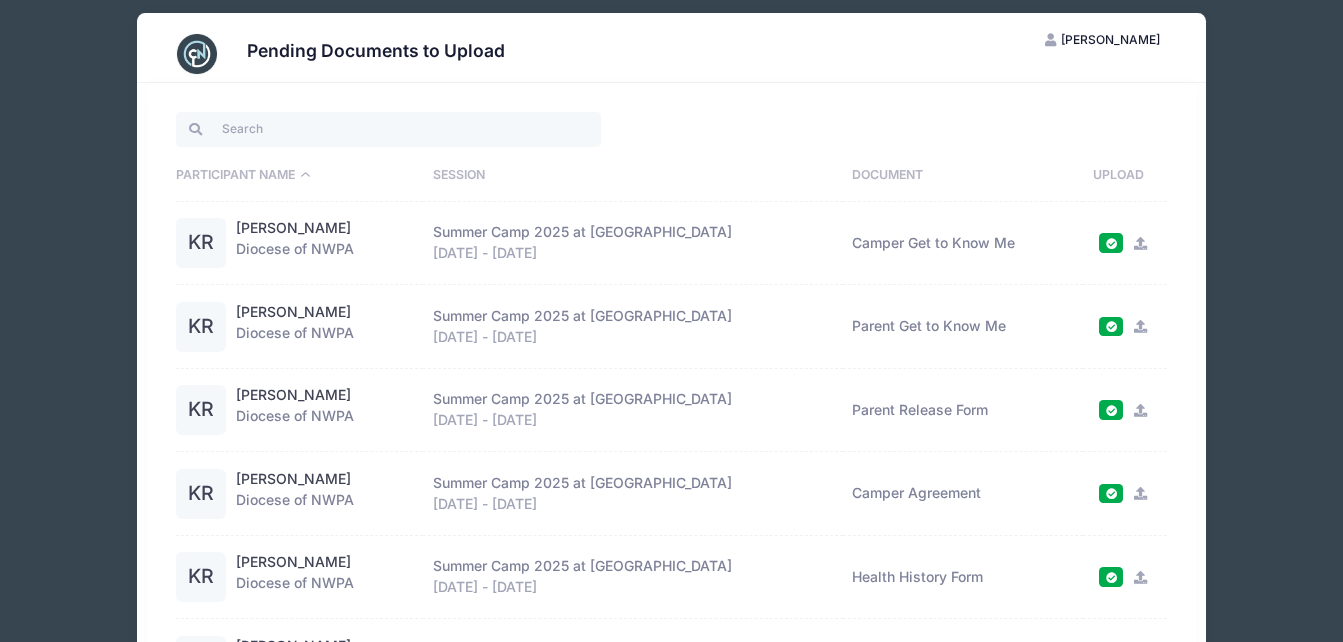 click on "[PERSON_NAME]" at bounding box center [1110, 39] 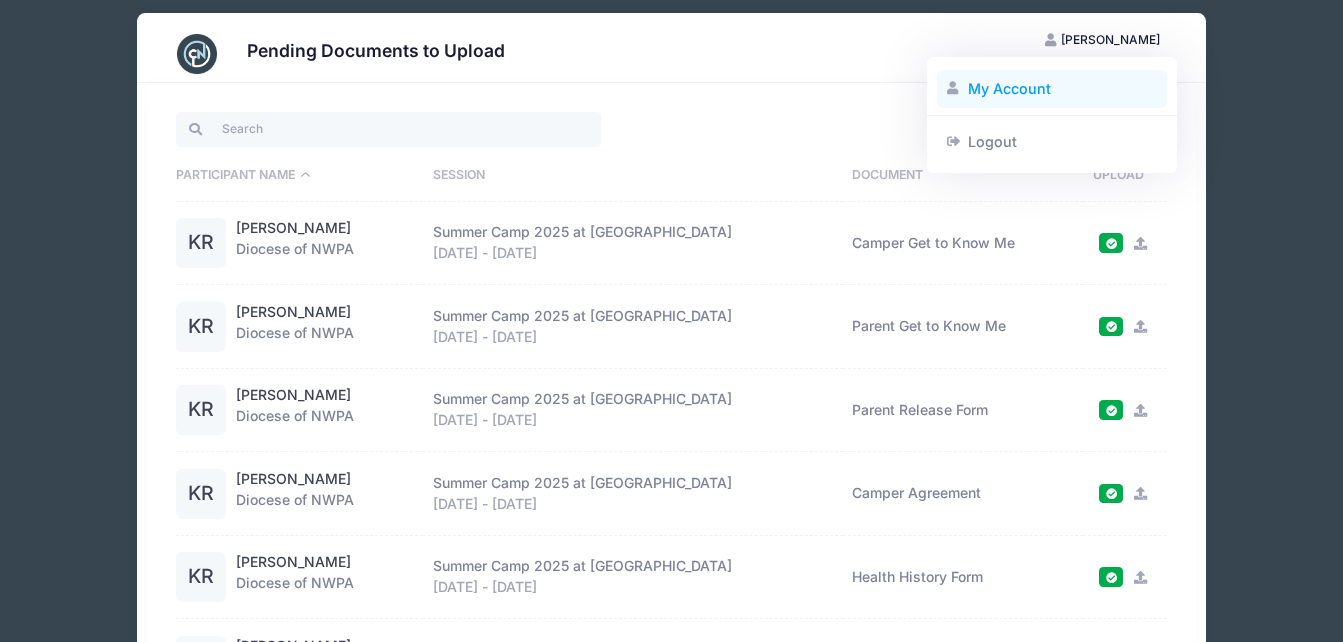 click on "My Account" at bounding box center [1052, 89] 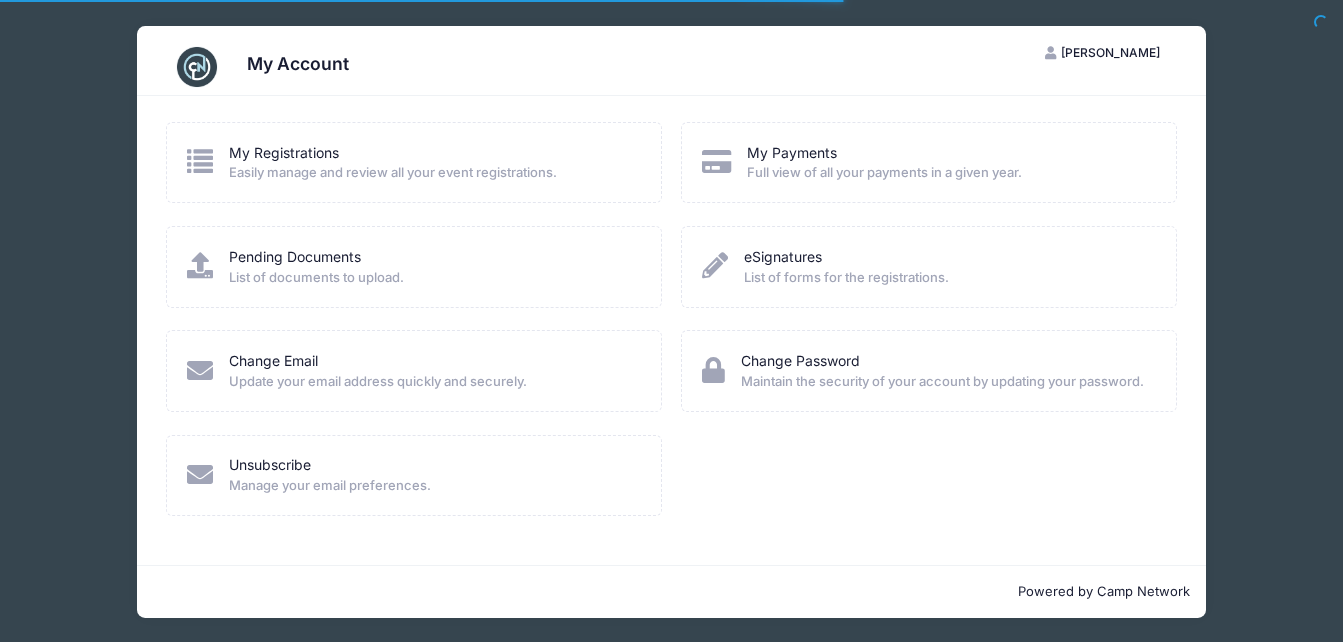 scroll, scrollTop: 0, scrollLeft: 0, axis: both 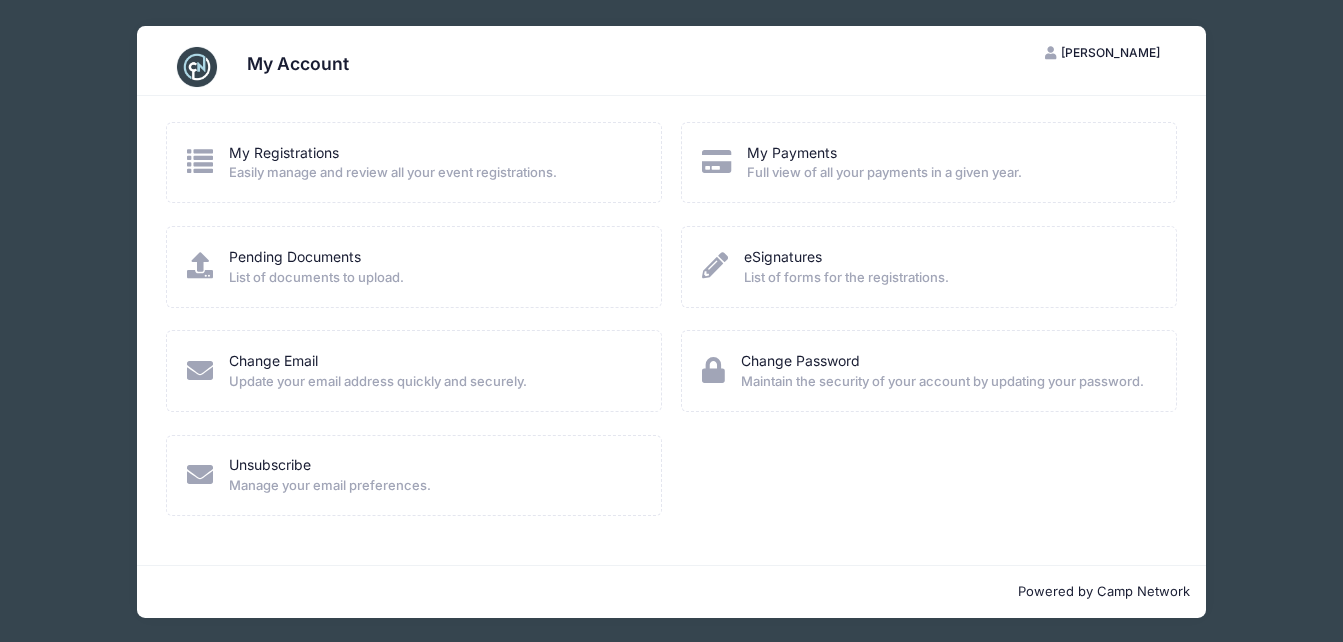 click at bounding box center (200, 161) 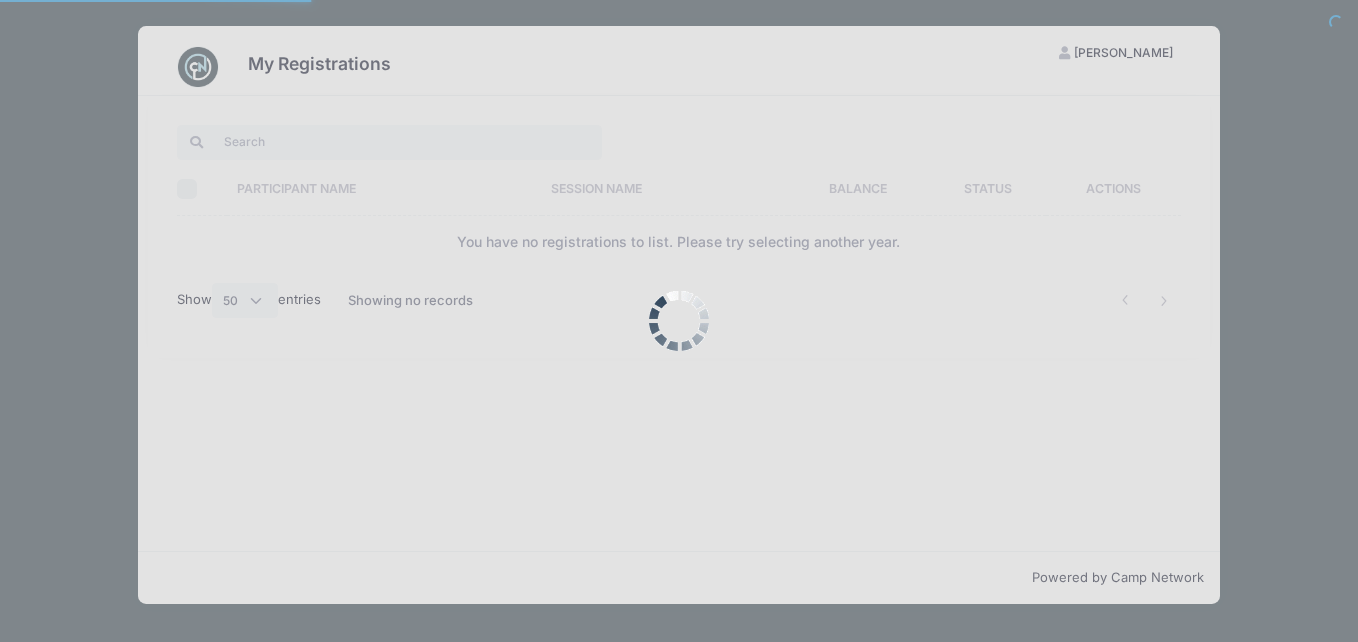 select on "50" 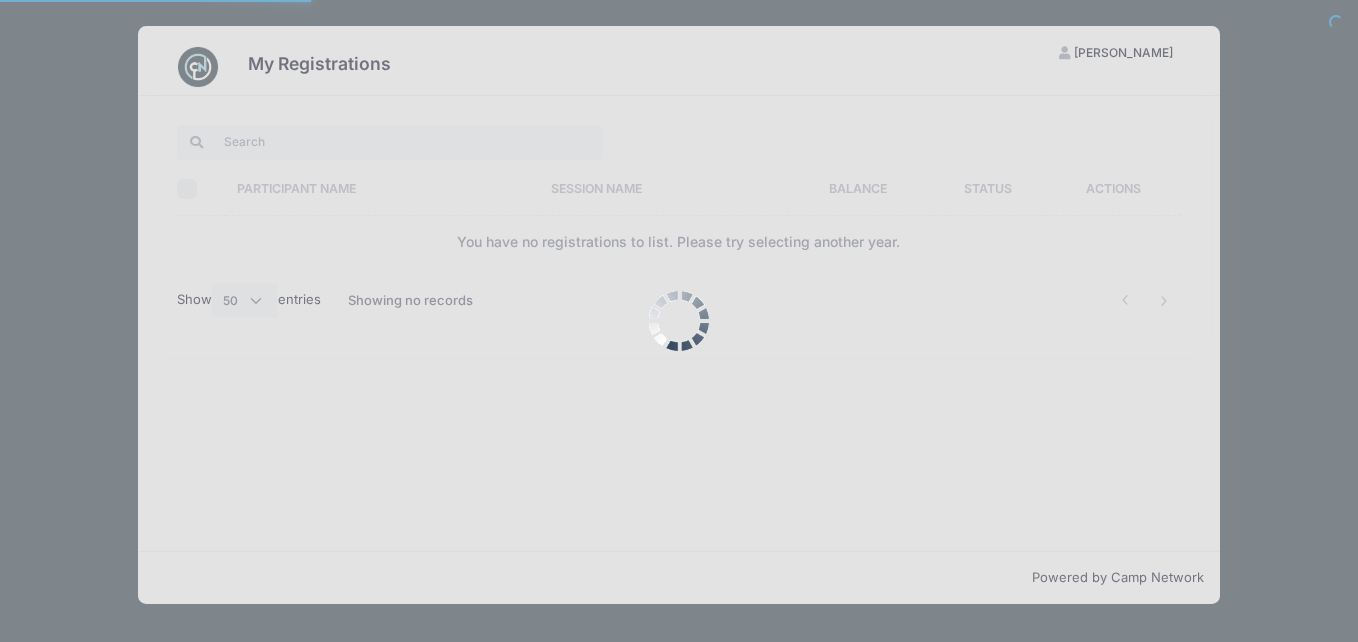 scroll, scrollTop: 0, scrollLeft: 0, axis: both 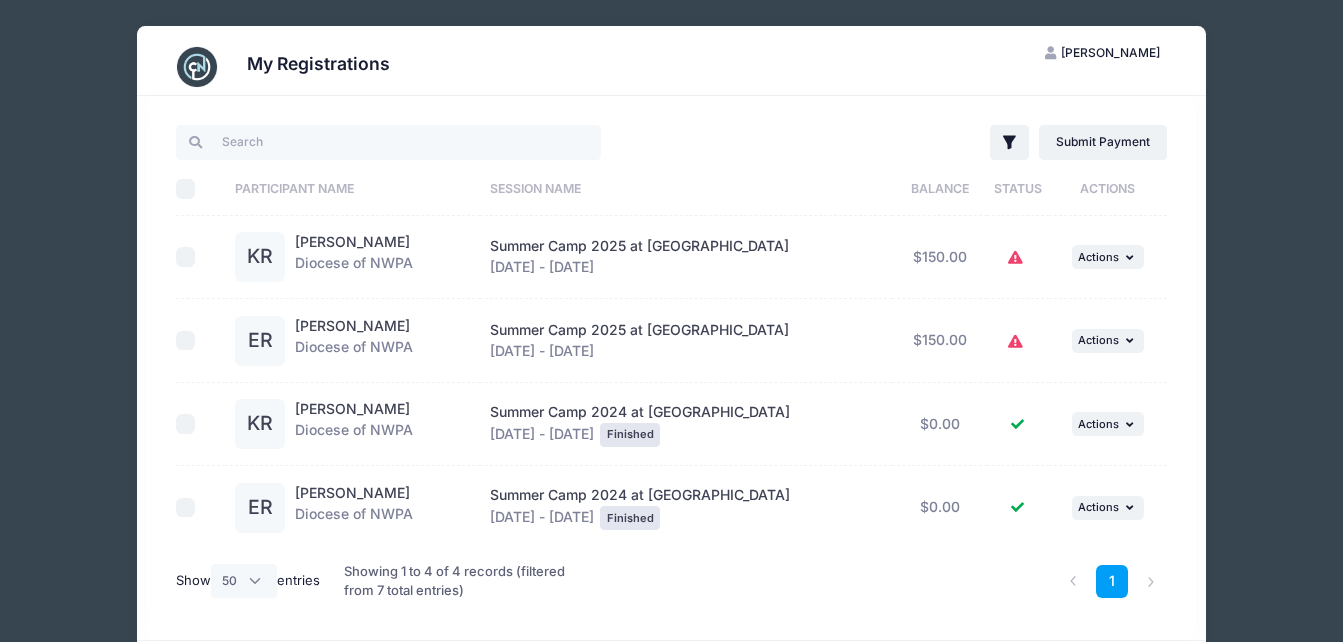 click on "[PERSON_NAME]" at bounding box center (1110, 52) 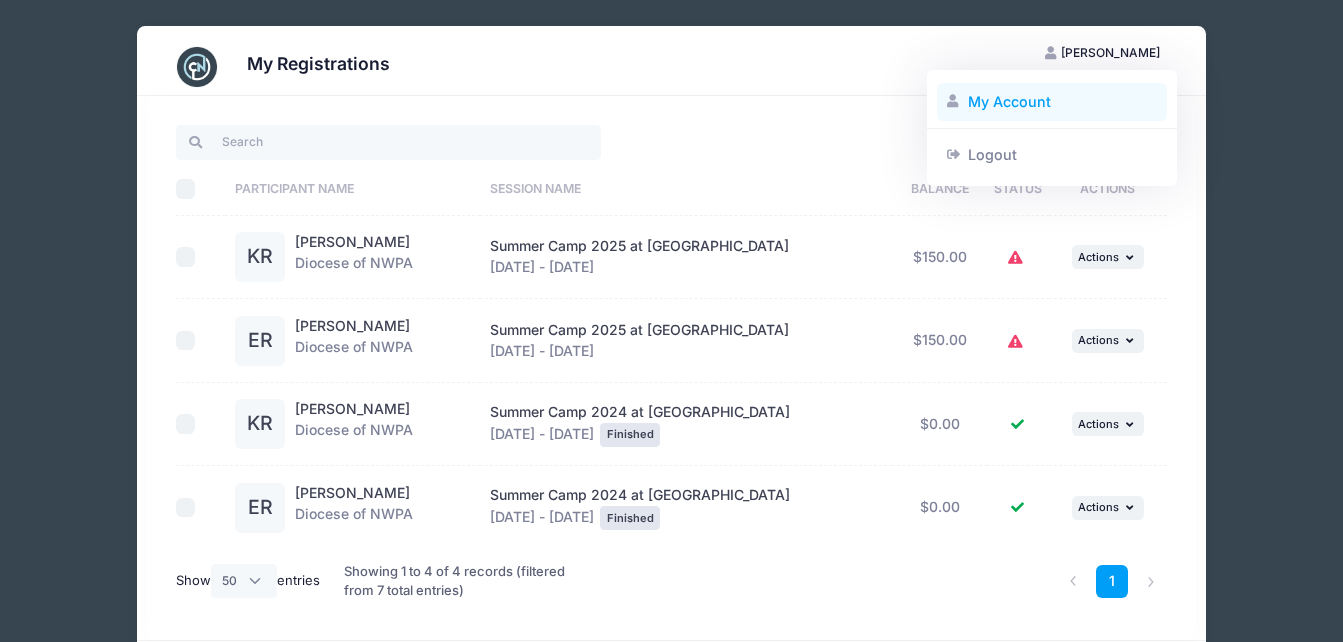 click on "My Account" at bounding box center [1052, 102] 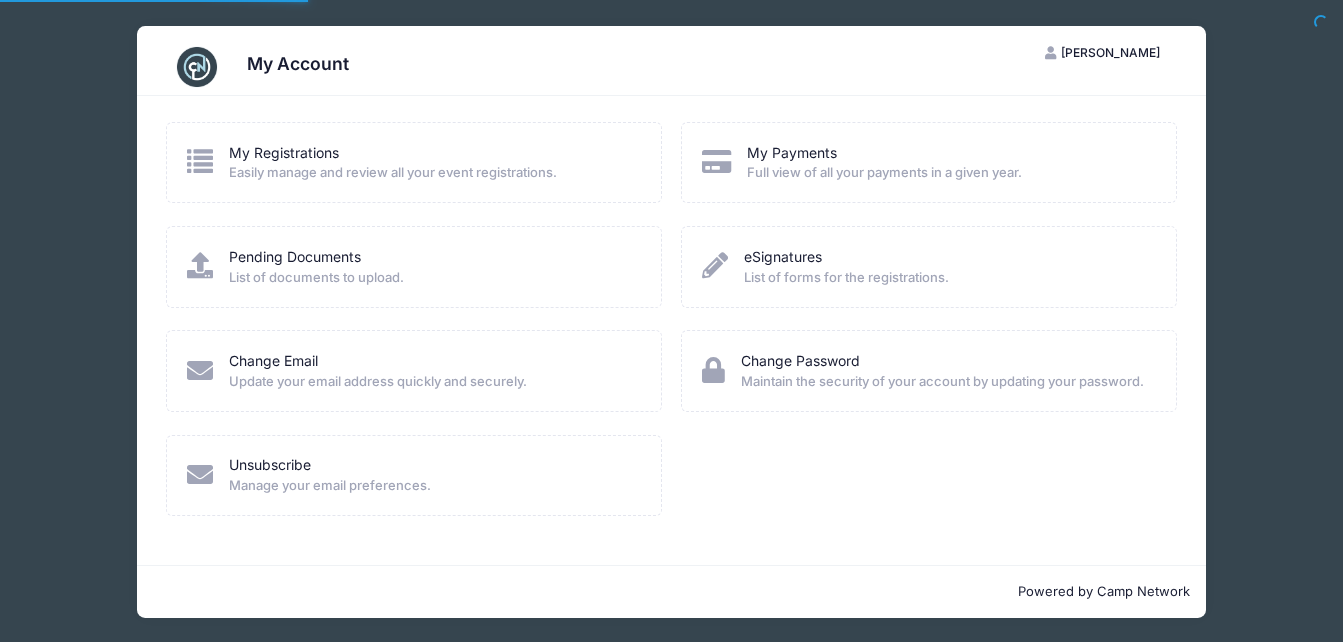 scroll, scrollTop: 0, scrollLeft: 0, axis: both 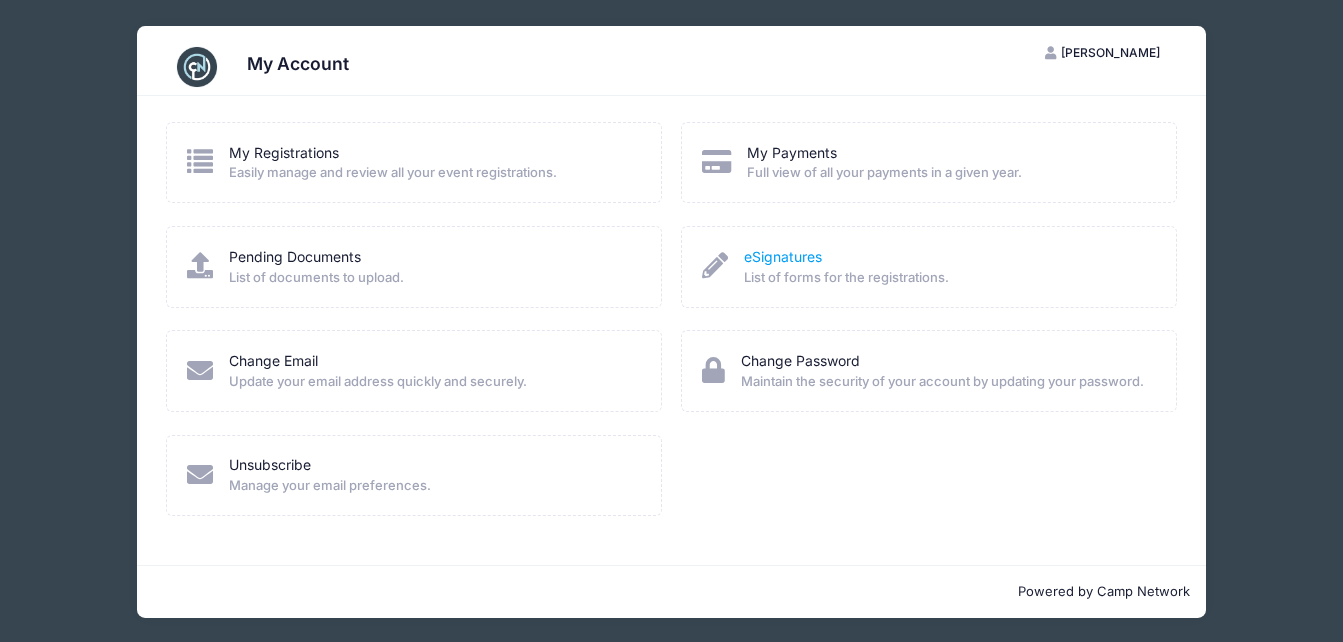 click on "eSignatures" at bounding box center [783, 256] 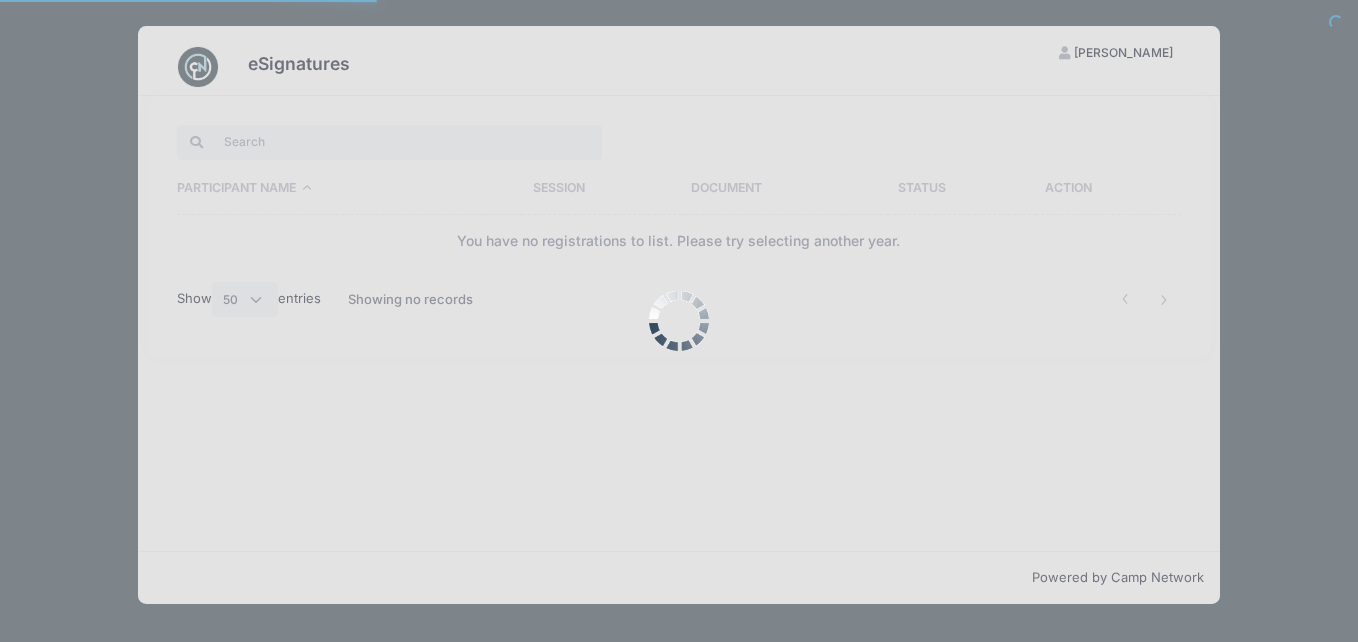 select on "50" 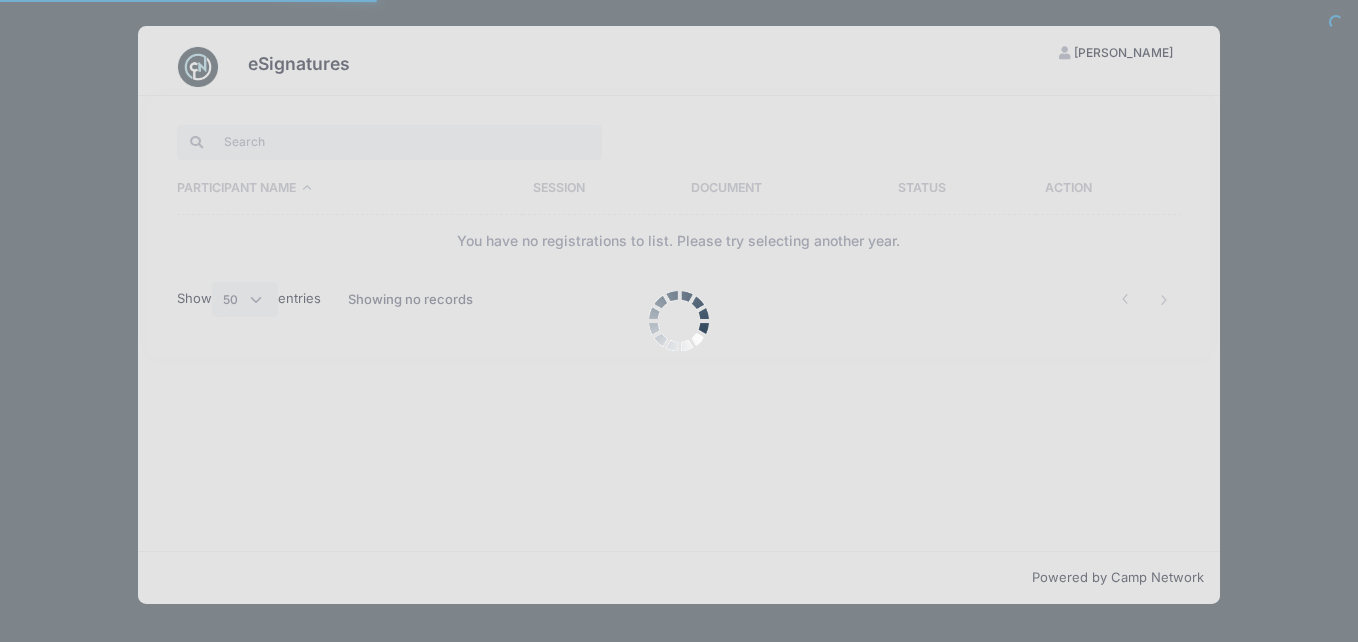 scroll, scrollTop: 0, scrollLeft: 0, axis: both 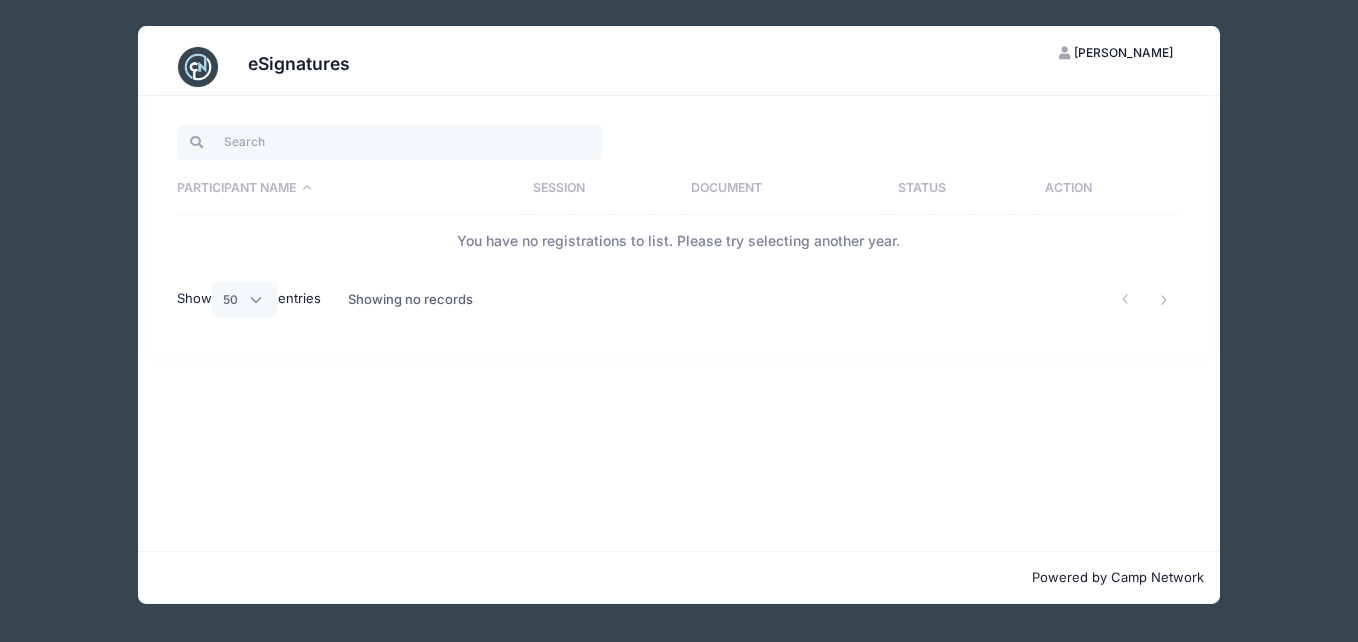 click on "[PERSON_NAME]" at bounding box center [1123, 52] 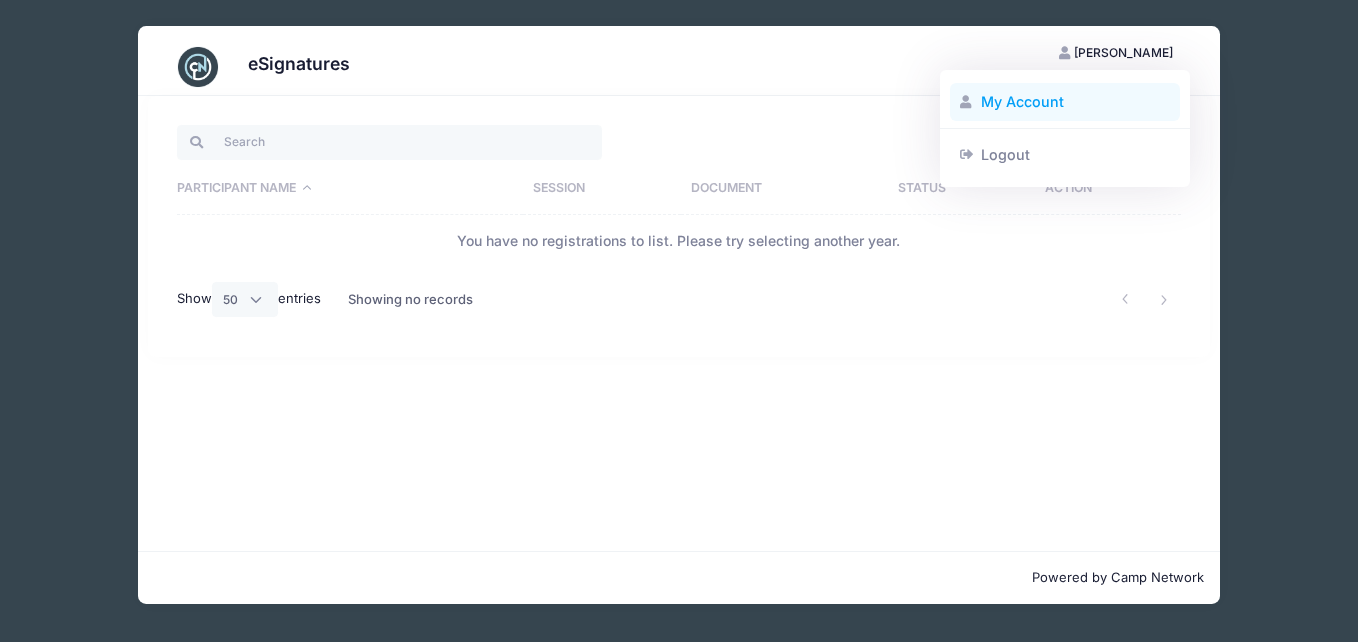 click on "My Account" at bounding box center (1065, 102) 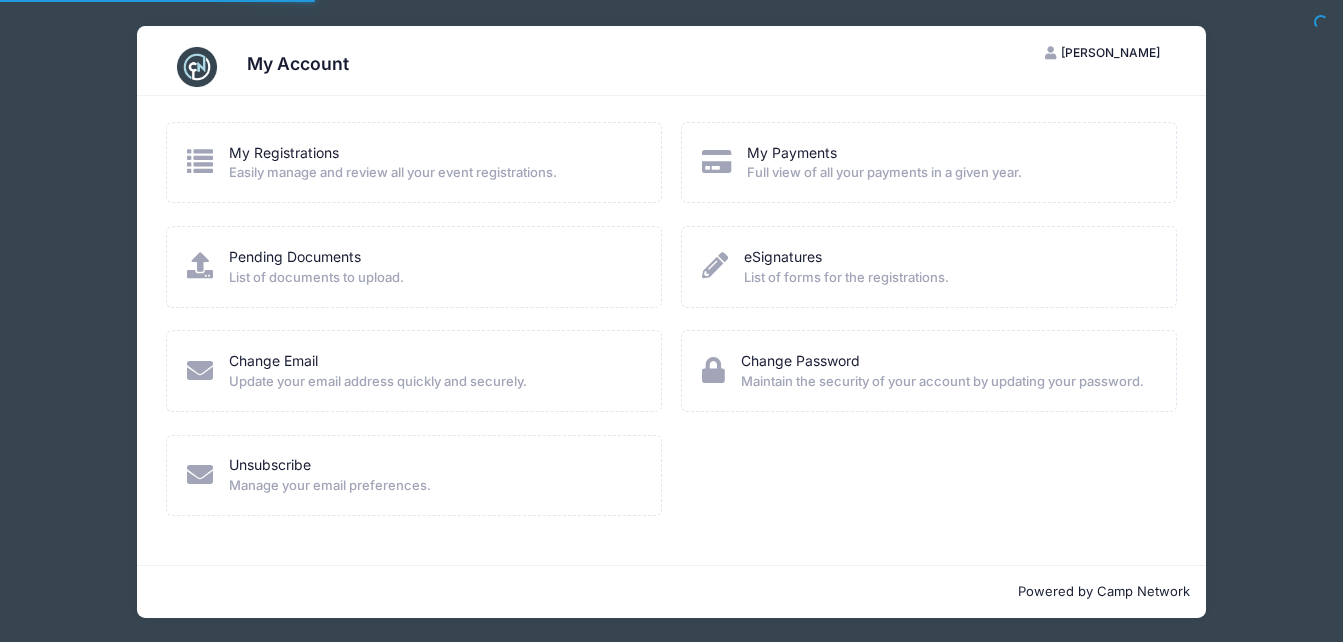 scroll, scrollTop: 0, scrollLeft: 0, axis: both 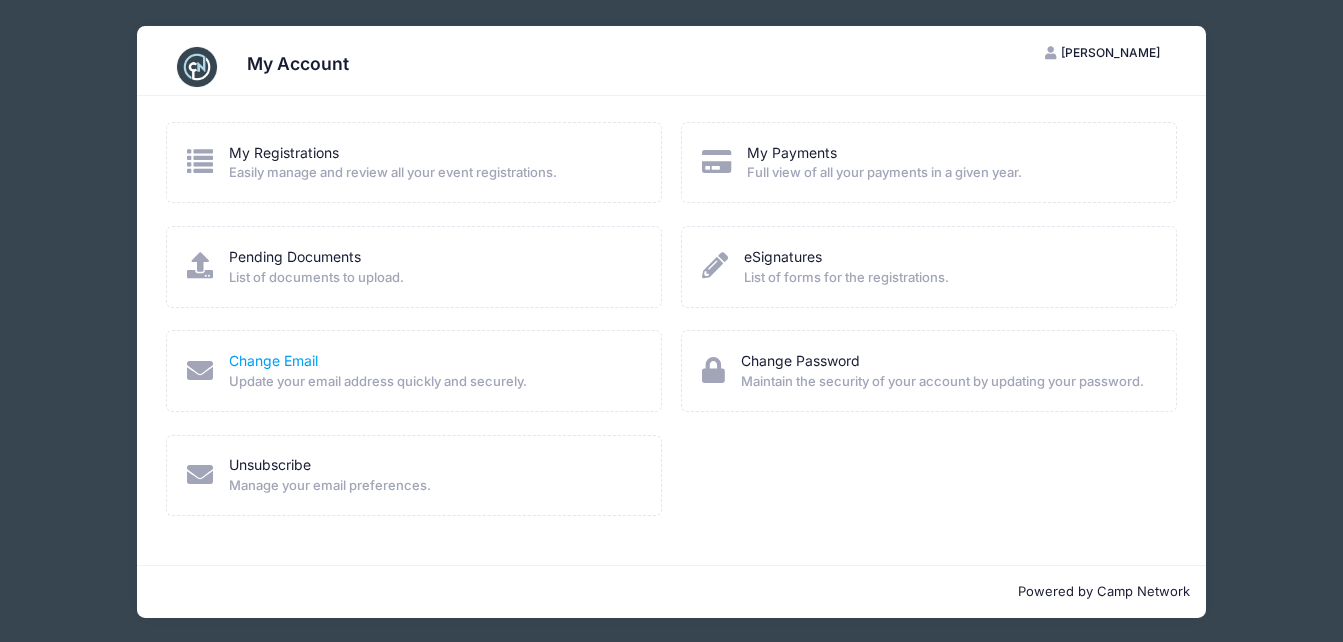 click on "Change Email" at bounding box center (273, 360) 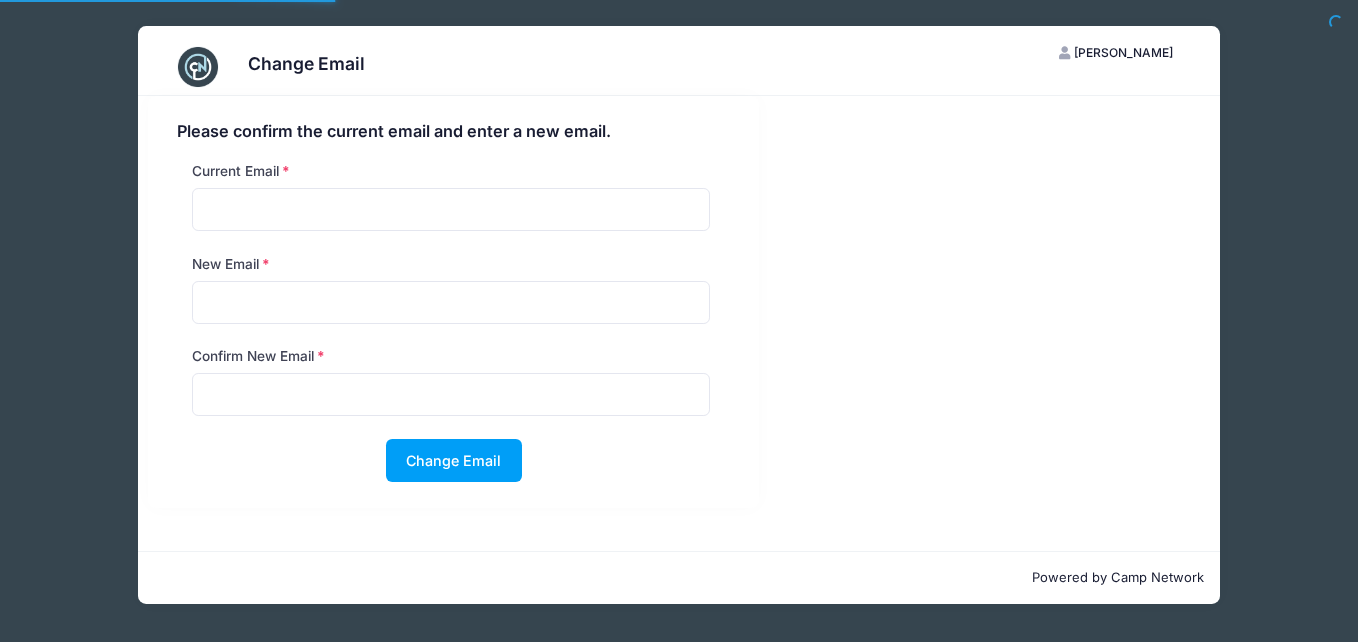 scroll, scrollTop: 0, scrollLeft: 0, axis: both 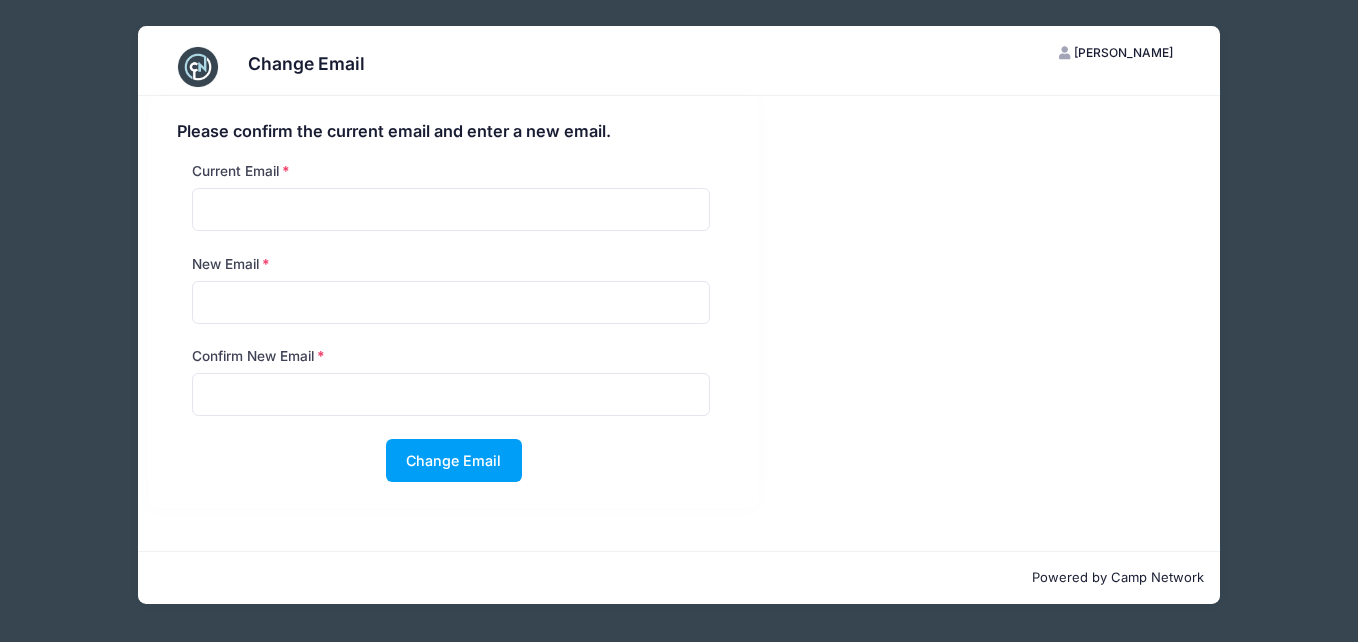 click on "[PERSON_NAME]" at bounding box center [1123, 52] 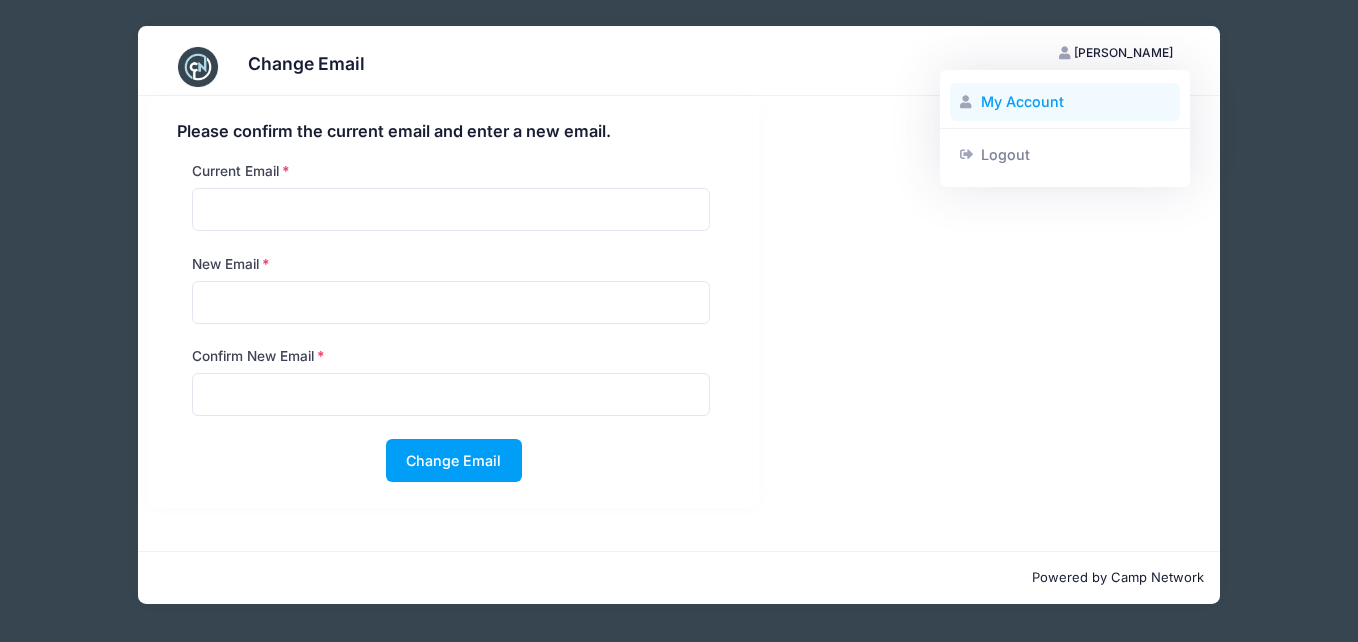 click on "My Account" at bounding box center (1065, 102) 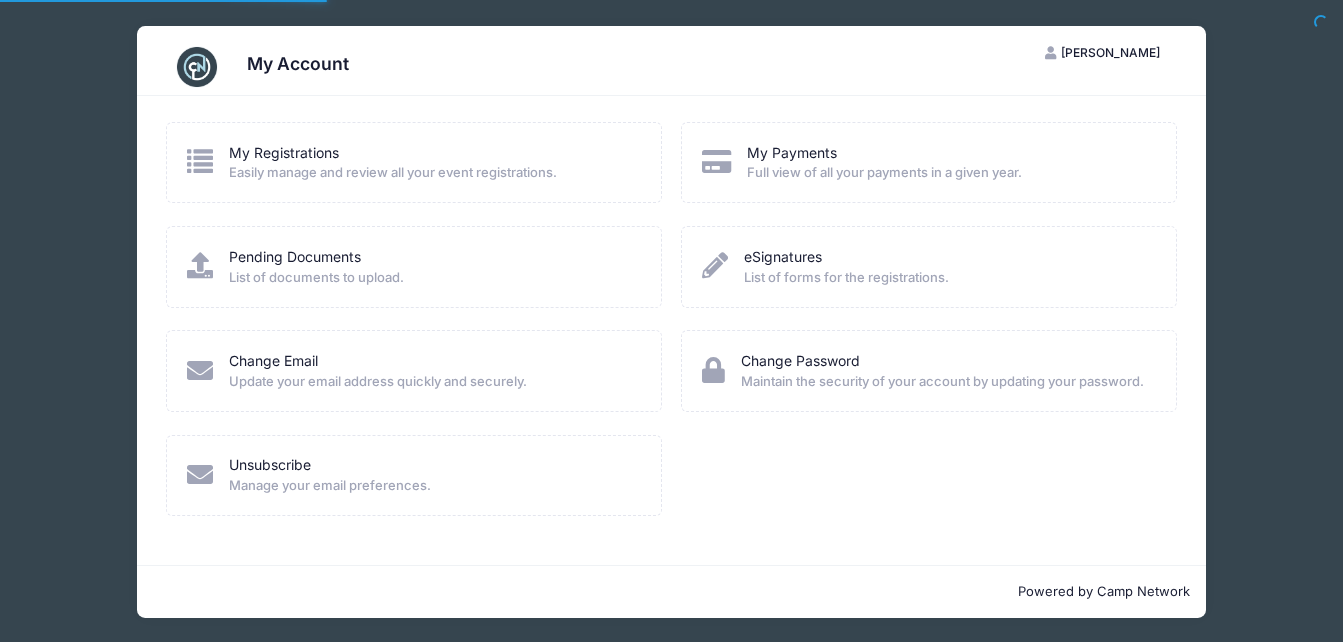 scroll, scrollTop: 0, scrollLeft: 0, axis: both 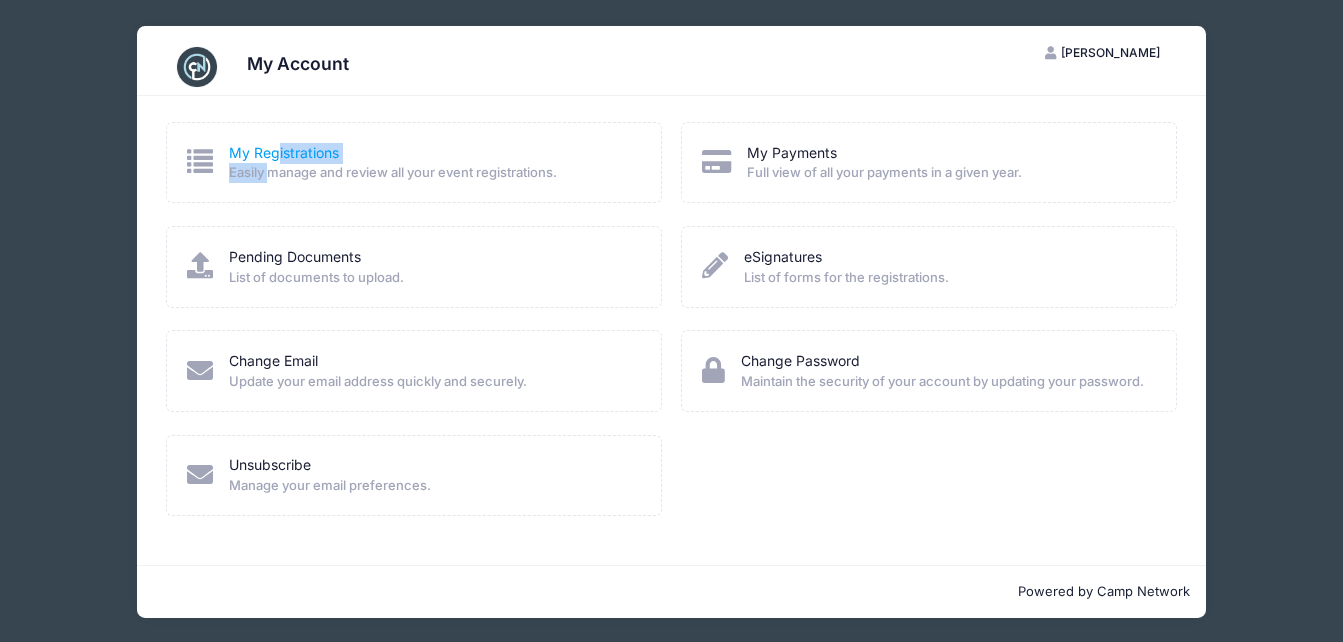 drag, startPoint x: 269, startPoint y: 165, endPoint x: 276, endPoint y: 157, distance: 10.630146 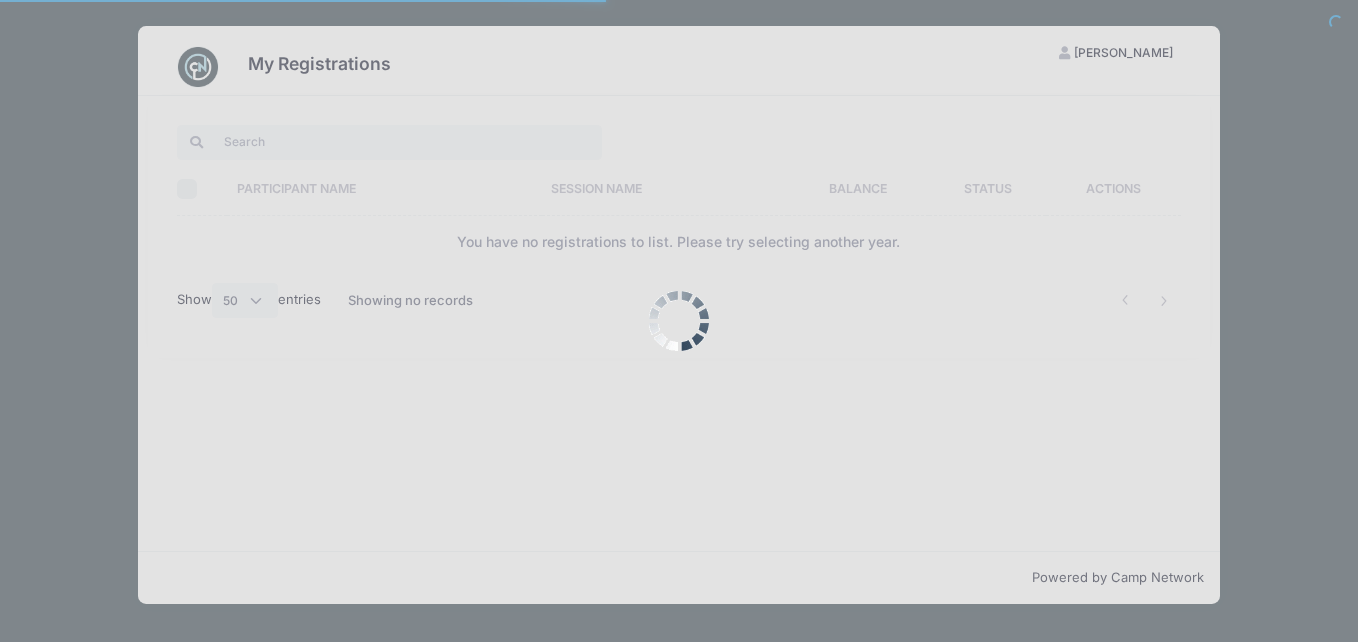 select on "50" 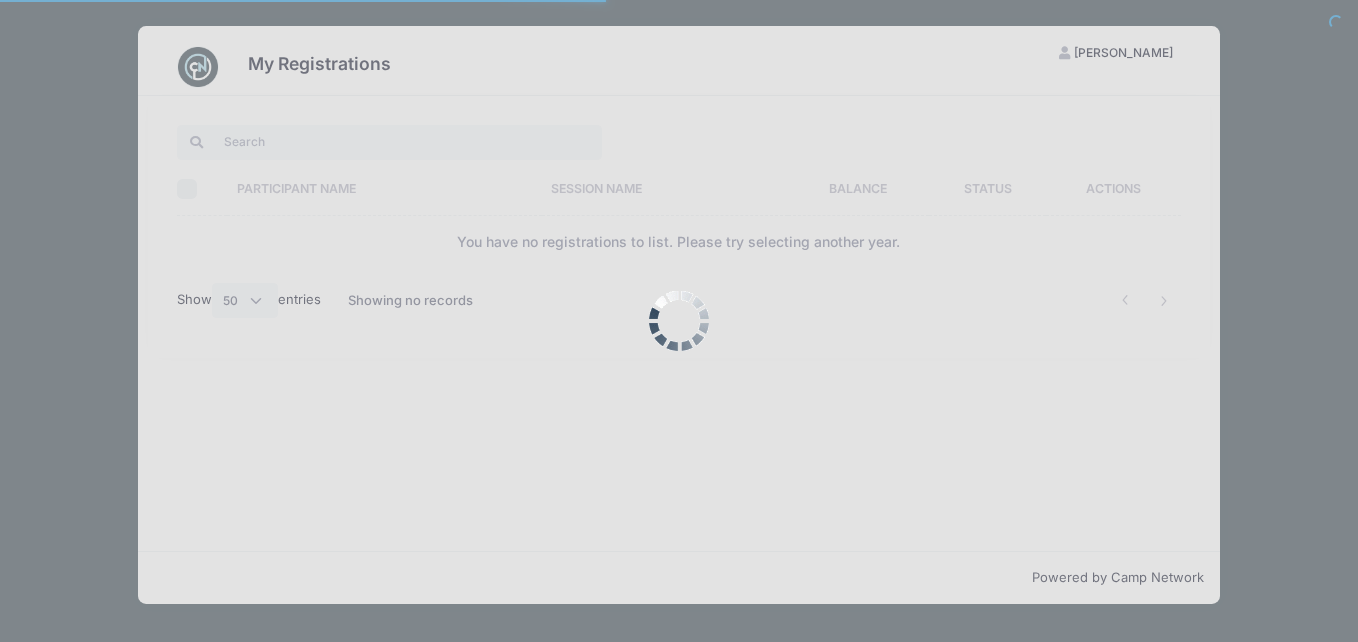 scroll, scrollTop: 0, scrollLeft: 0, axis: both 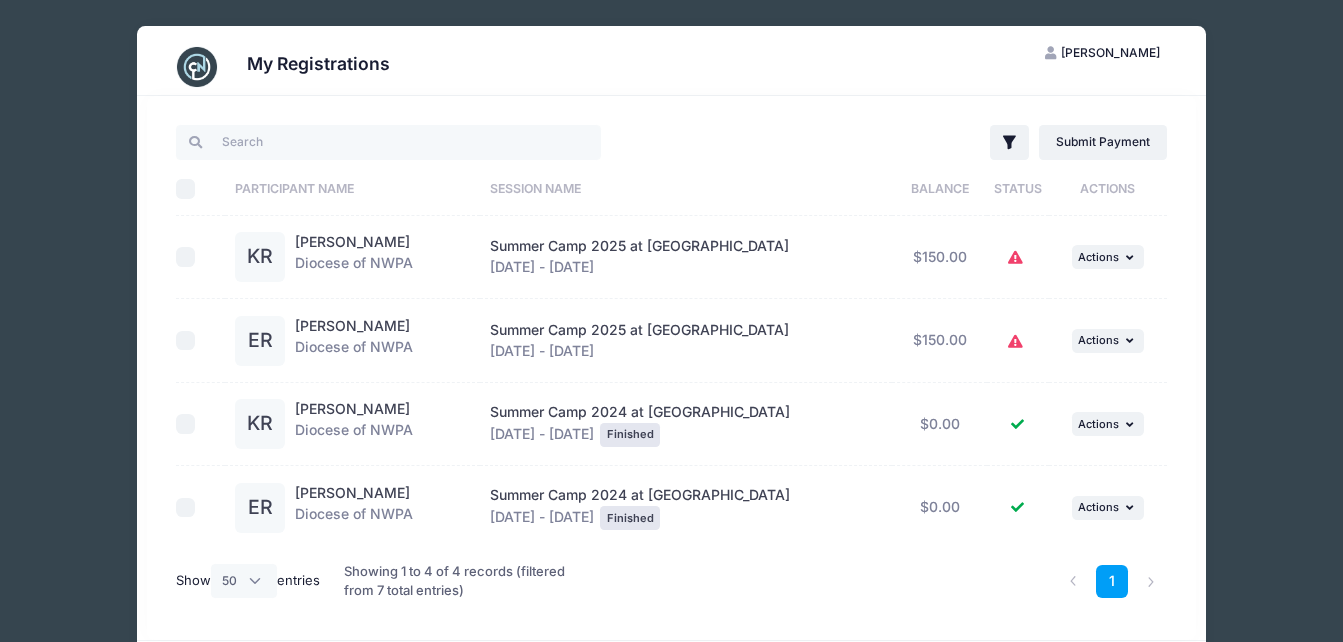 click on "[PERSON_NAME]" at bounding box center (1110, 52) 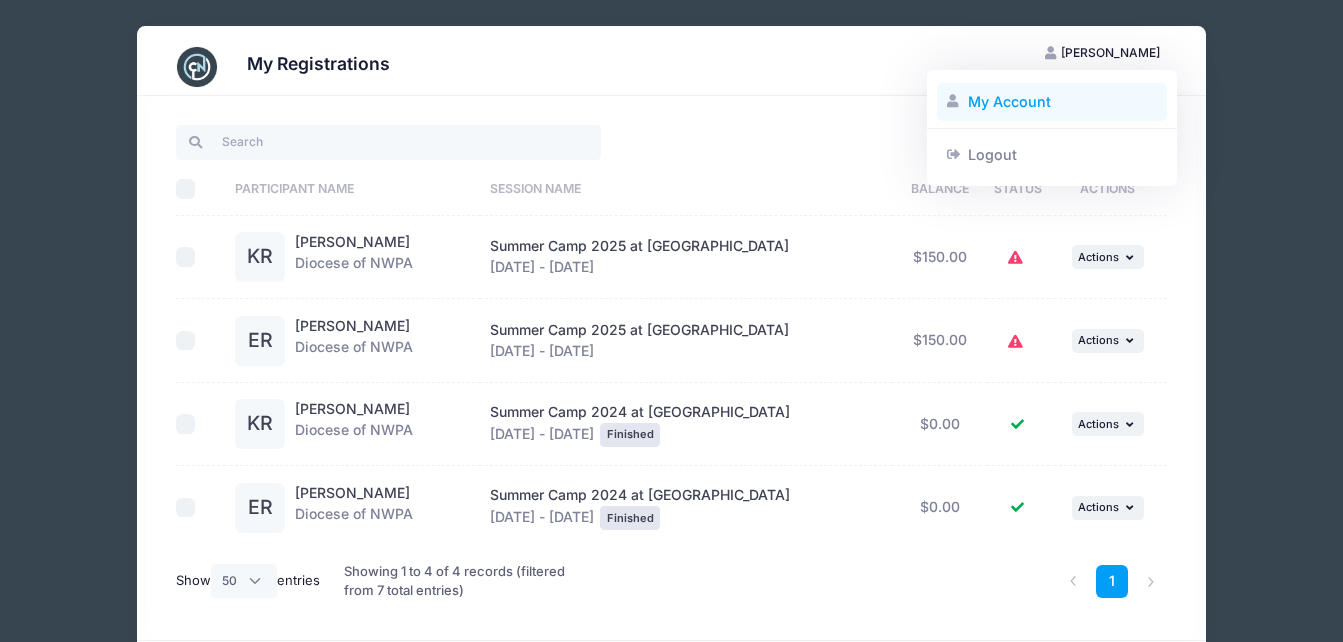 click on "My Account" at bounding box center [1052, 102] 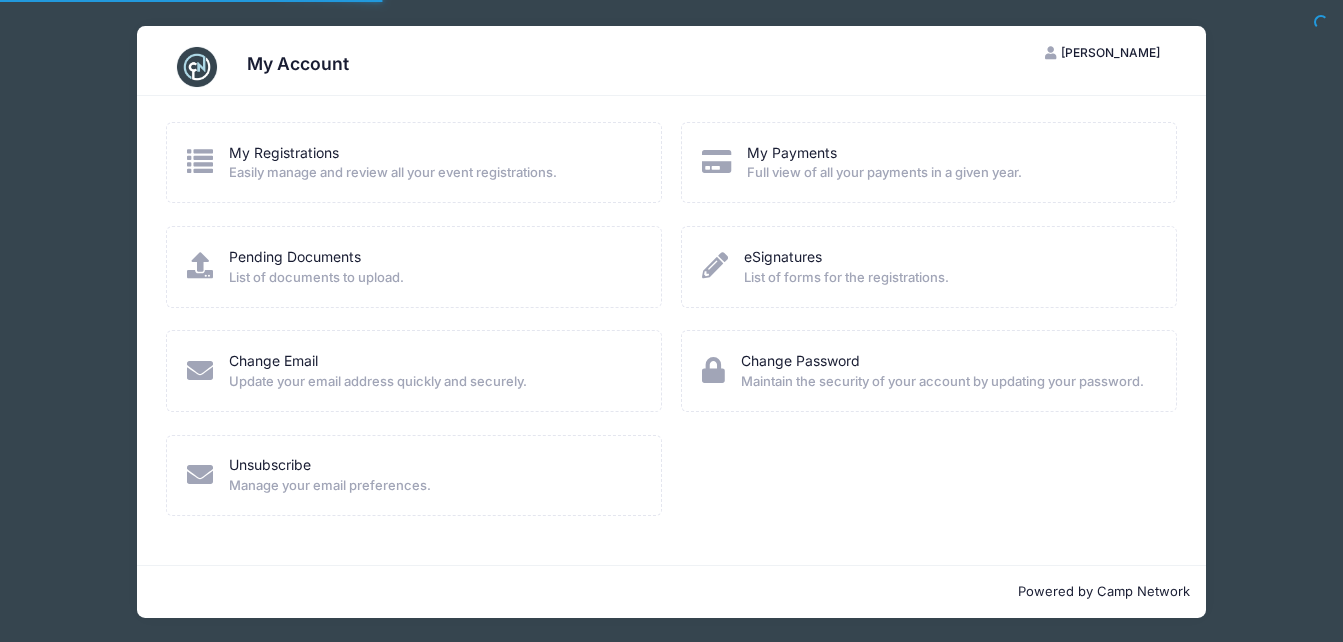 scroll, scrollTop: 0, scrollLeft: 0, axis: both 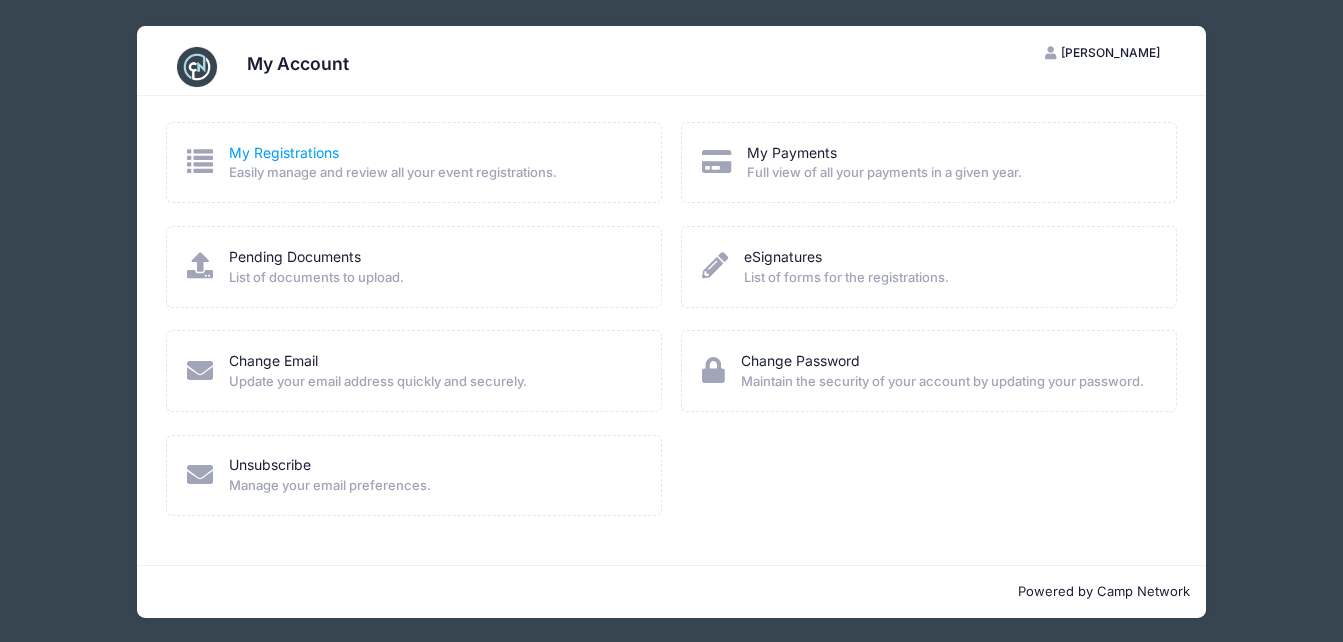 click on "My Registrations" at bounding box center [284, 152] 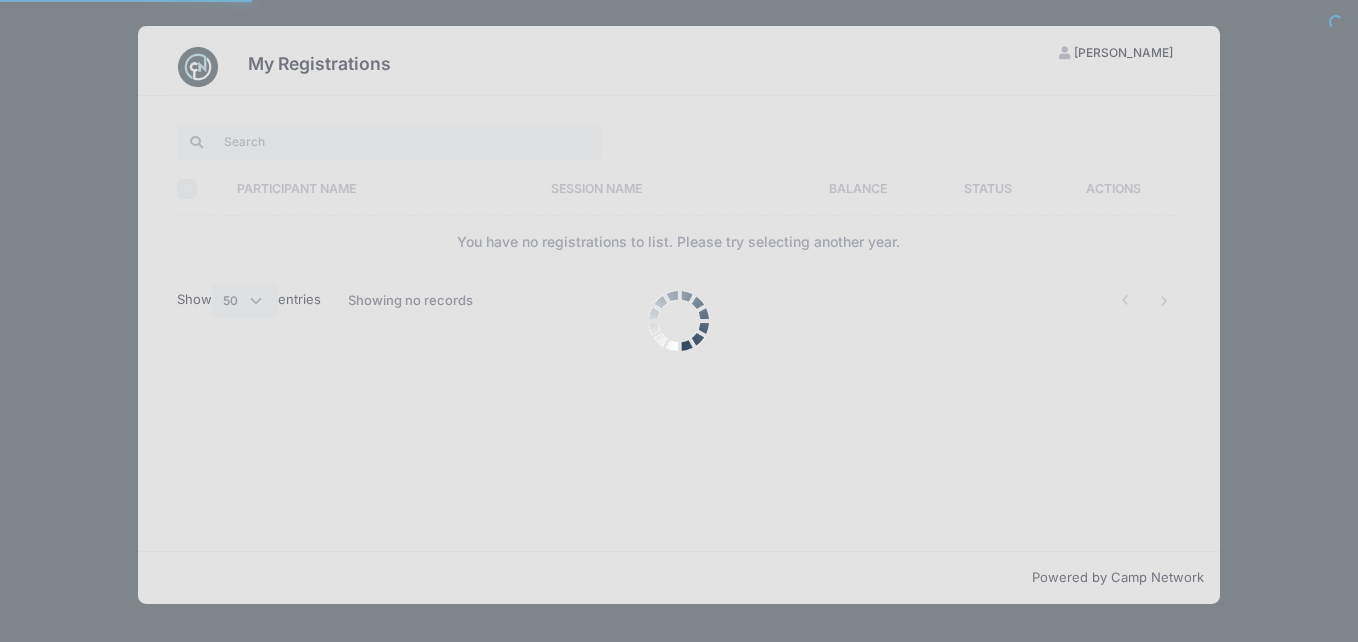 select on "50" 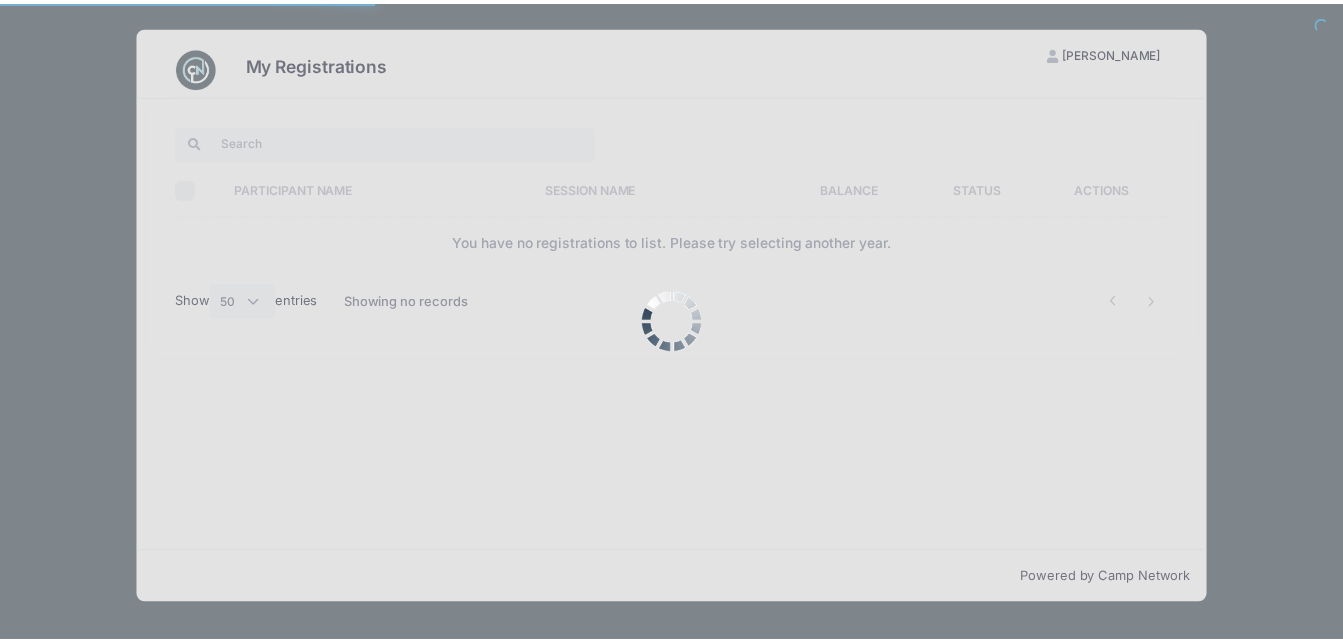 scroll, scrollTop: 0, scrollLeft: 0, axis: both 